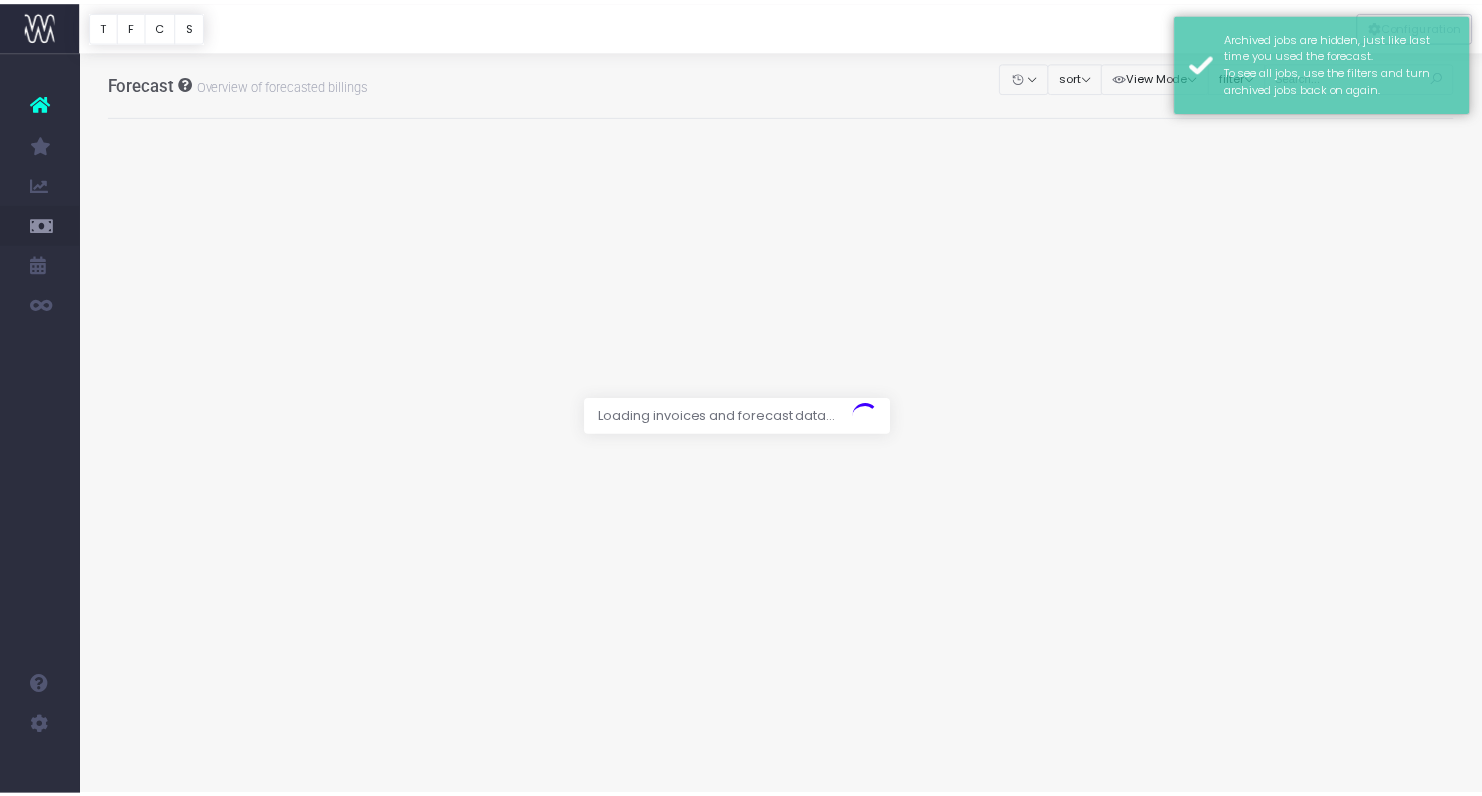 scroll, scrollTop: 0, scrollLeft: 0, axis: both 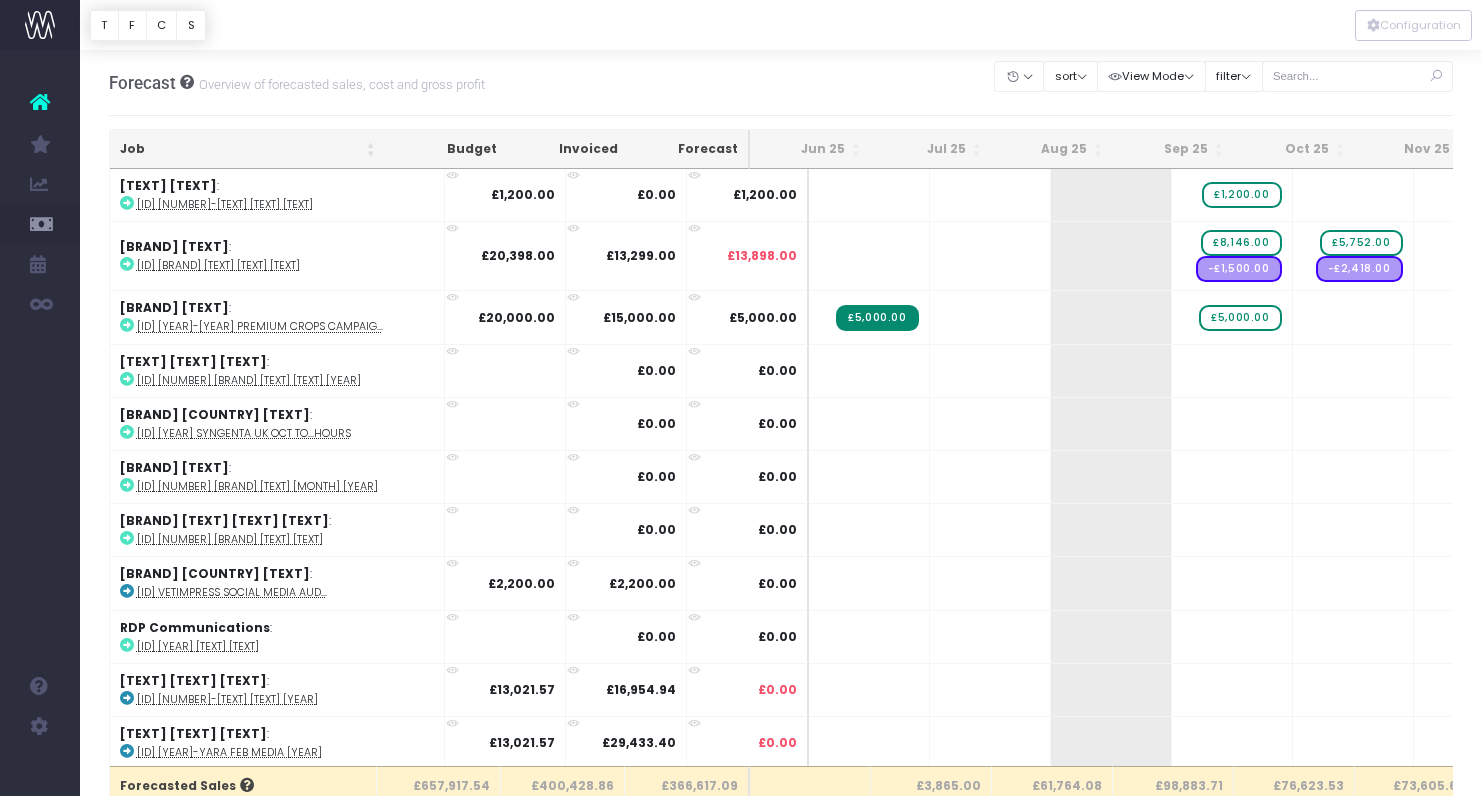 click on "[TEXT]
Overview of [TEXT] sales, [TEXT] and [TEXT] profit
Clear Filters
Hide  [MONTH] [YEAR] [MONTH] [YEAR] [MONTH] [YEAR] [MONTH] [YEAR] [MONTH] [YEAR] [MONTH] [YEAR] [MONTH] [YEAR] [MONTH] [YEAR] [MONTH] [YEAR] [MONTH] [YEAR] [MONTH] [YEAR] [MONTH] [YEAR] [MONTH] [YEAR]
sort
Sort by [TEXT] Name  Desc
Sort by [TEXT] Name  Asc
View Mode
Show[TEXT]  Show [TEXT]" at bounding box center (781, 83) 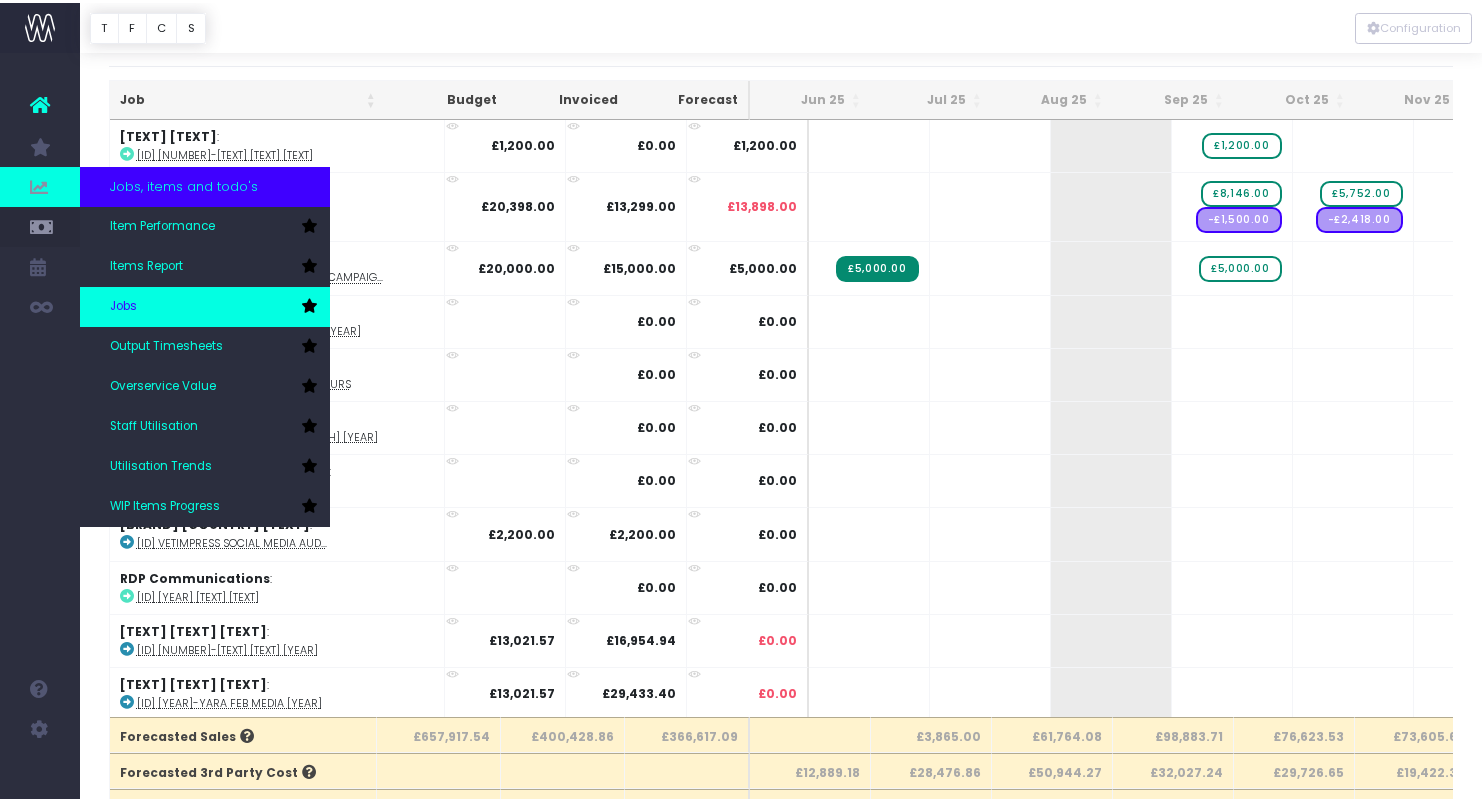 scroll, scrollTop: 54, scrollLeft: 0, axis: vertical 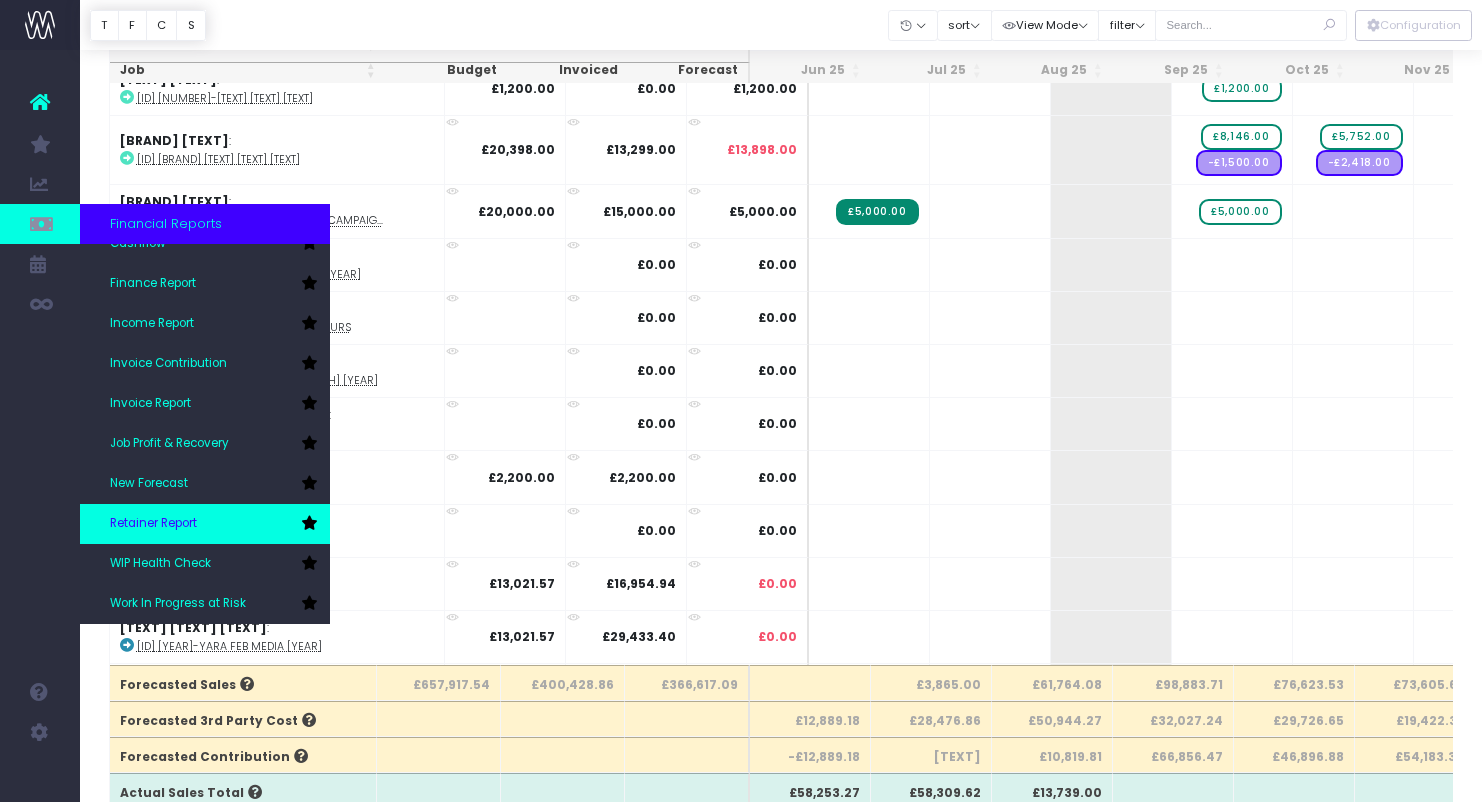 click on "Retainer Report" at bounding box center (153, 524) 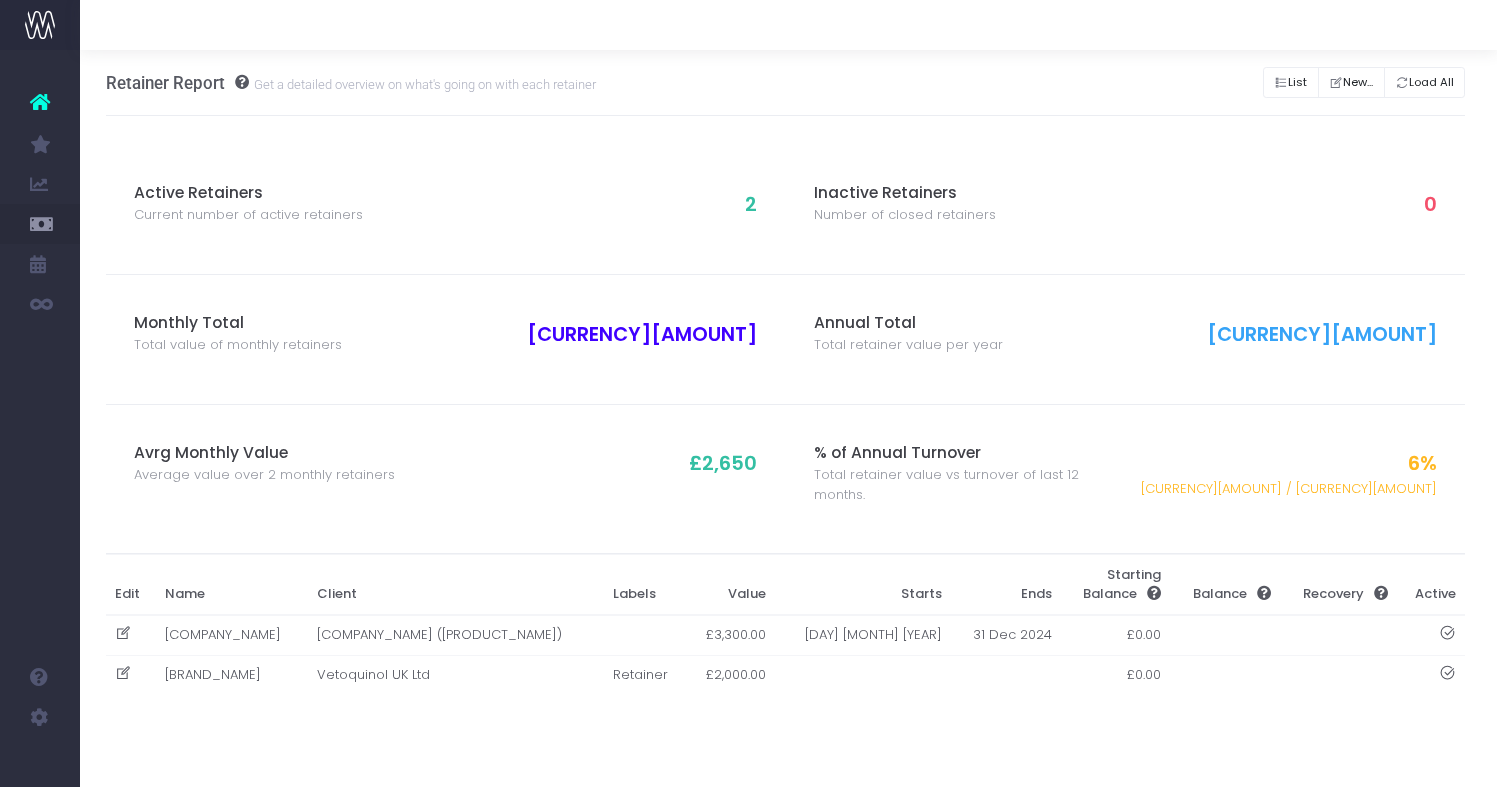 scroll, scrollTop: 0, scrollLeft: 4, axis: horizontal 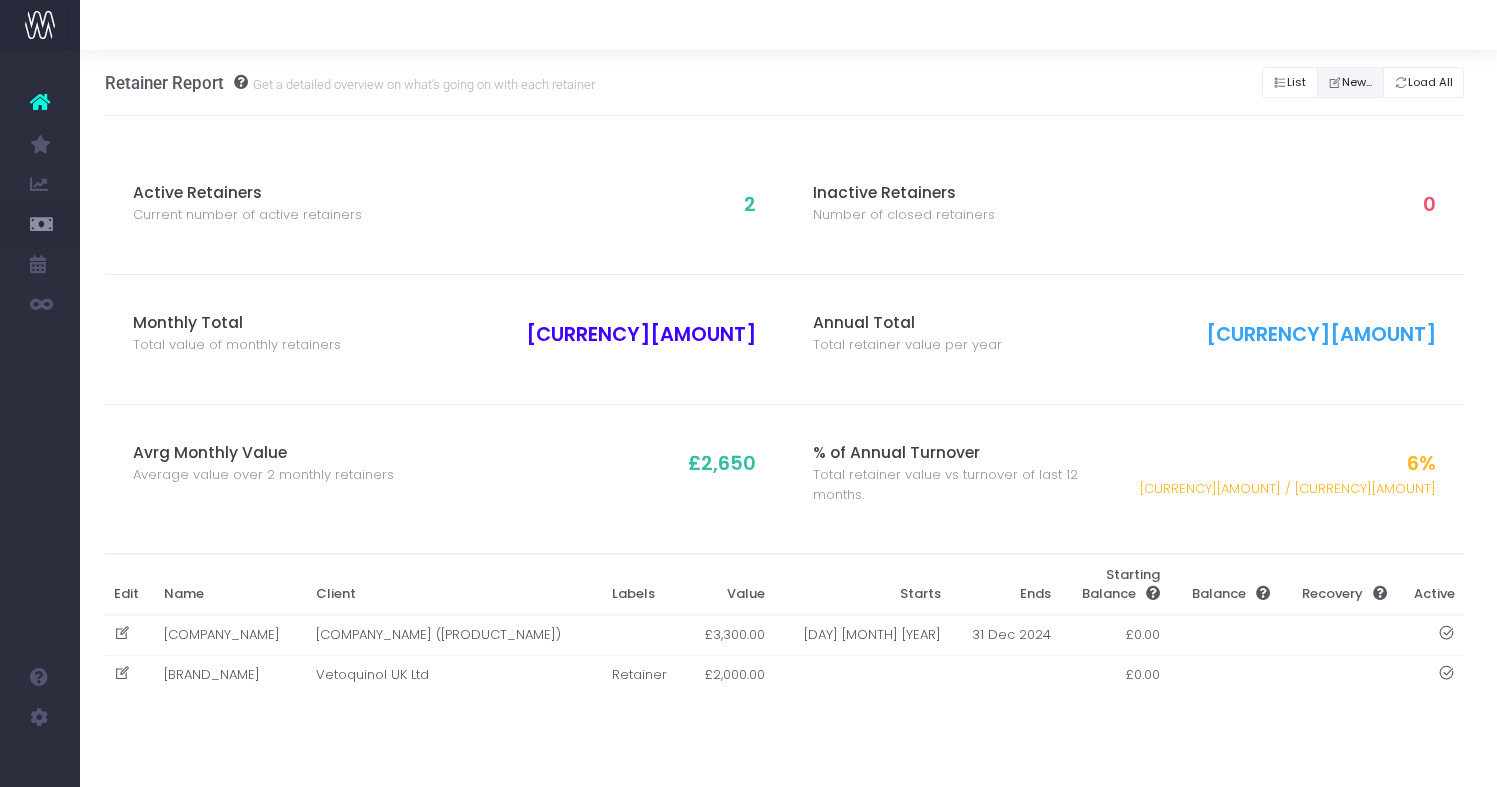 click on "New..." at bounding box center [1350, 82] 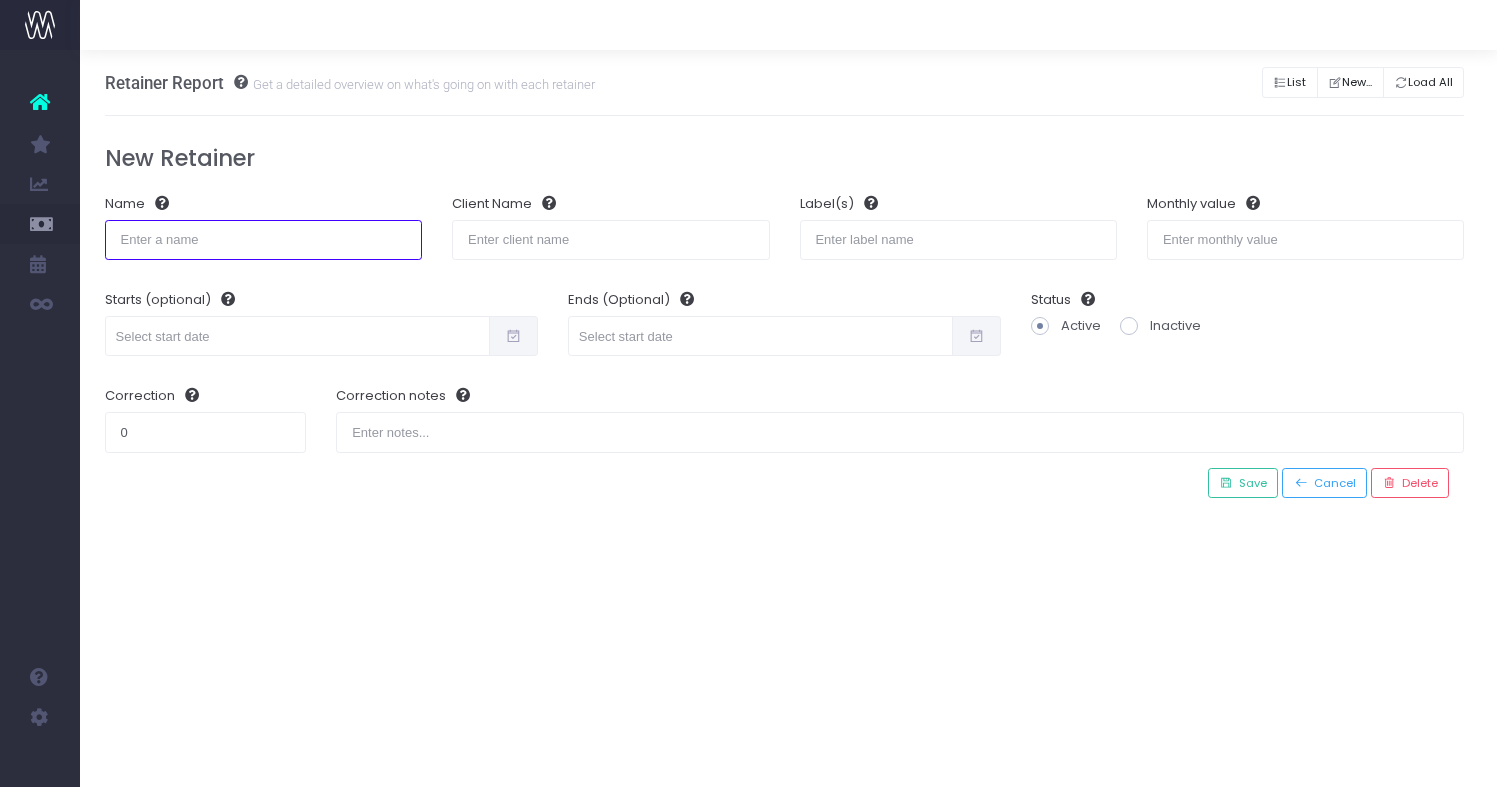 click at bounding box center (263, 240) 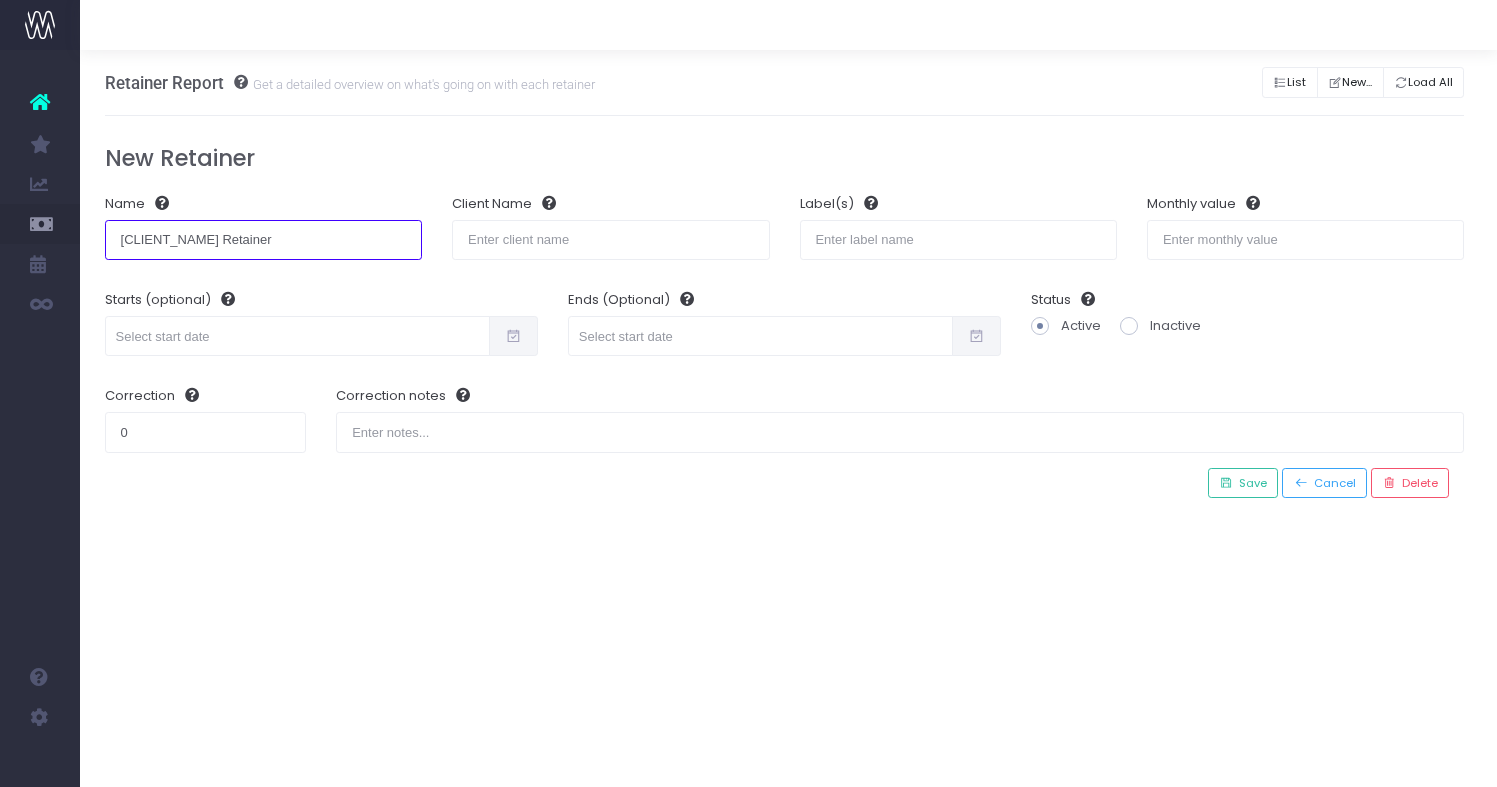 type on "[CLIENT_NAME] Retainer" 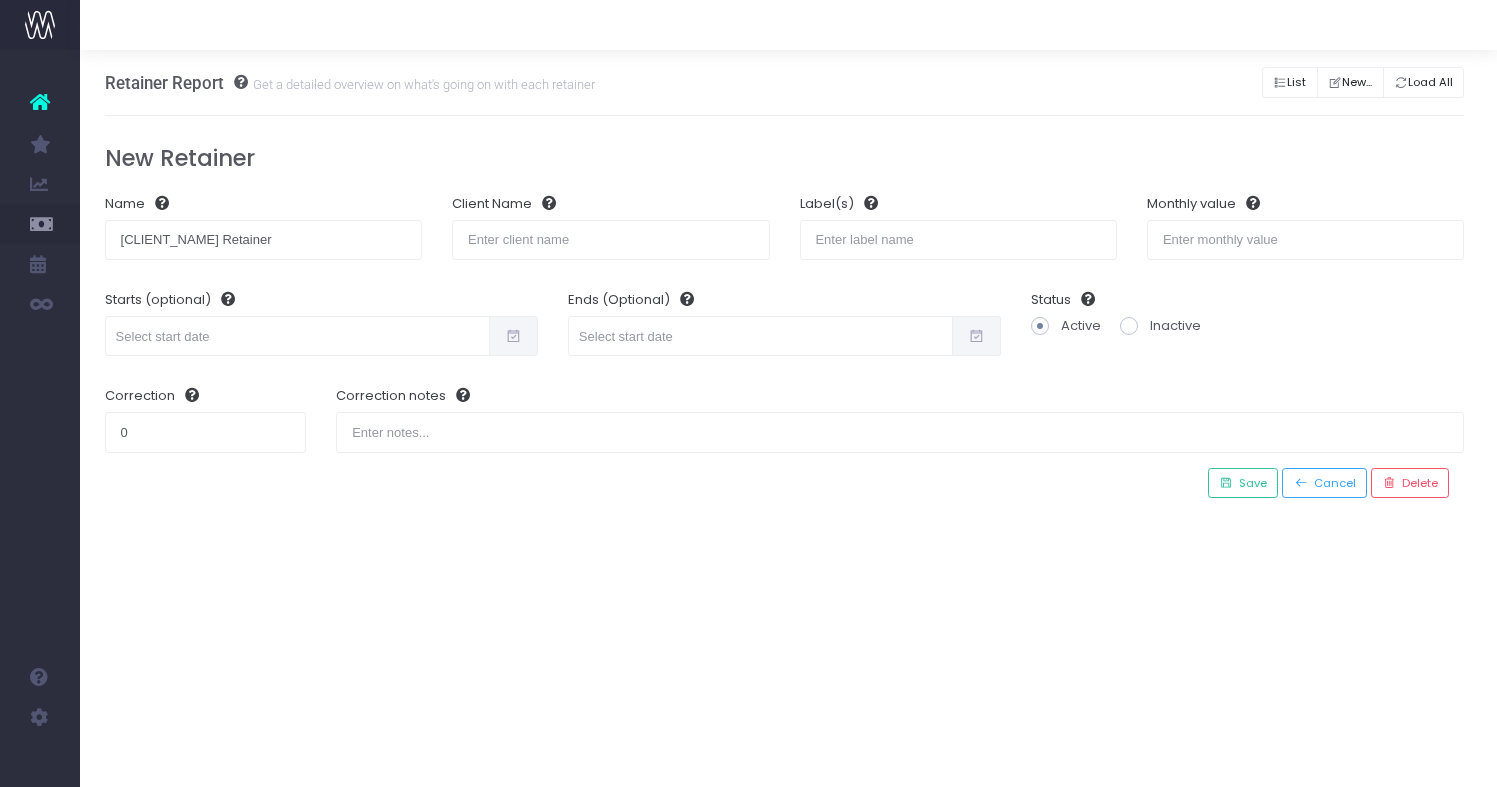 click on "Retainer Report
Get a detailed overview on what's going on with each retainer
List
Export Summary
New...
Load All" at bounding box center (785, 83) 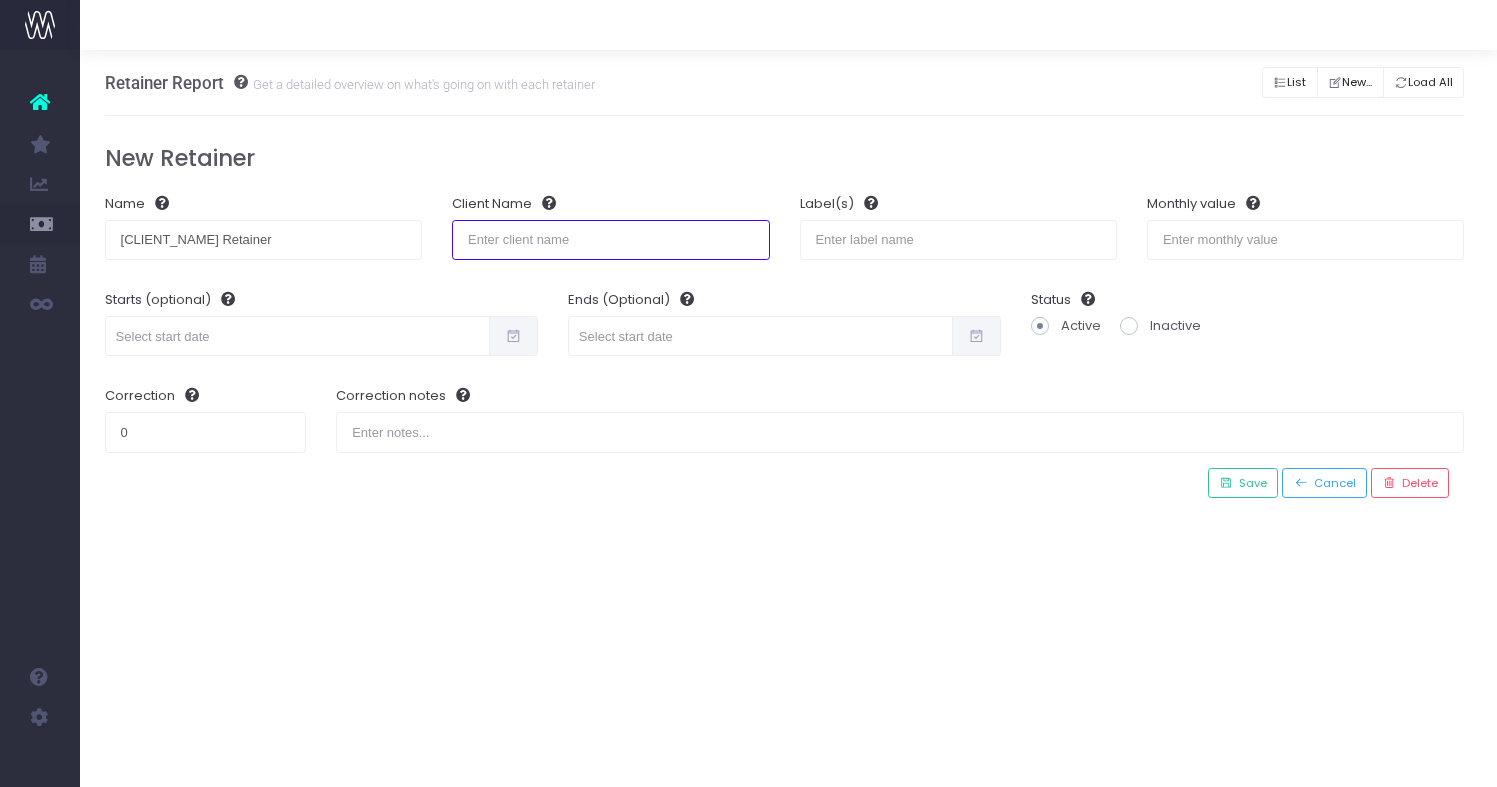 click at bounding box center [610, 240] 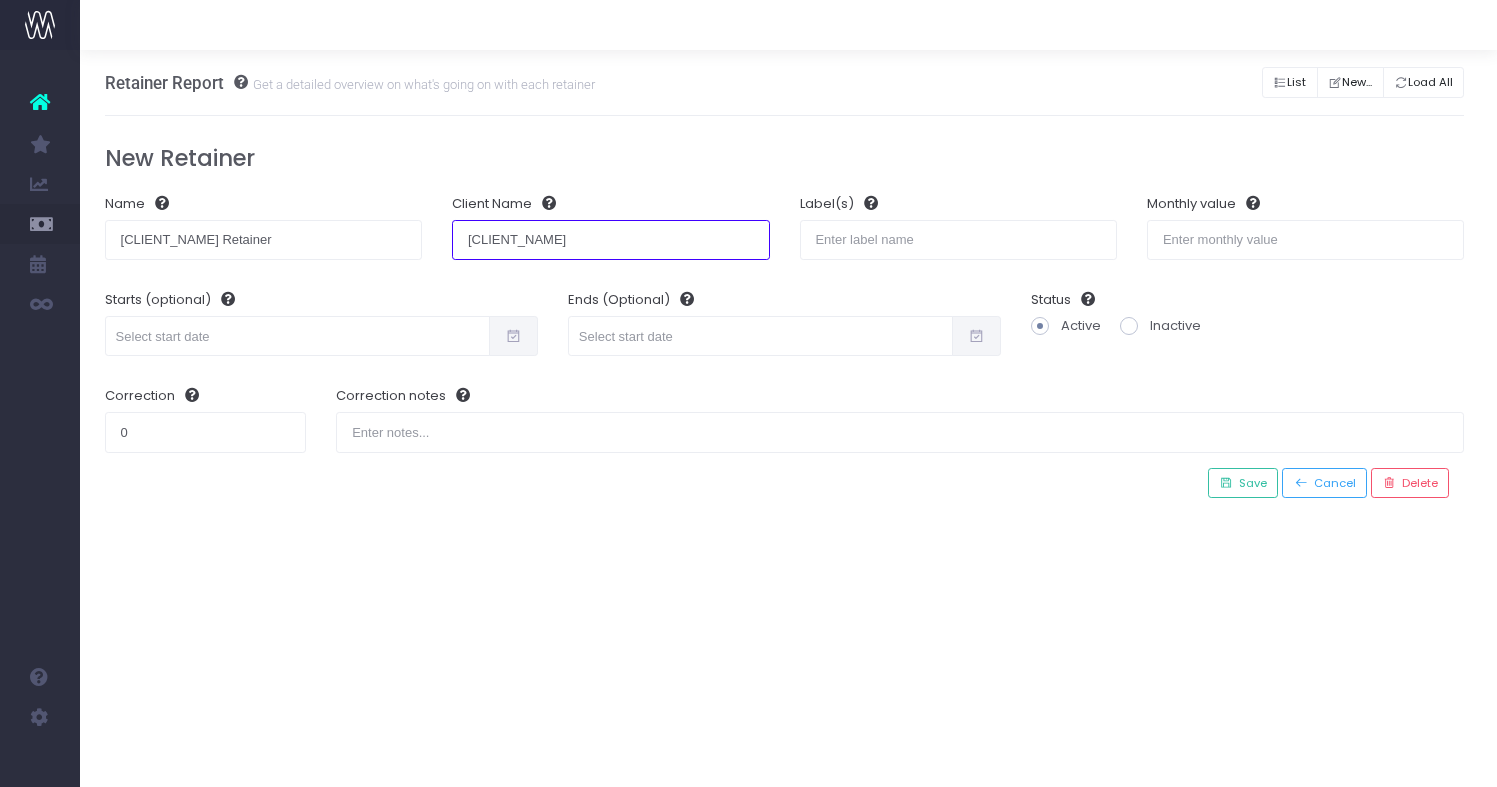 type on "[CLIENT_NAME]" 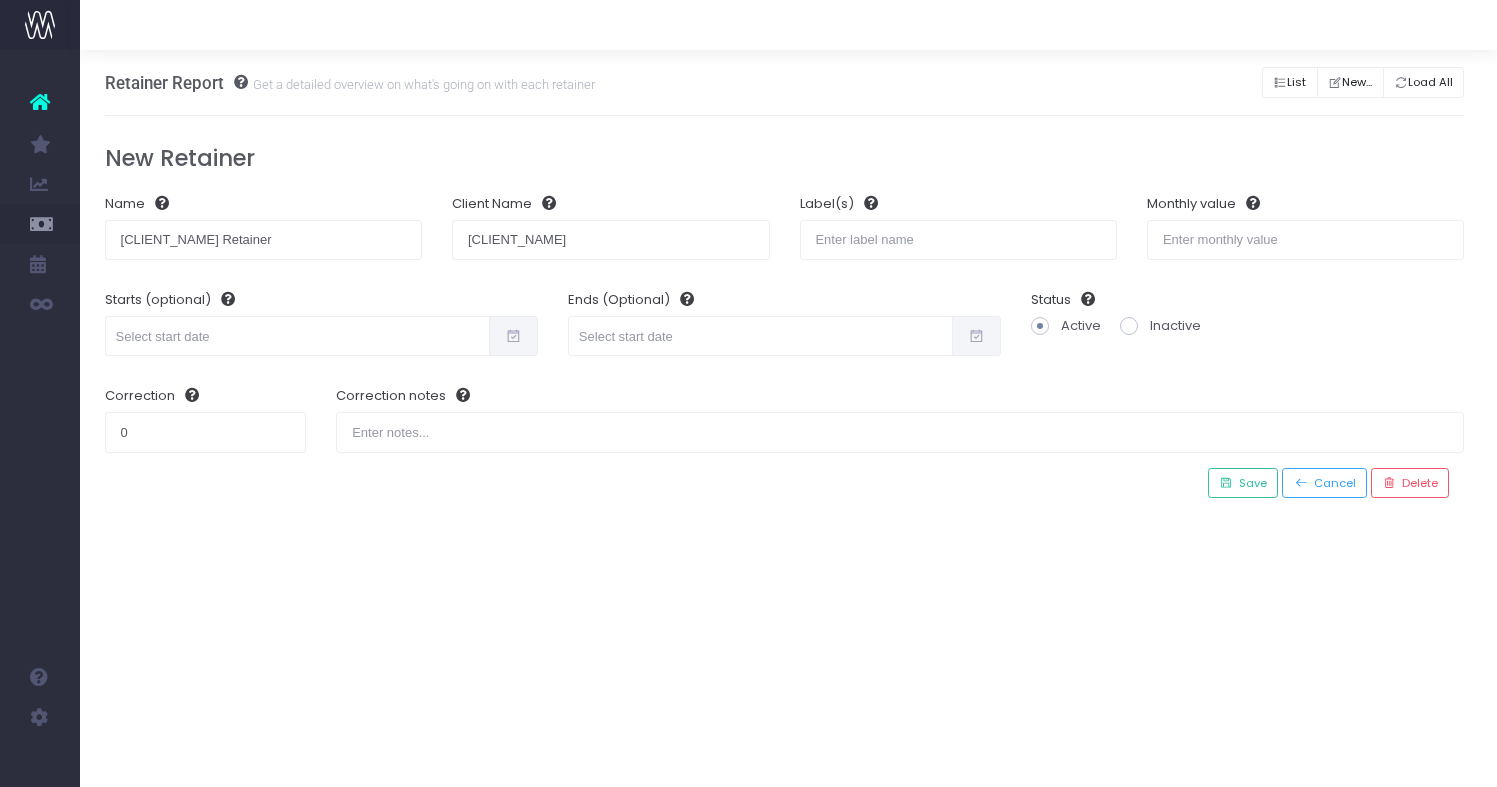 click on "Retainer Report
Get a detailed overview on what's going on with each retainer
List
Export Summary
New...
Load All" at bounding box center [785, 83] 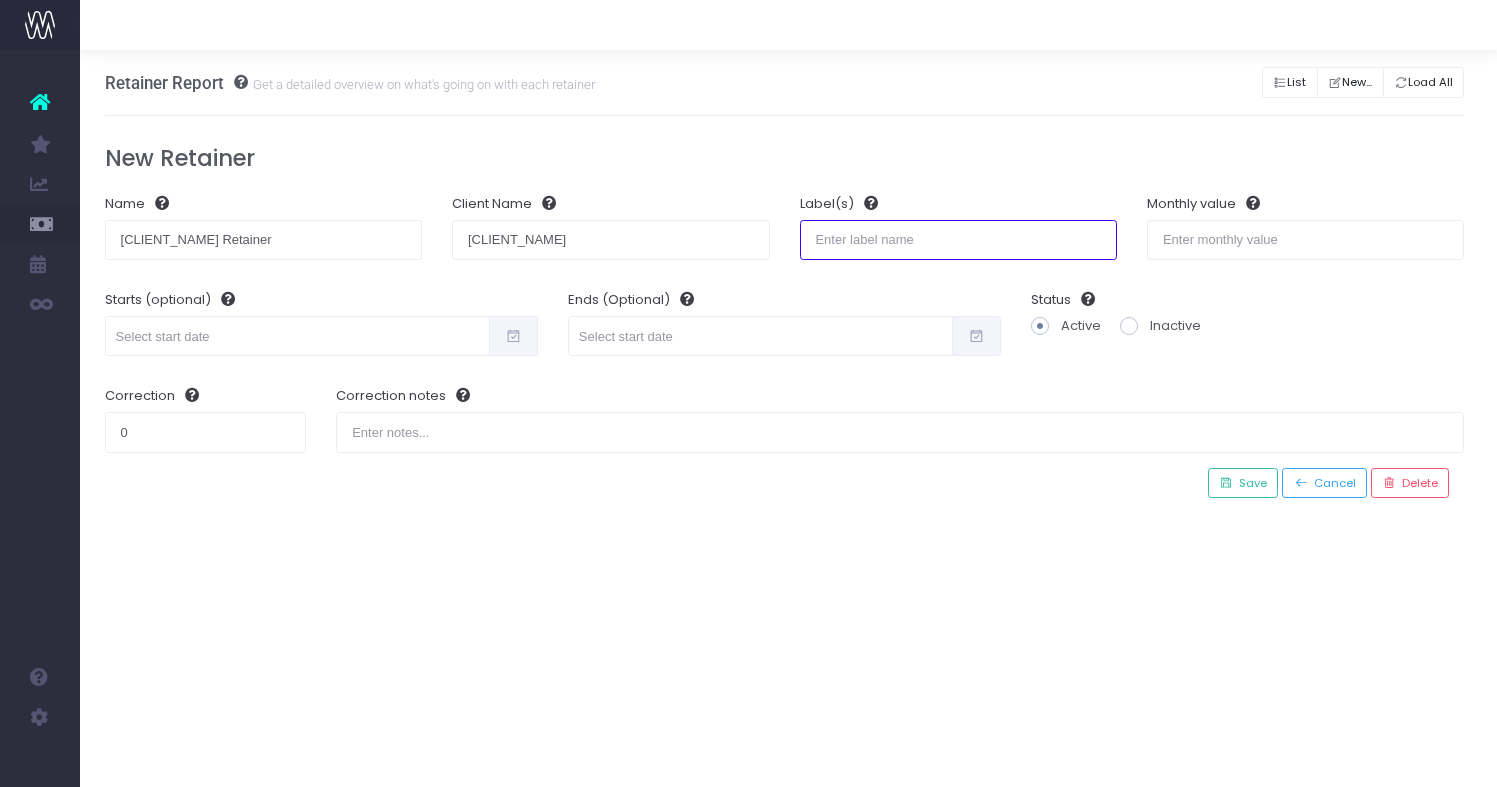 click at bounding box center (958, 240) 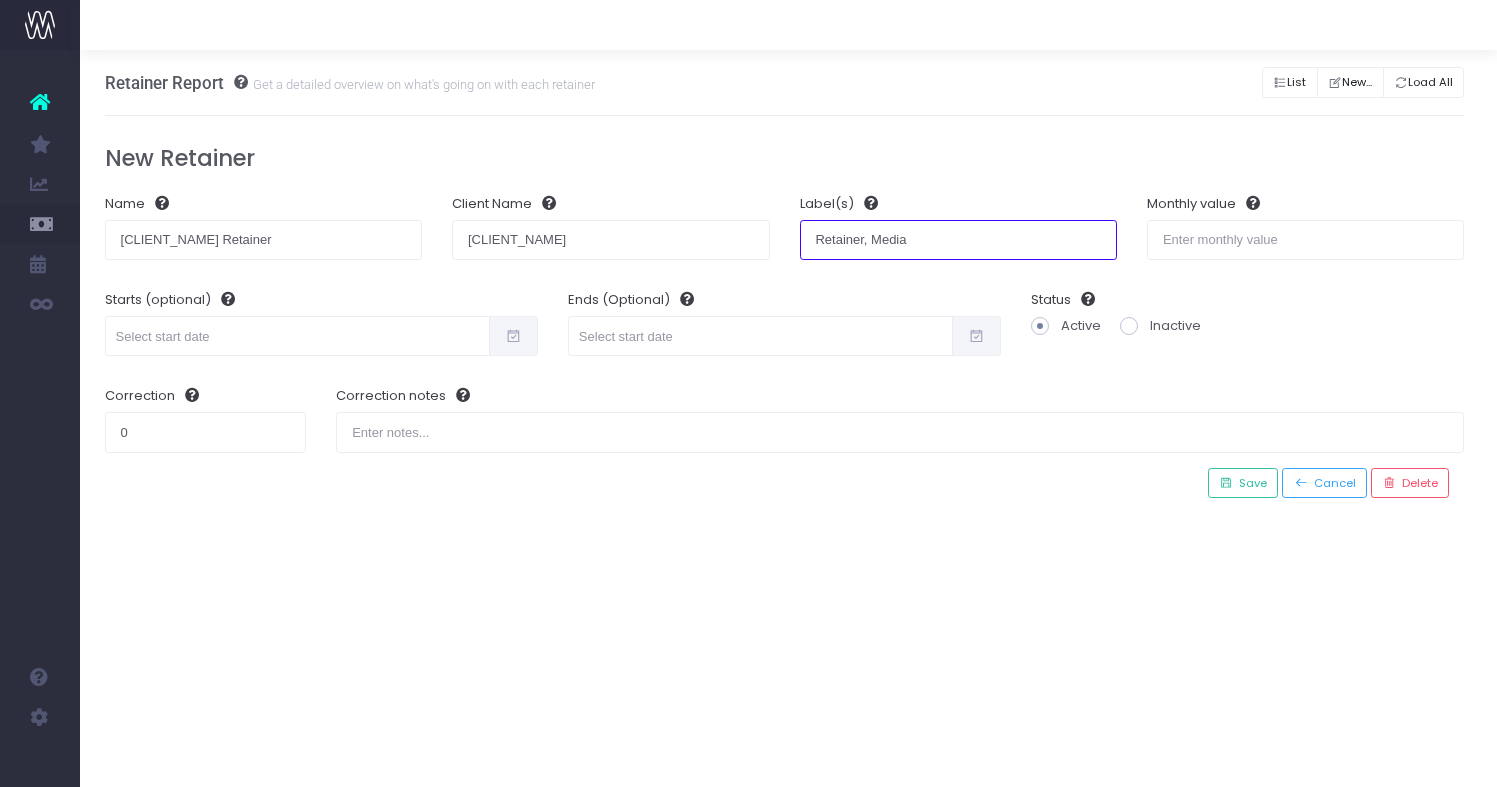 type on "Retainer, Media" 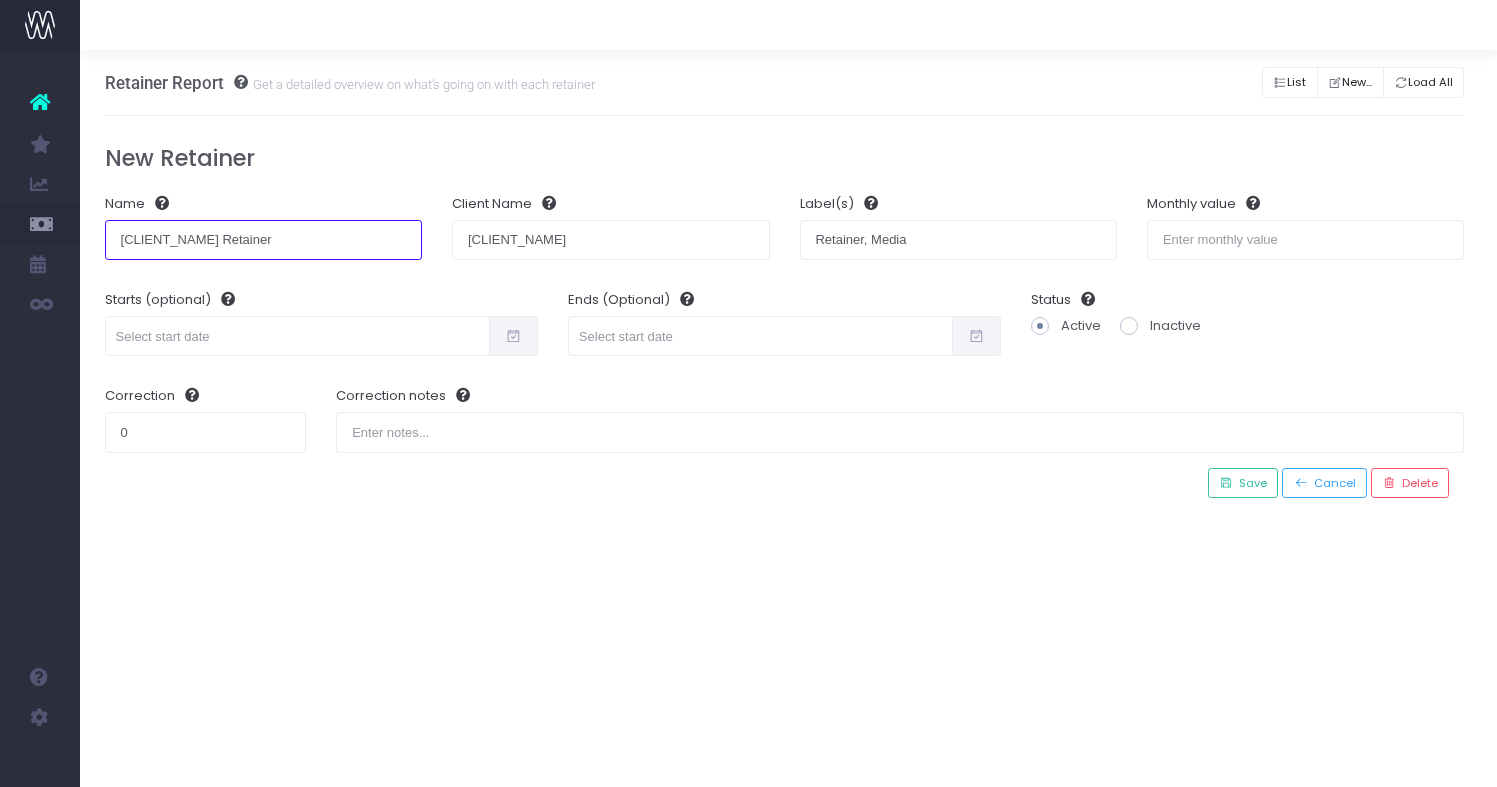click on "[CLIENT_NAME] Retainer" at bounding box center [263, 240] 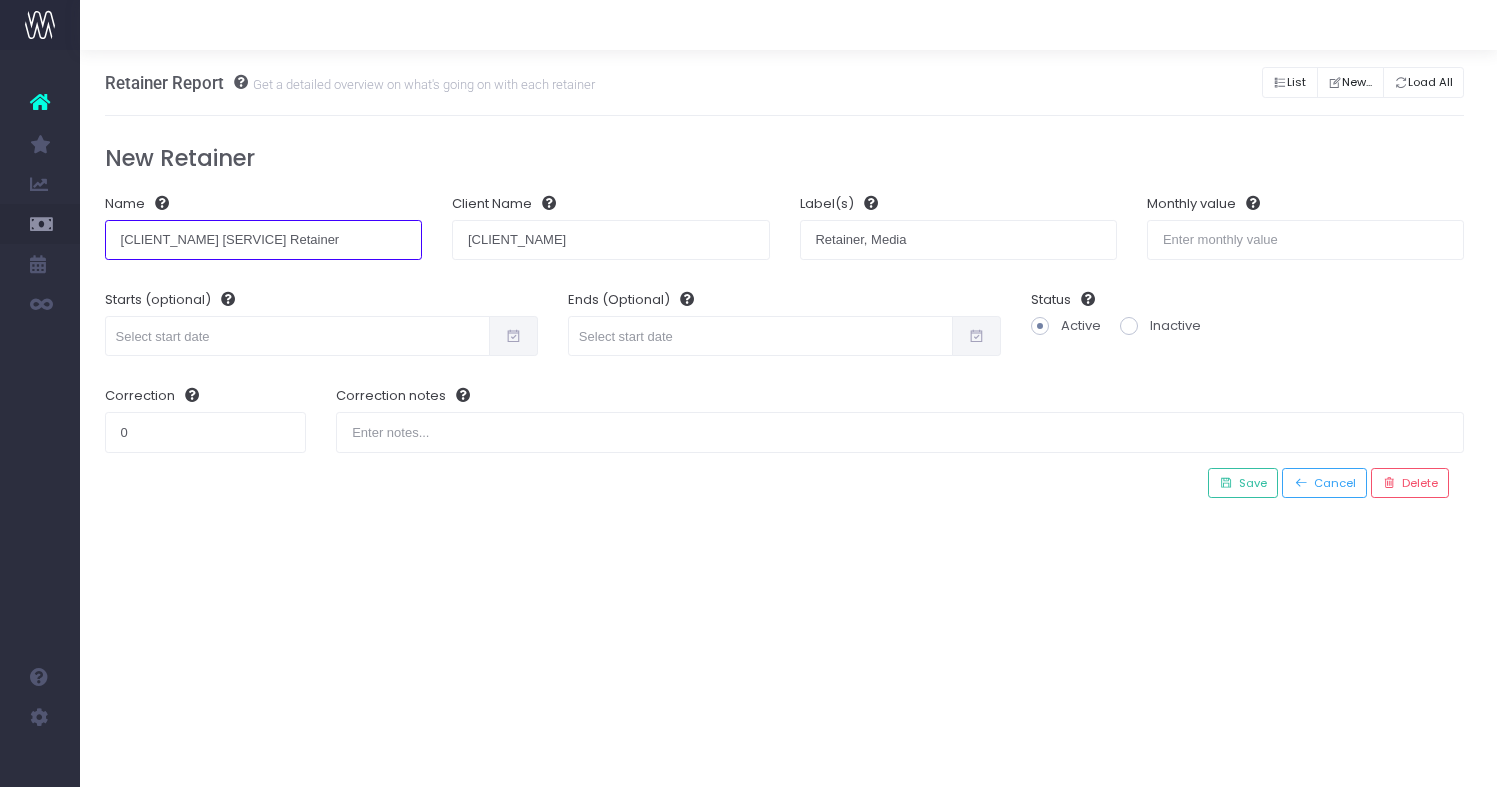 type on "[CLIENT_NAME] [SERVICE] Retainer" 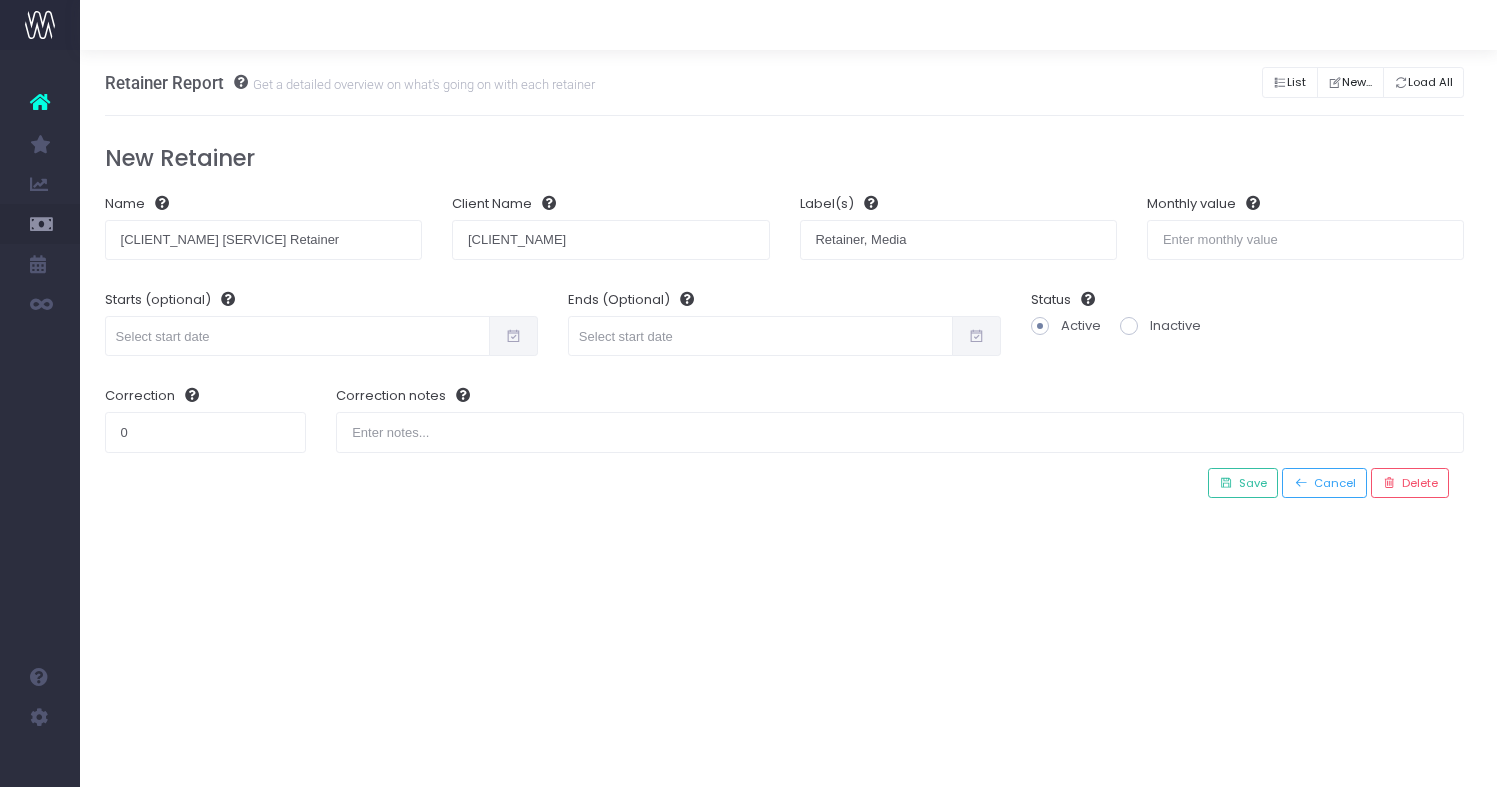 click on "Active Retainers
Current number of active retainers
[NUMBER]
Inactive Retainers
Number of closed retainers
[NUMBER]
Monthly Total
Total value of monthly retainers
[CURRENCY][AMOUNT]" at bounding box center (785, 321) 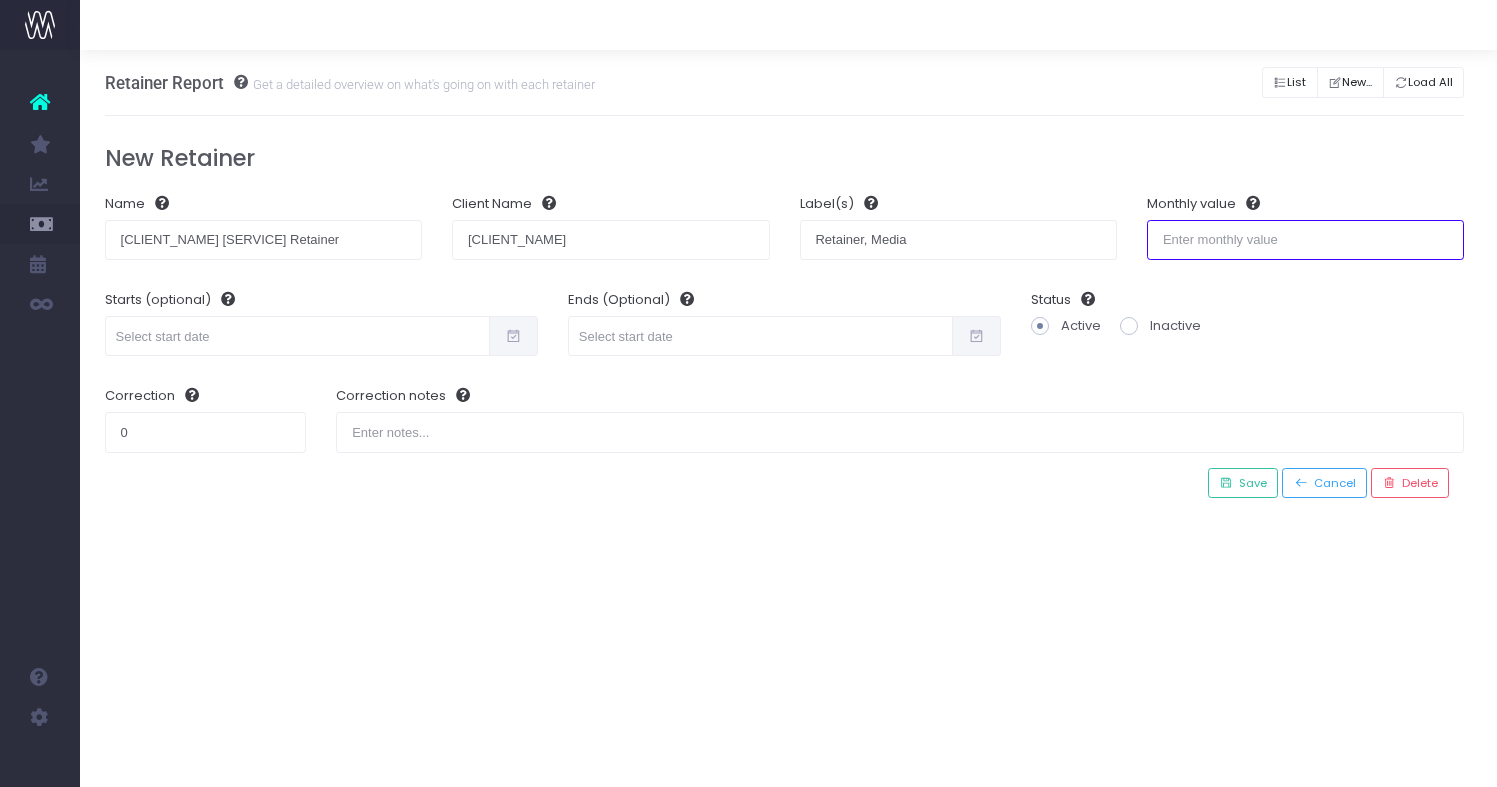 click at bounding box center [1305, 240] 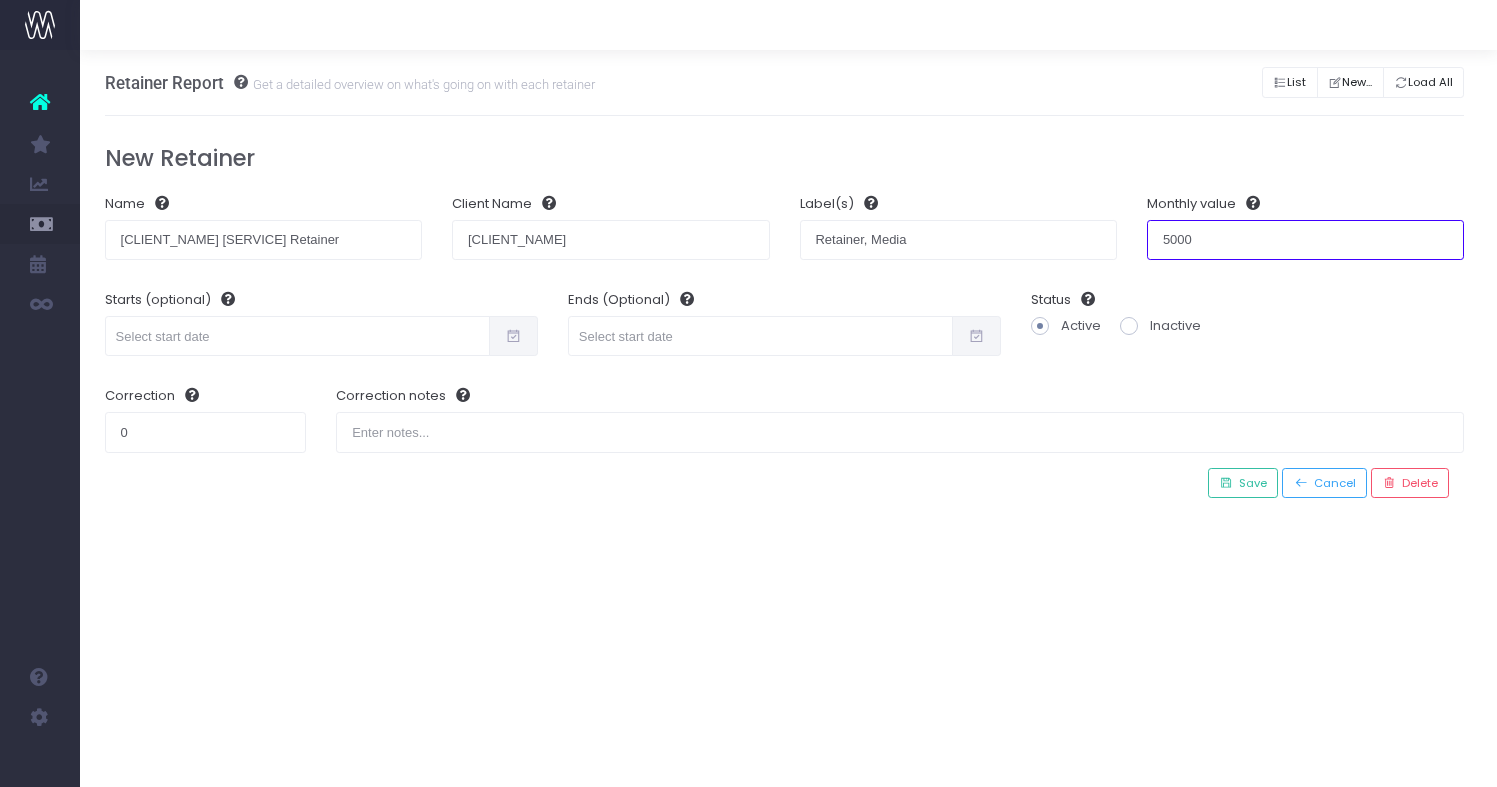 type on "5000" 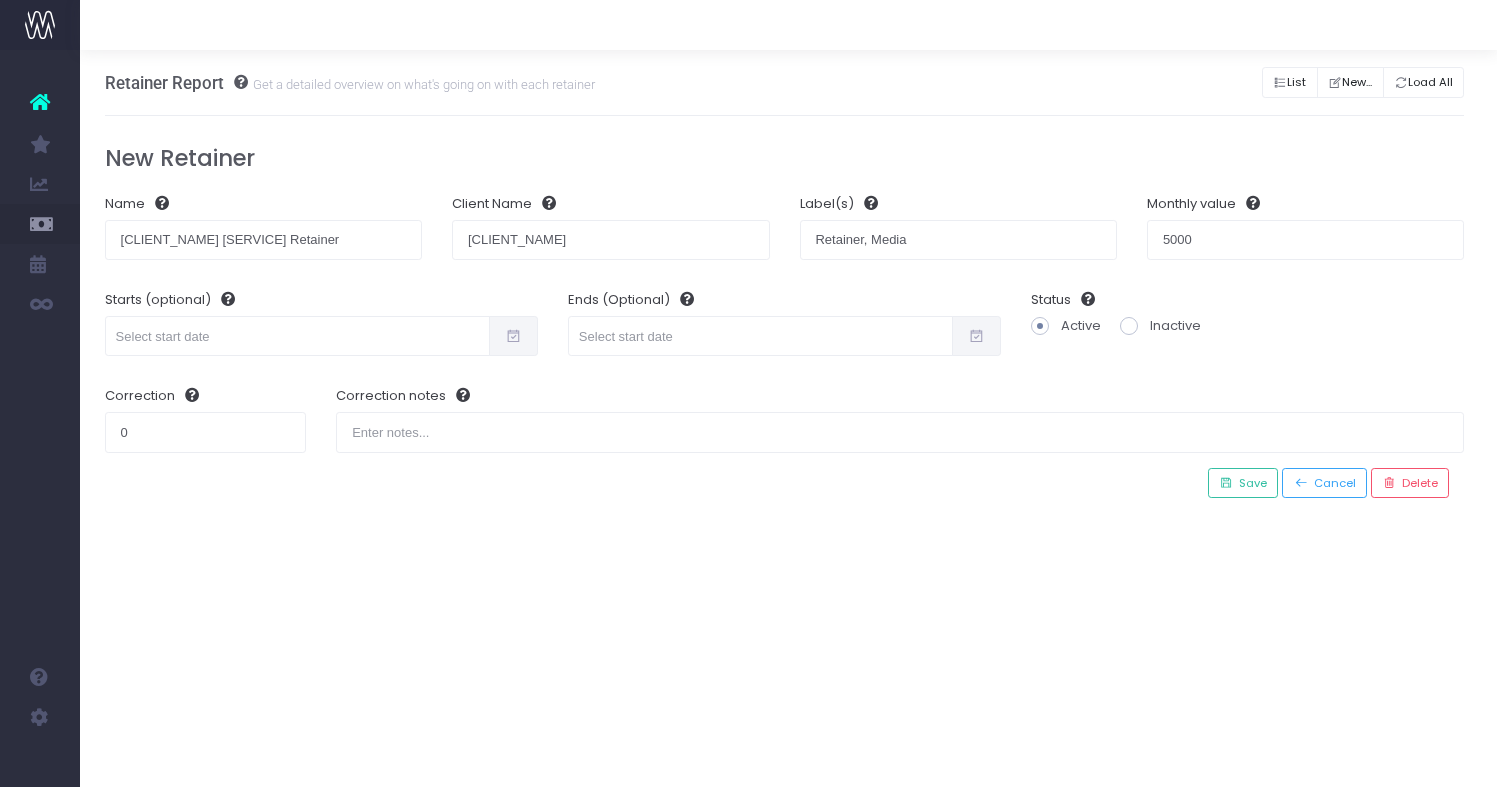 click on "New Retainer
Name
NFU Media Retainer
Client Name
NFU
Label(s)
Retainer, Media
Monthly value
5000
Starts (optional)
Ends (Optional)
Status
Active" at bounding box center (785, 322) 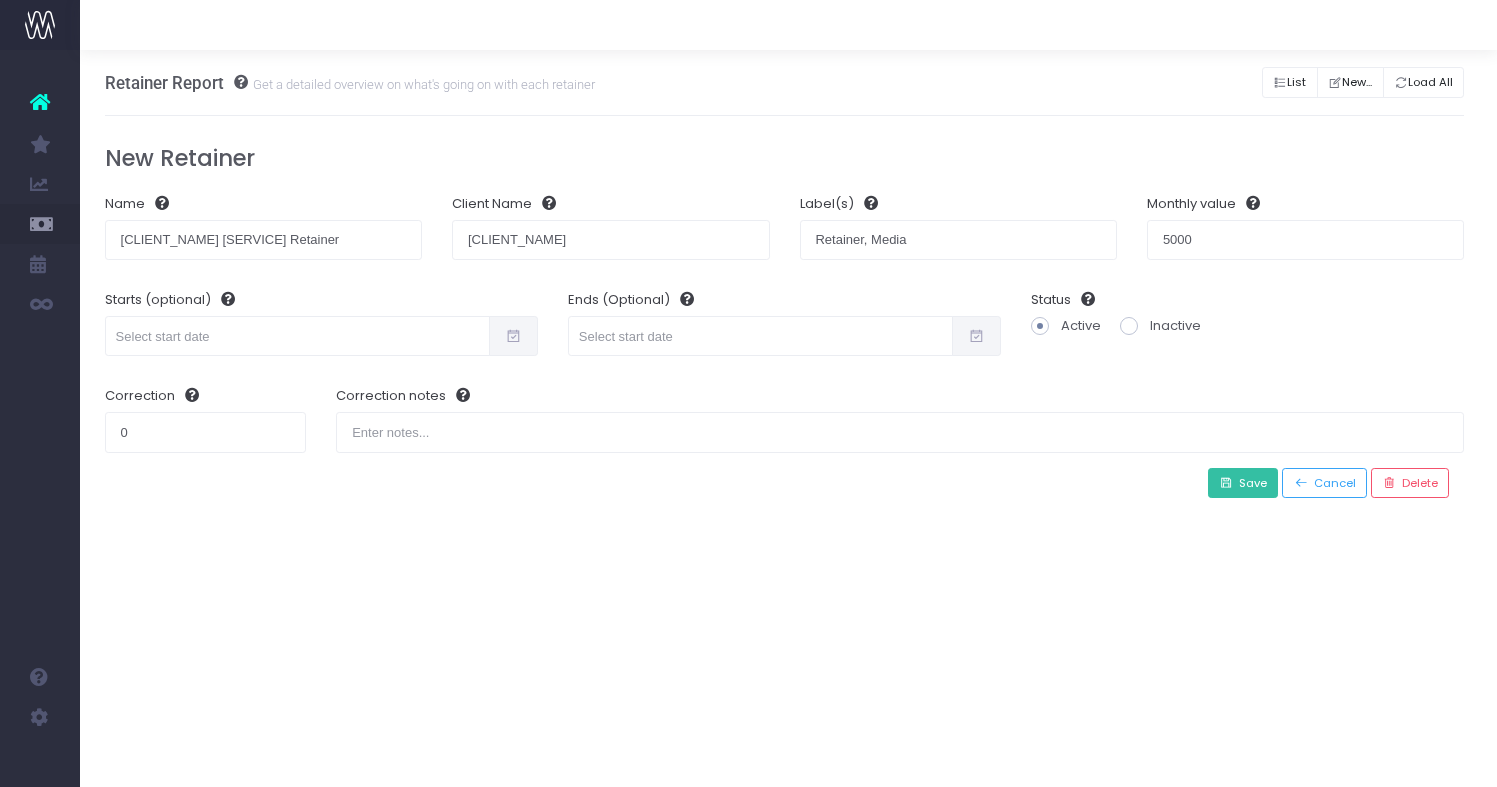 click on "Save" at bounding box center (1250, 483) 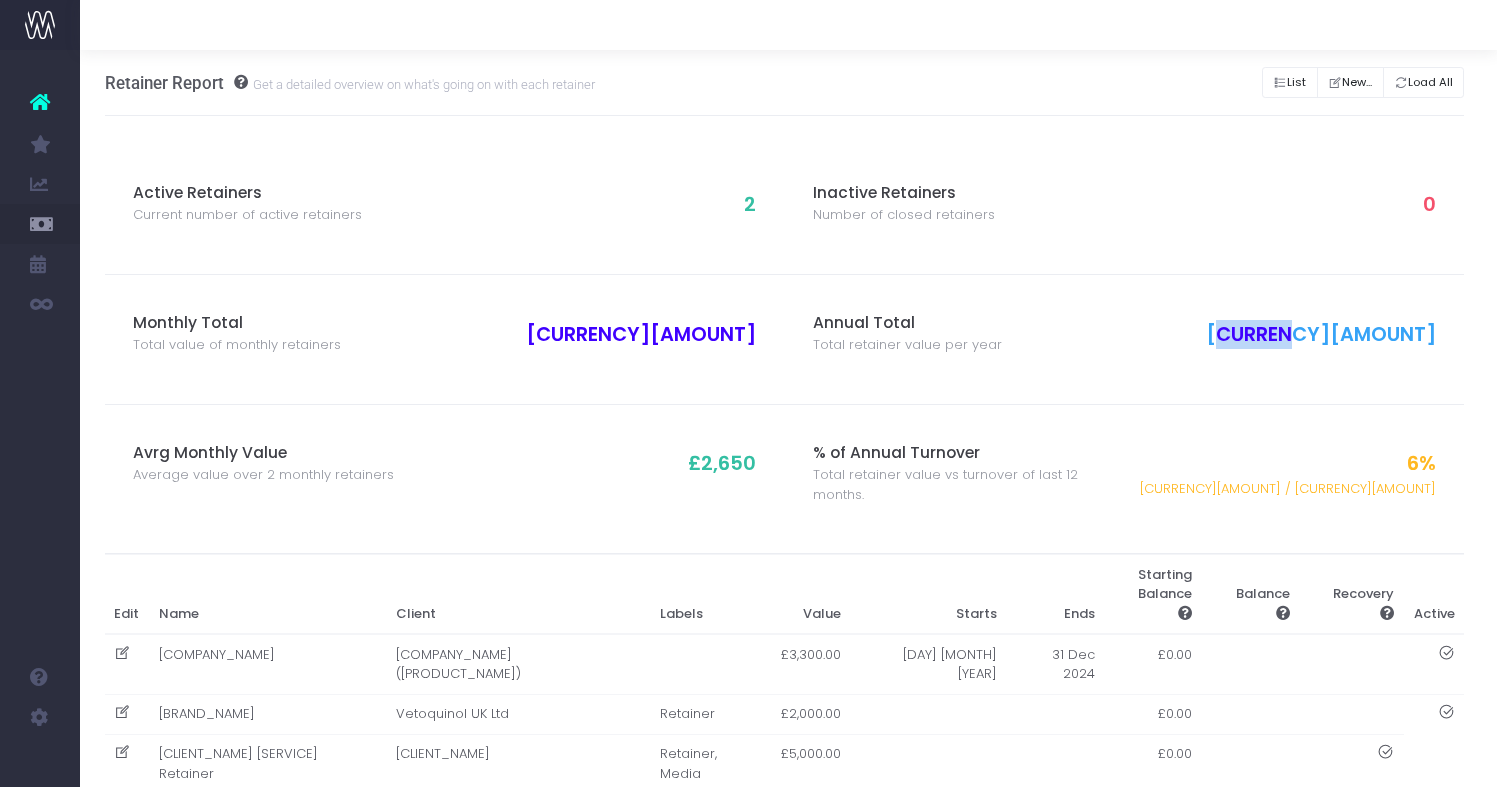 drag, startPoint x: 1363, startPoint y: 332, endPoint x: 1444, endPoint y: 333, distance: 81.00617 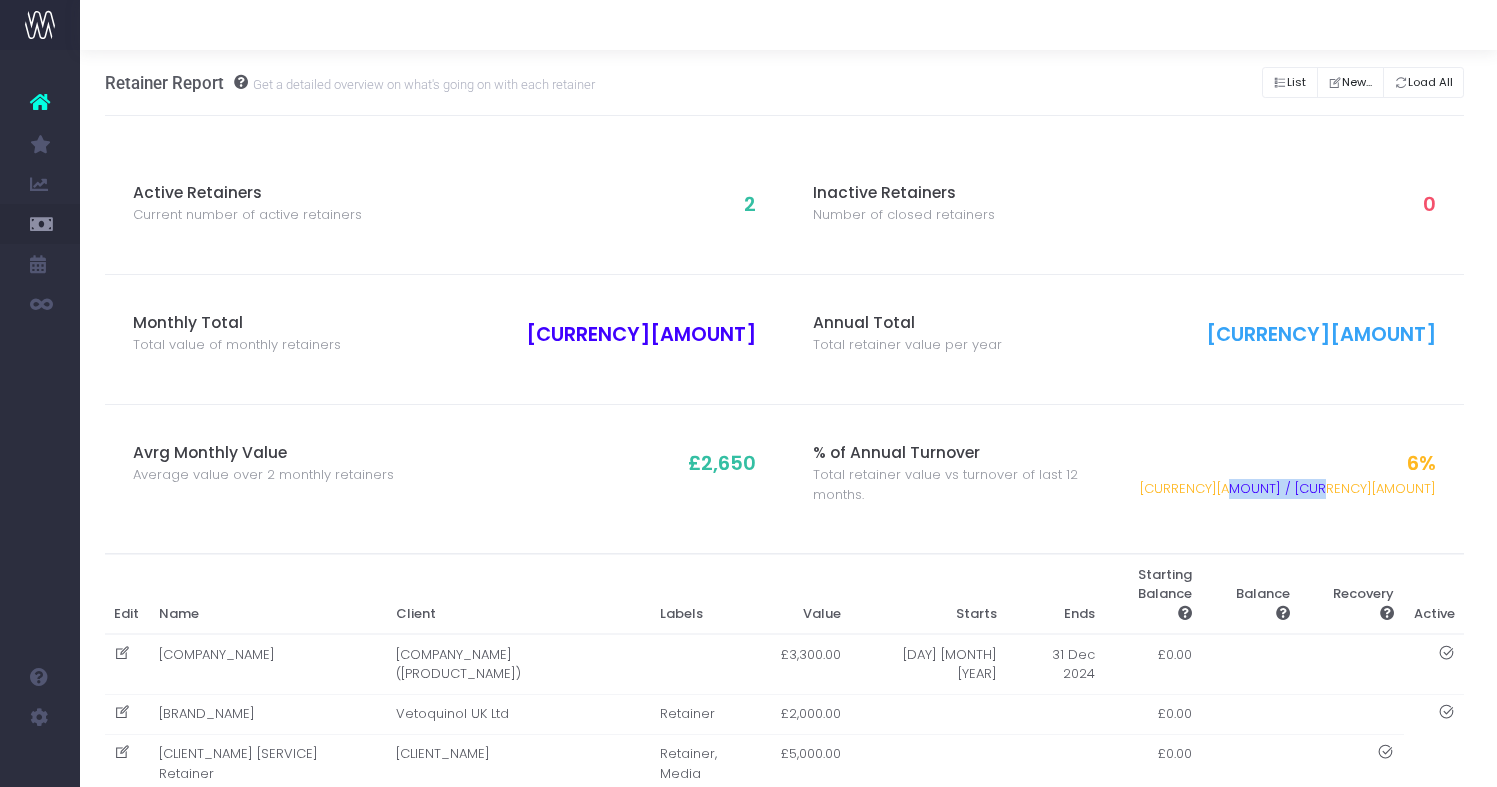 drag, startPoint x: 1352, startPoint y: 486, endPoint x: 1426, endPoint y: 487, distance: 74.00676 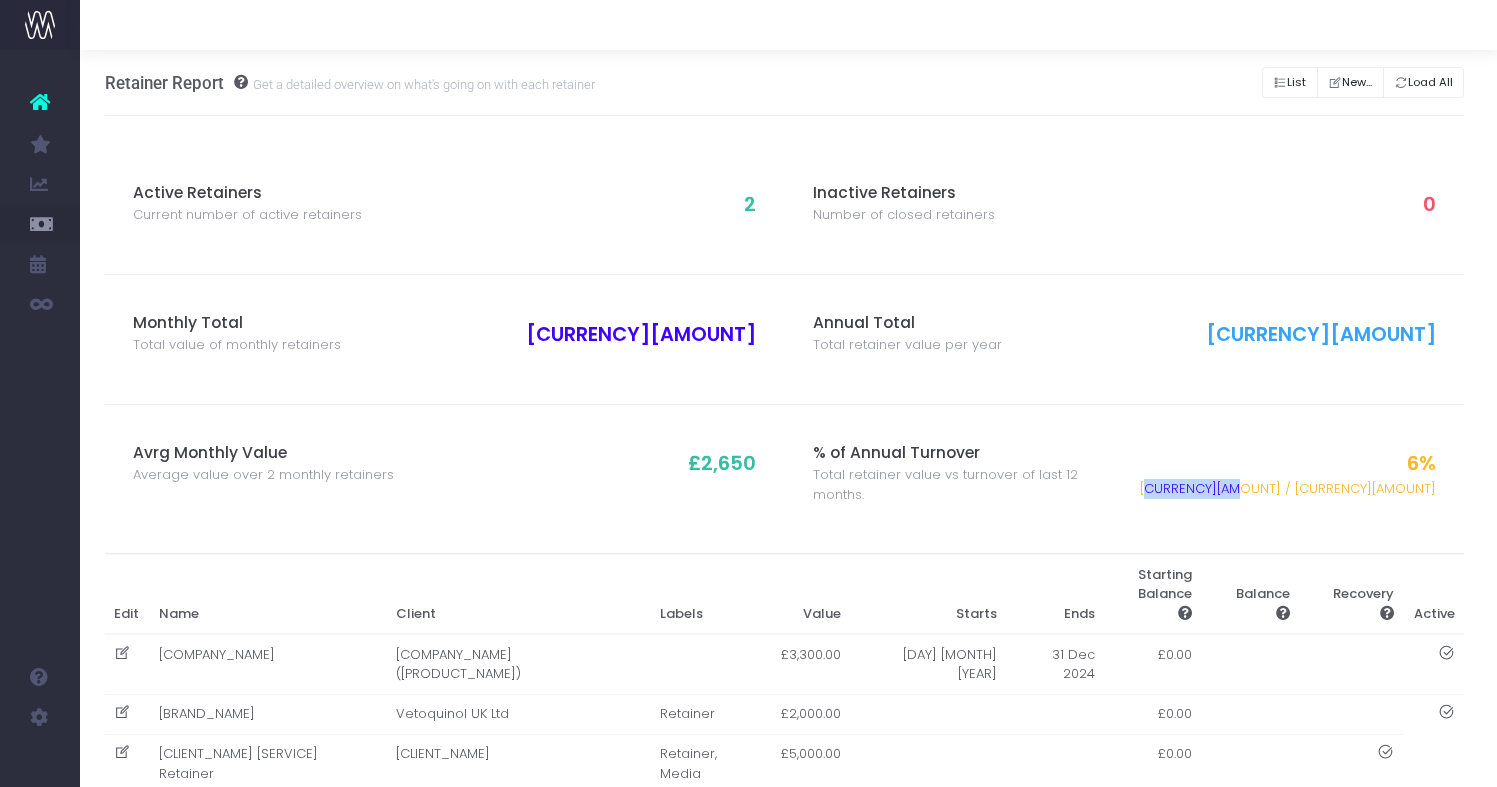 drag, startPoint x: 1282, startPoint y: 483, endPoint x: 1354, endPoint y: 484, distance: 72.00694 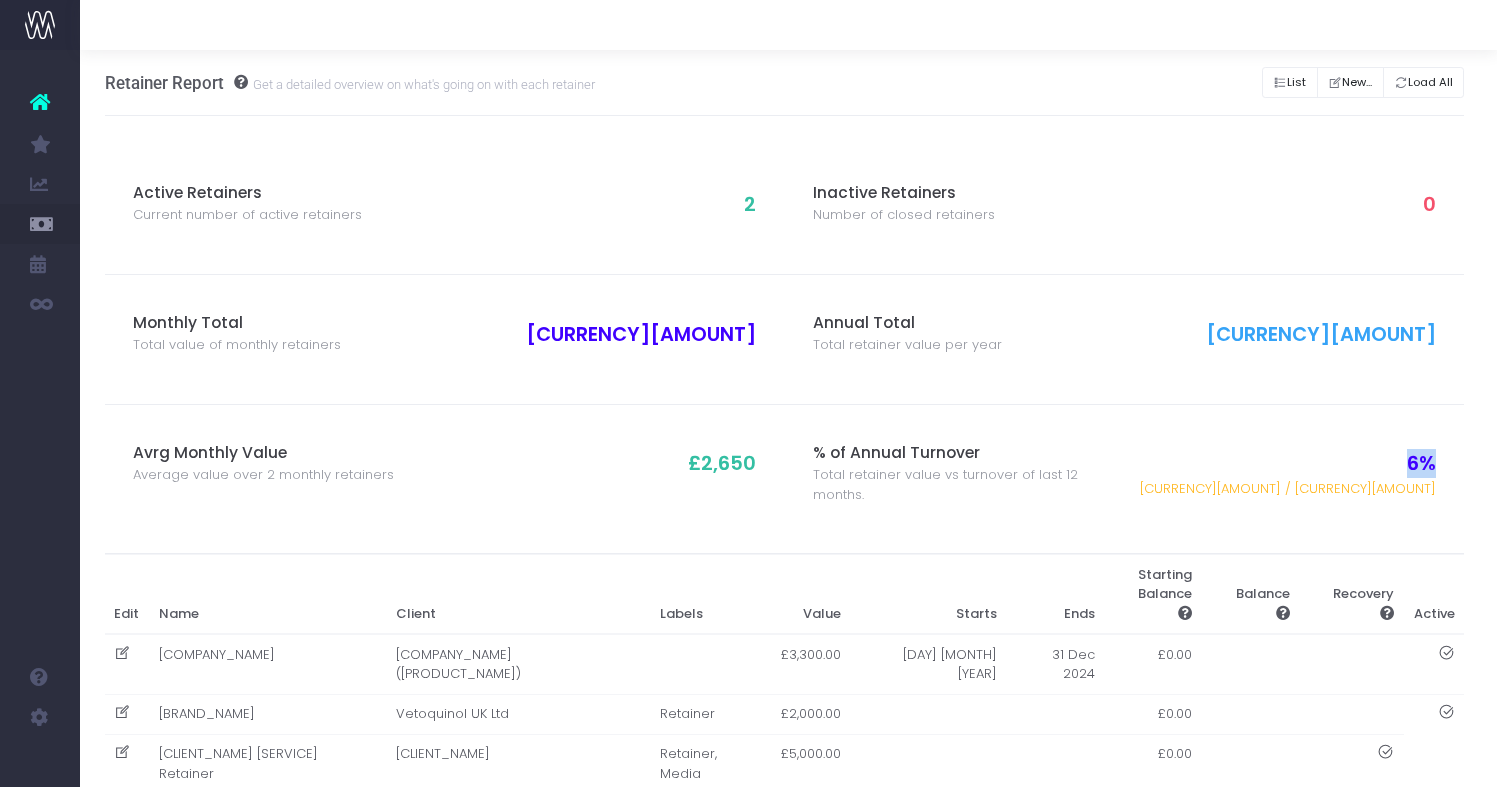 drag, startPoint x: 1409, startPoint y: 461, endPoint x: 1433, endPoint y: 458, distance: 24.186773 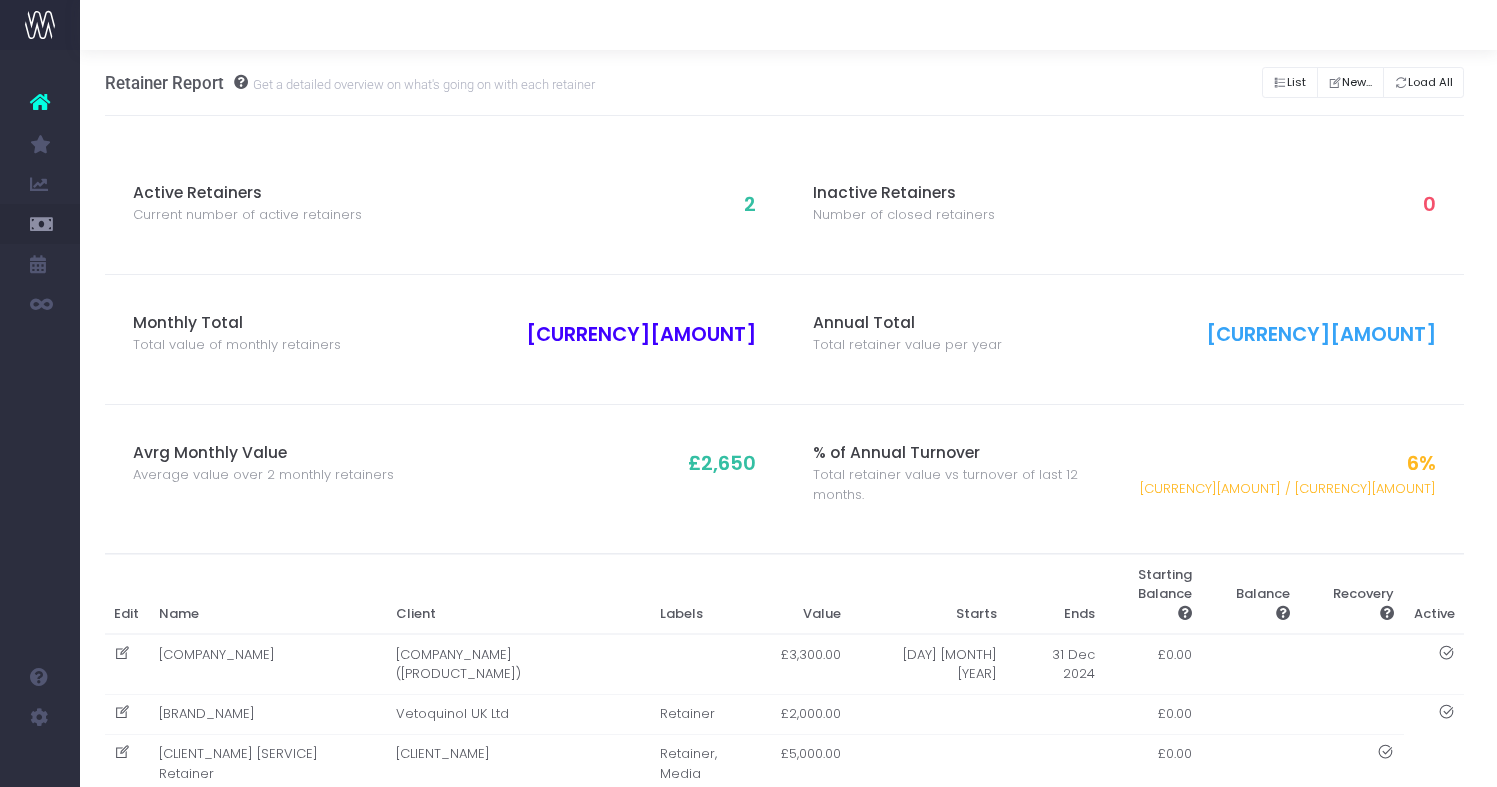 click on "% of Annual Turnover" at bounding box center [968, 453] 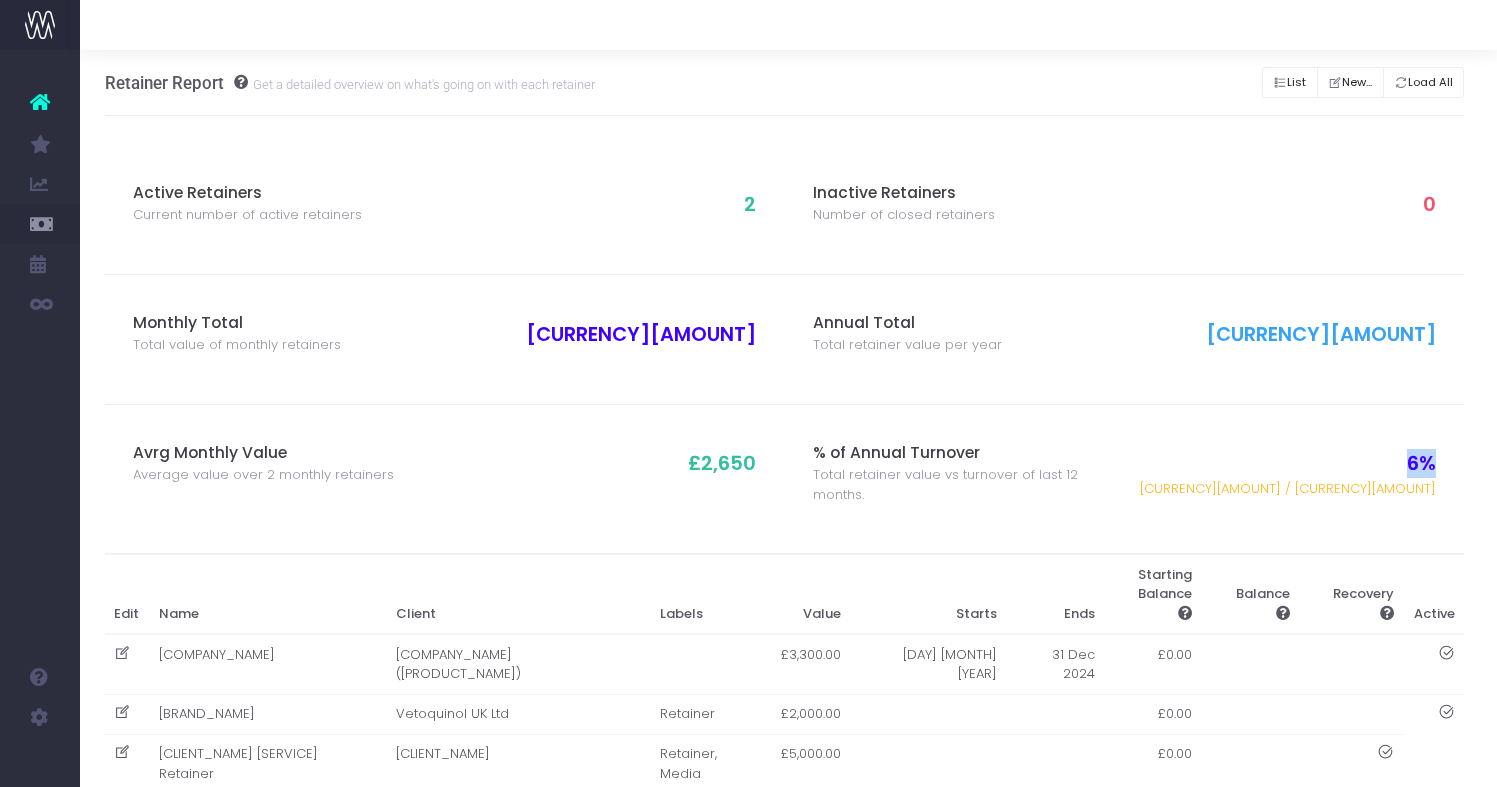 drag, startPoint x: 1410, startPoint y: 461, endPoint x: 1434, endPoint y: 459, distance: 24.083189 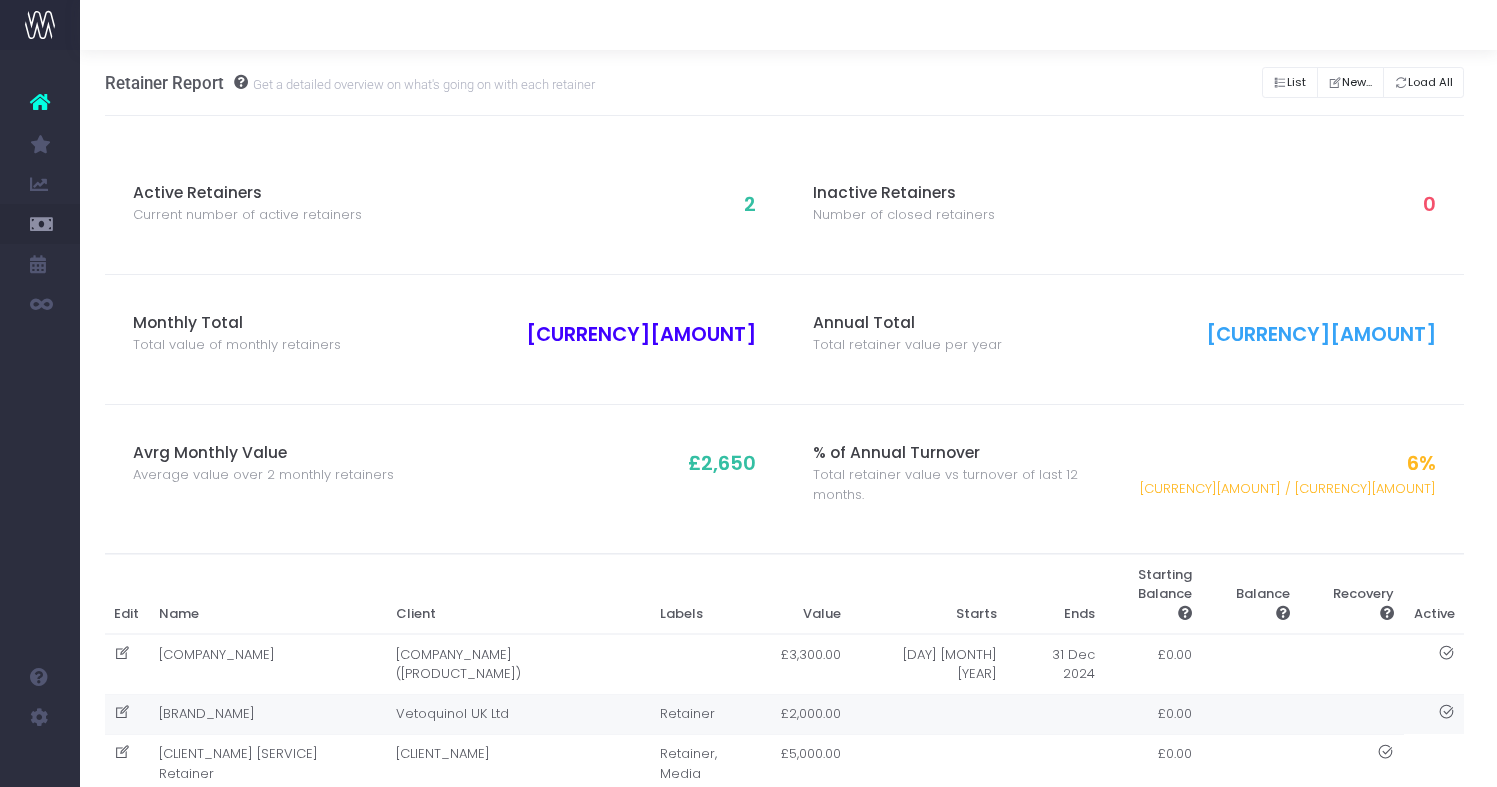click on "£2,000.00" at bounding box center [811, 714] 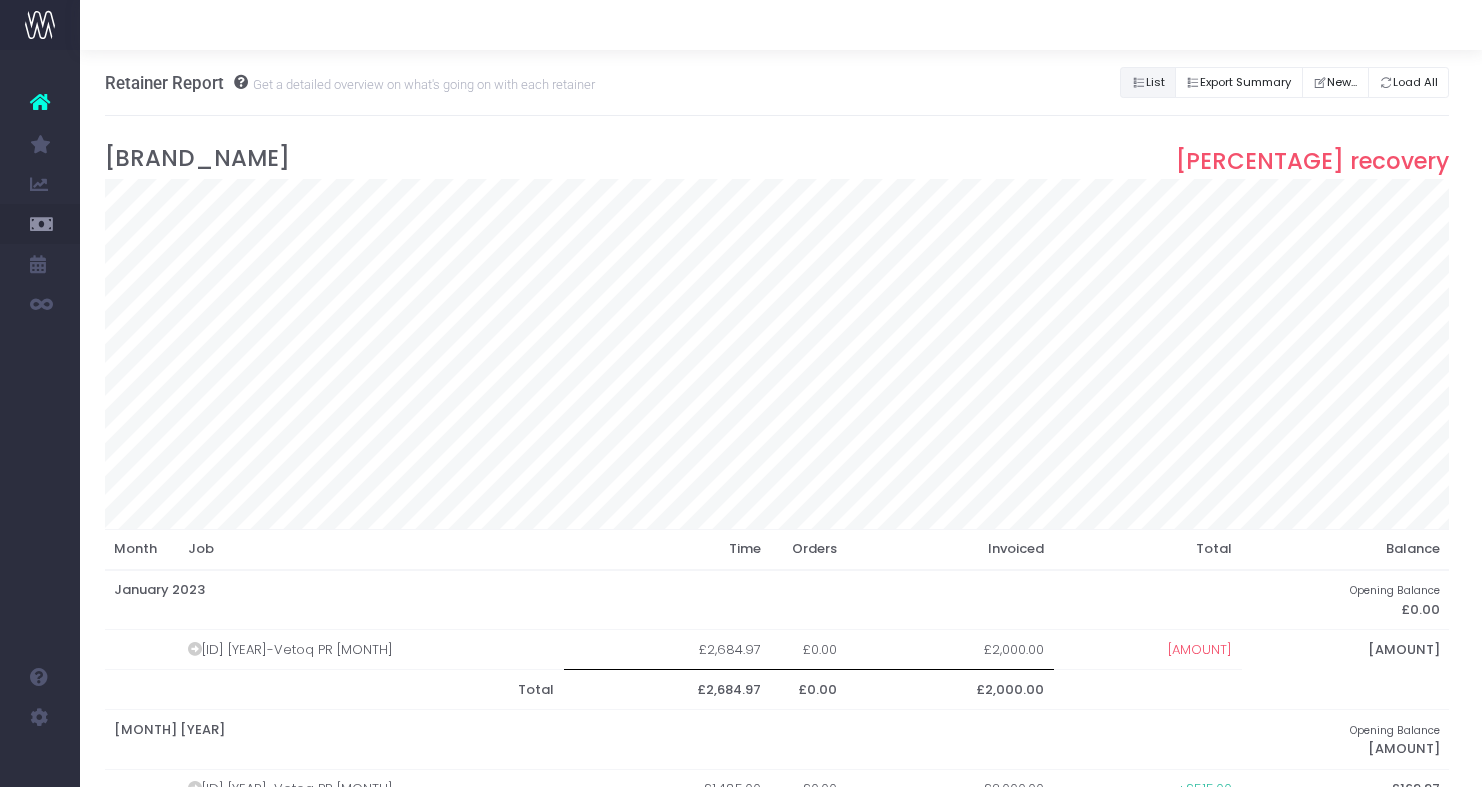 click on "List" at bounding box center (1148, 82) 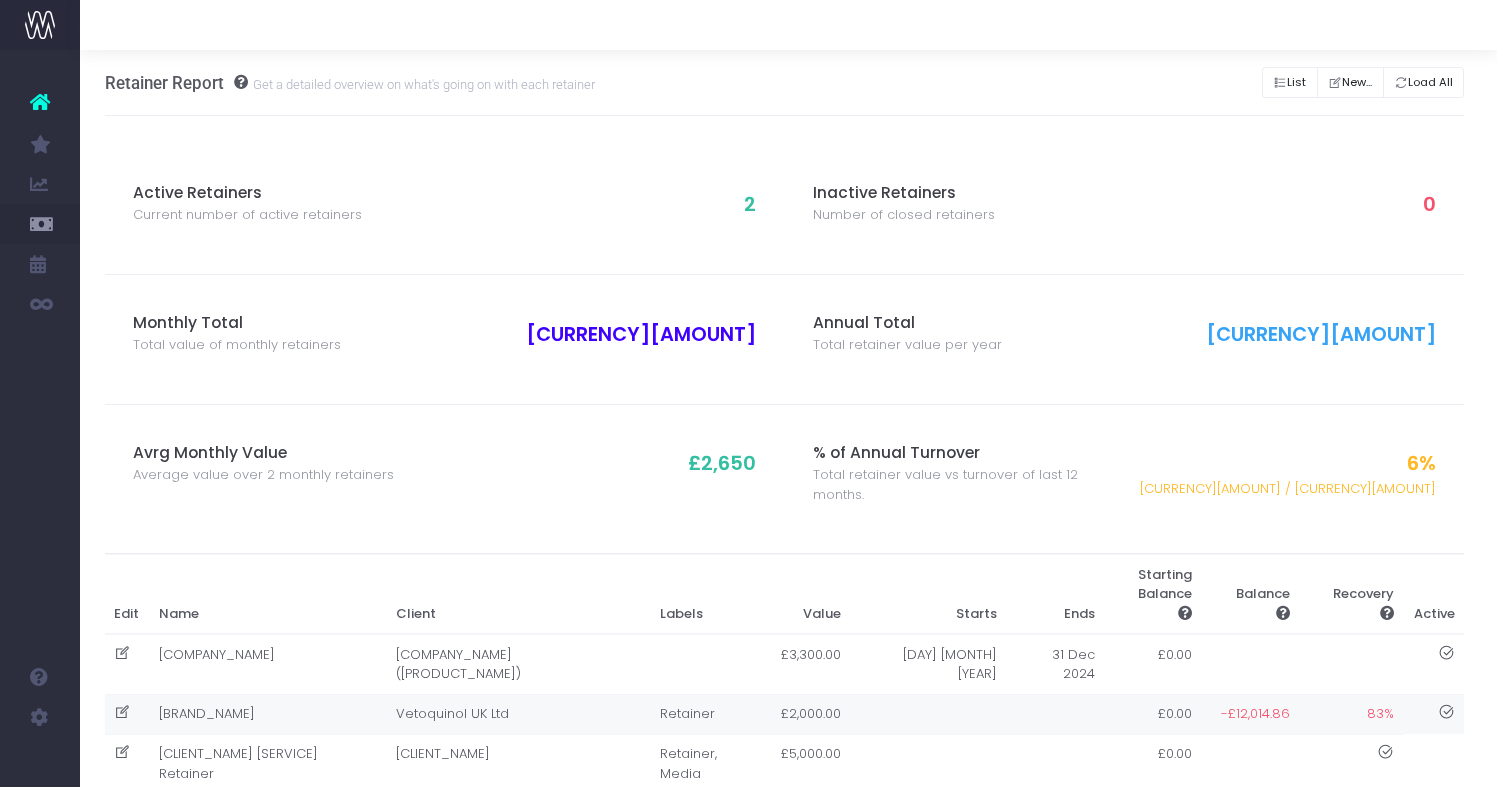 click at bounding box center (122, 712) 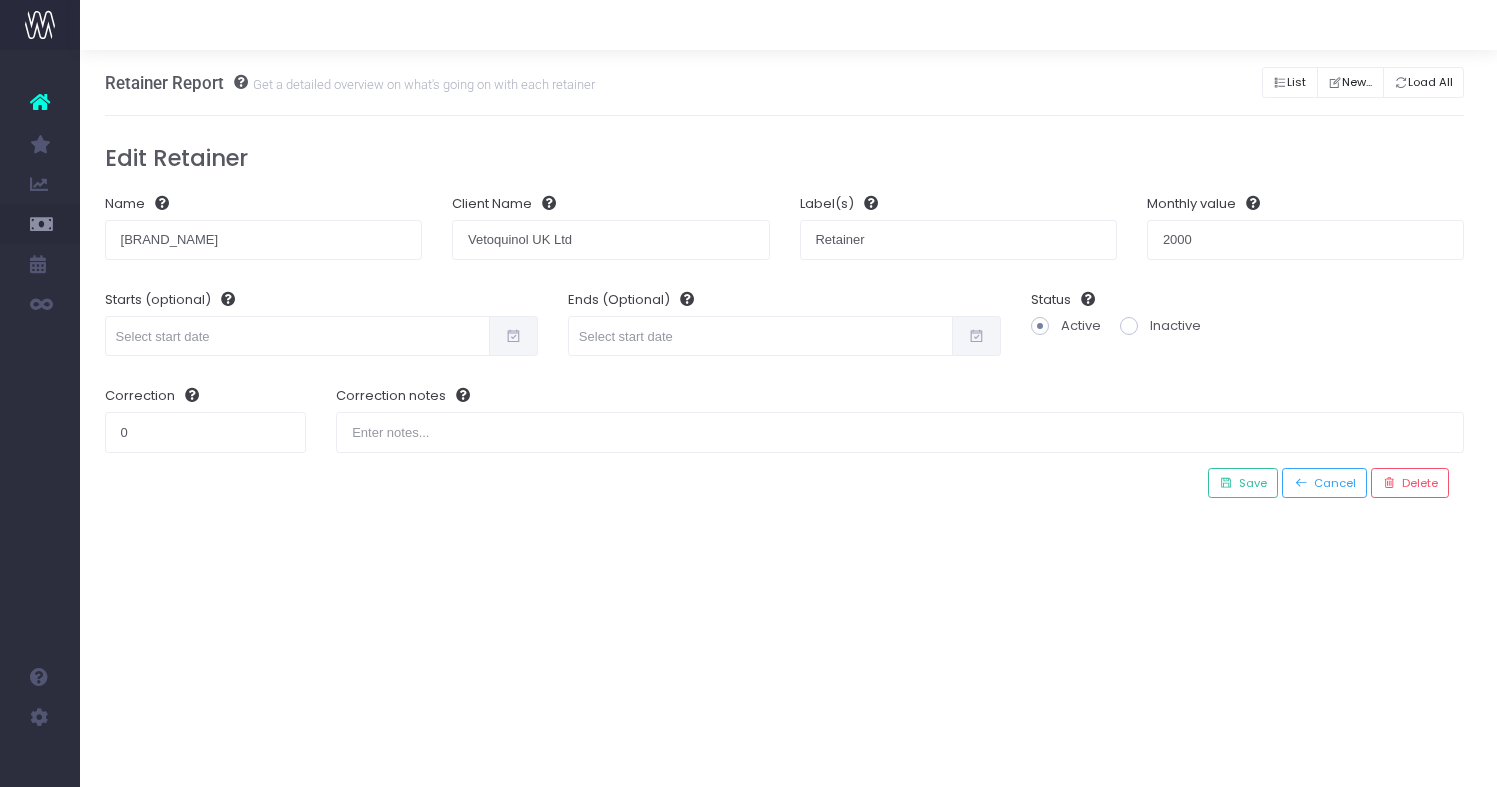 click at bounding box center [1129, 326] 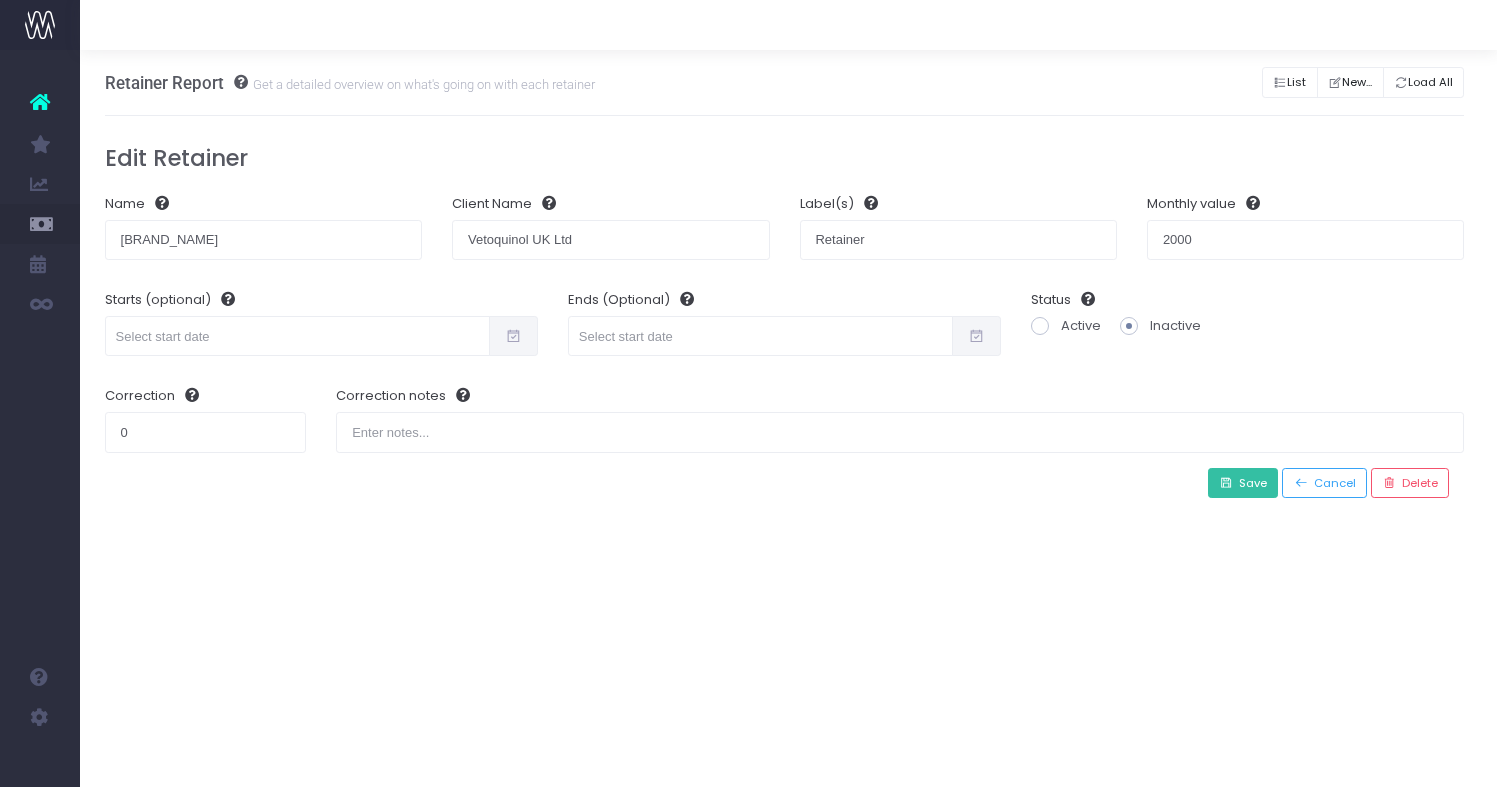 click on "Save" at bounding box center (1250, 483) 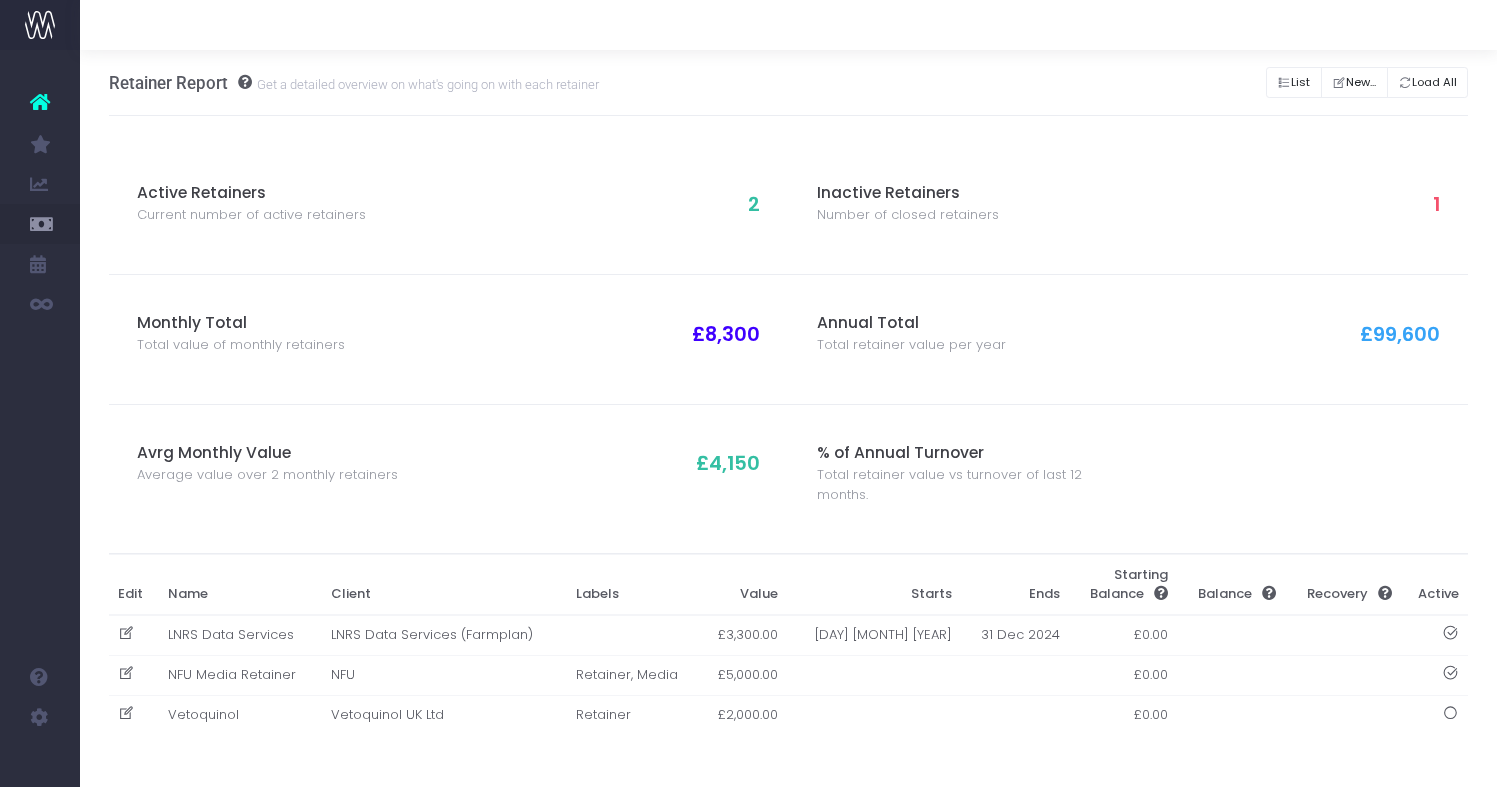 scroll, scrollTop: 0, scrollLeft: 4, axis: horizontal 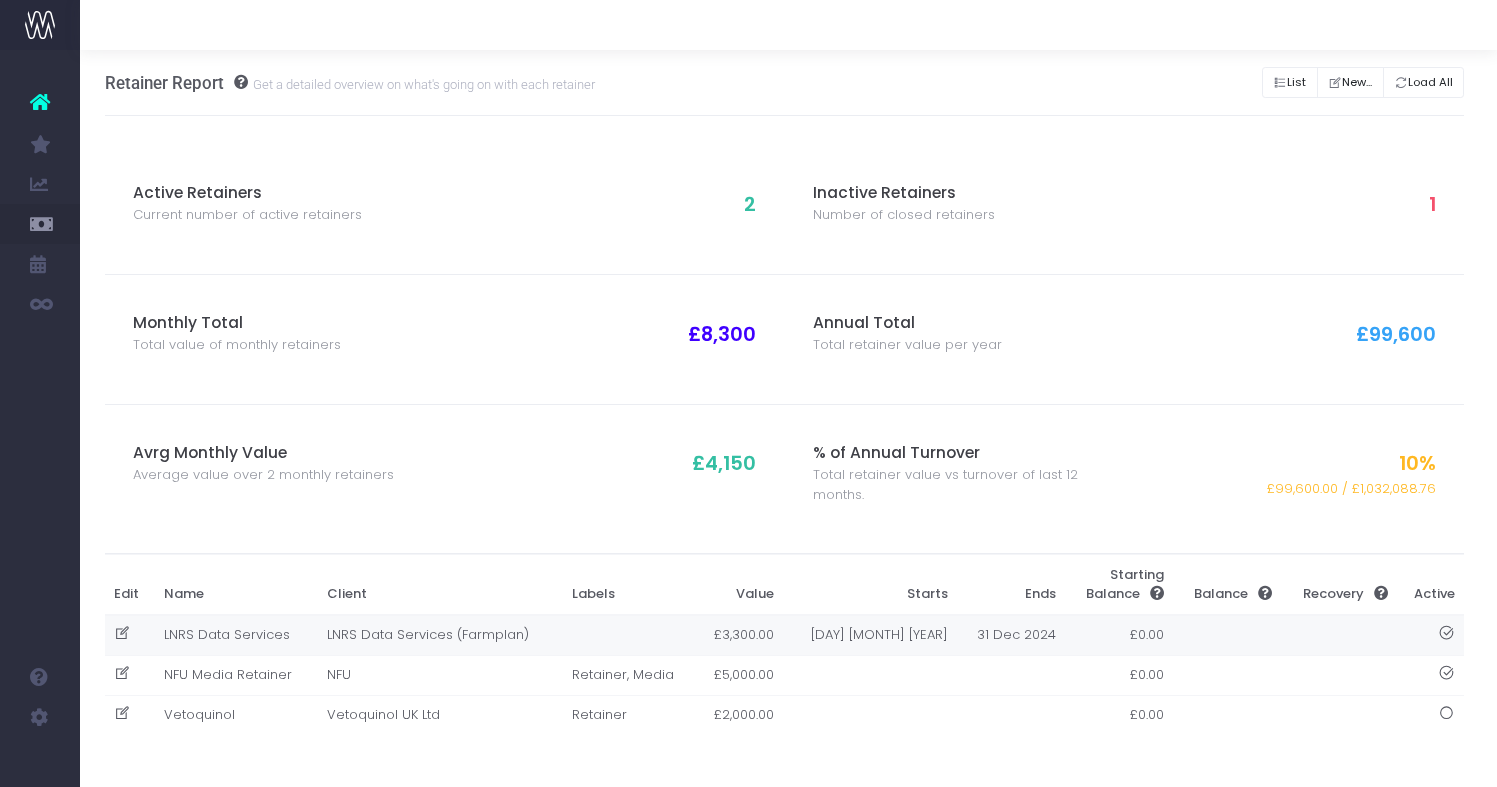 click at bounding box center [122, 633] 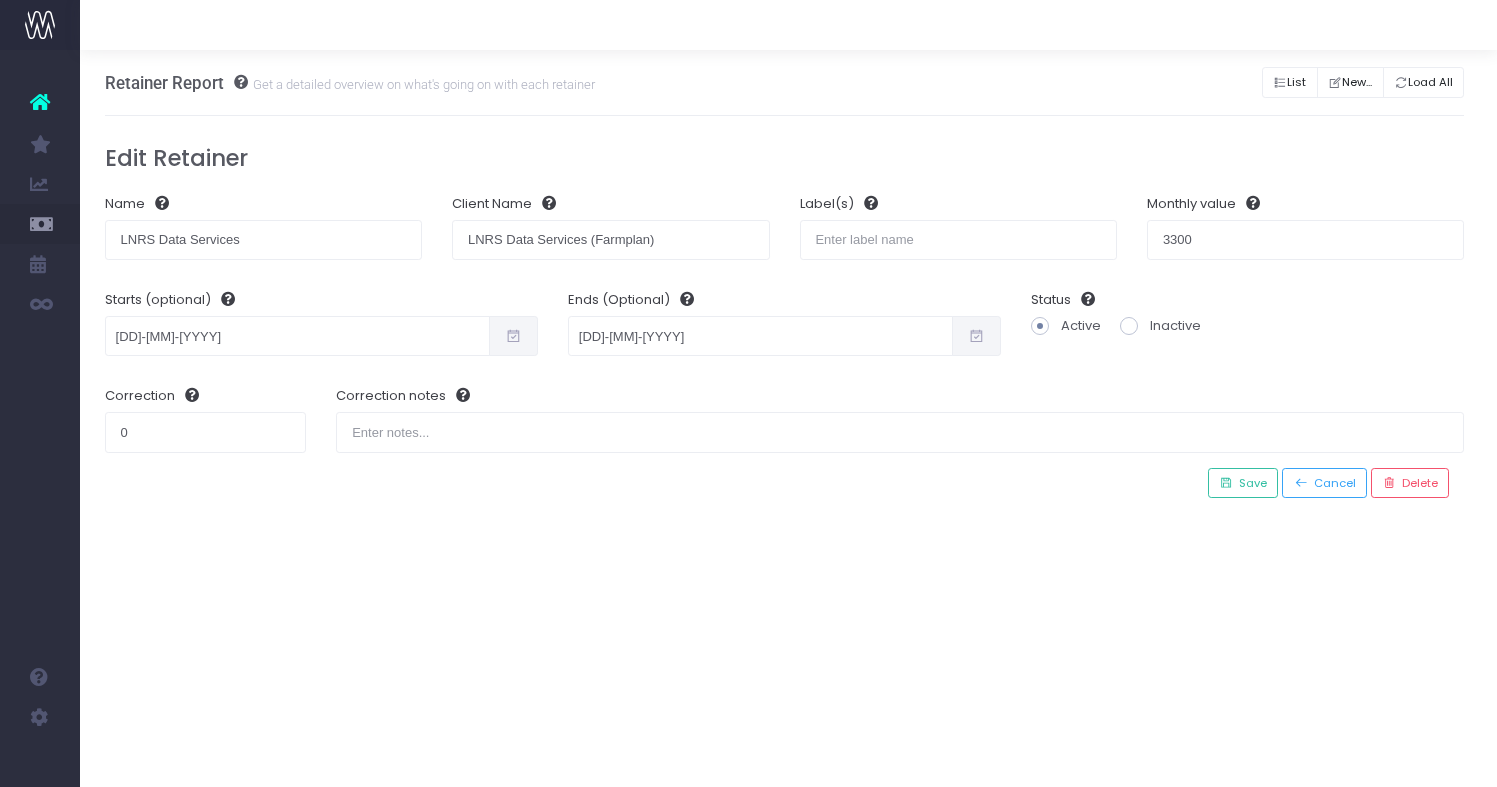 click at bounding box center (1129, 326) 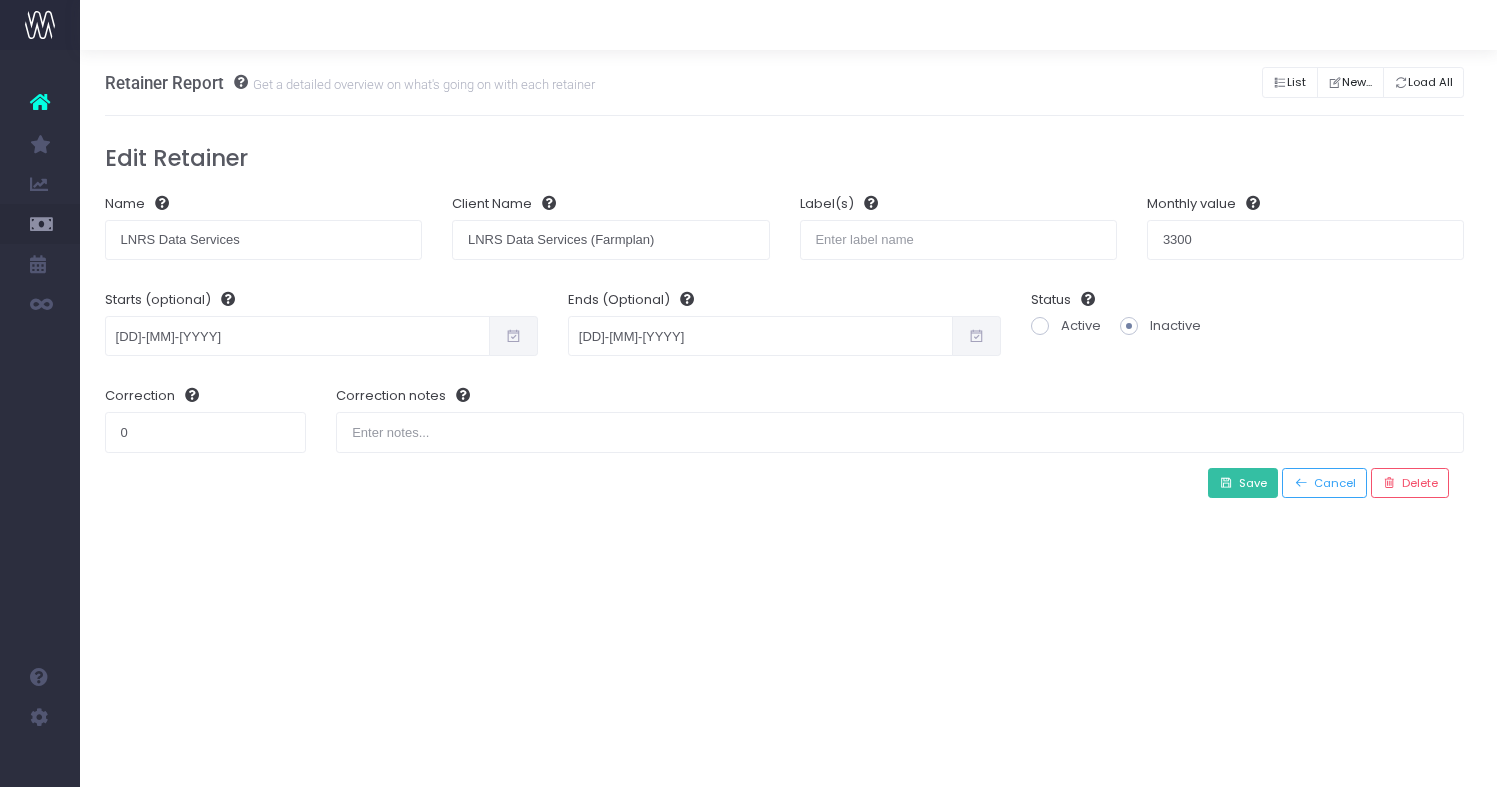 click on "Save" at bounding box center (1250, 483) 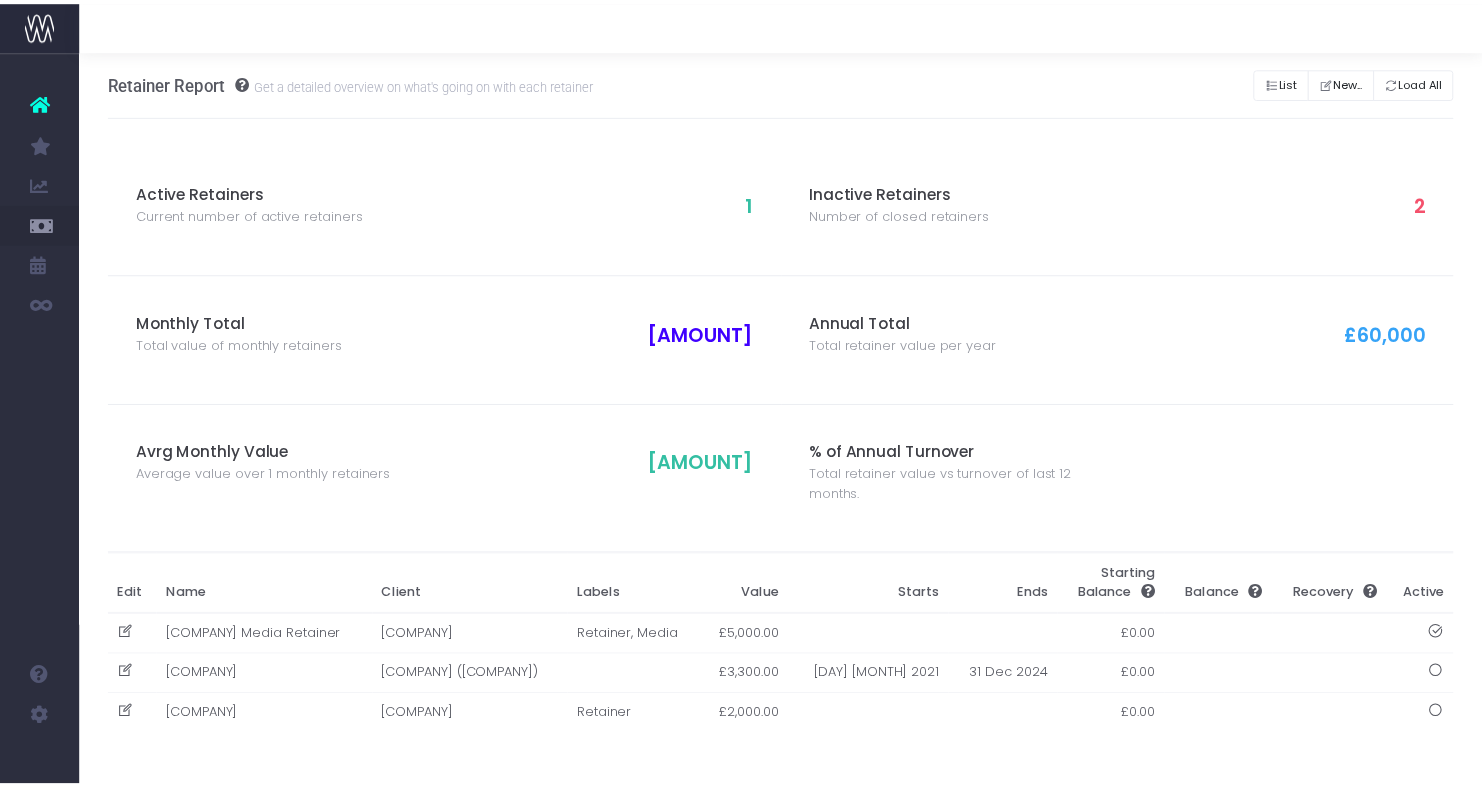 scroll, scrollTop: 0, scrollLeft: 4, axis: horizontal 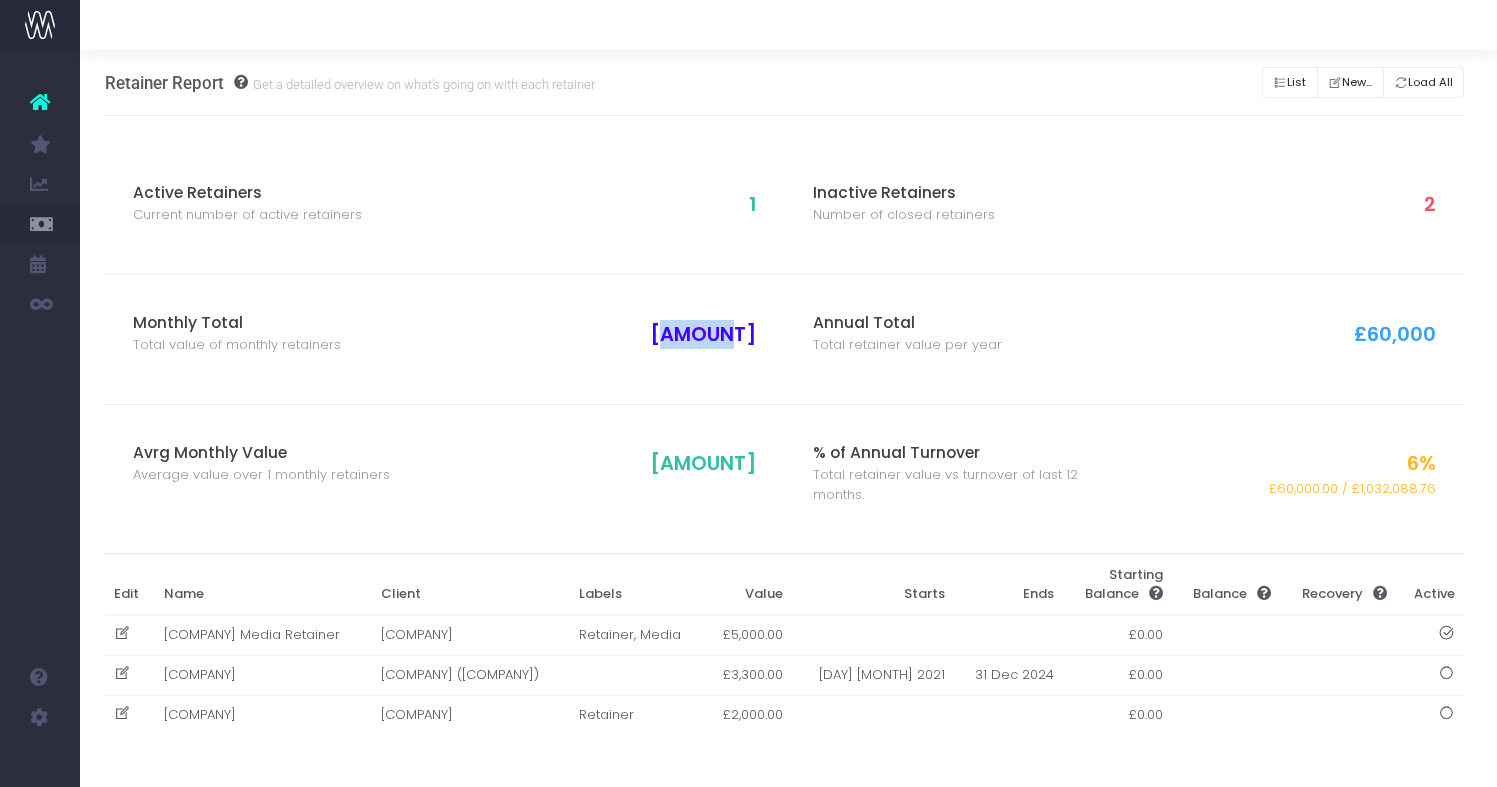drag, startPoint x: 707, startPoint y: 332, endPoint x: 771, endPoint y: 326, distance: 64.28063 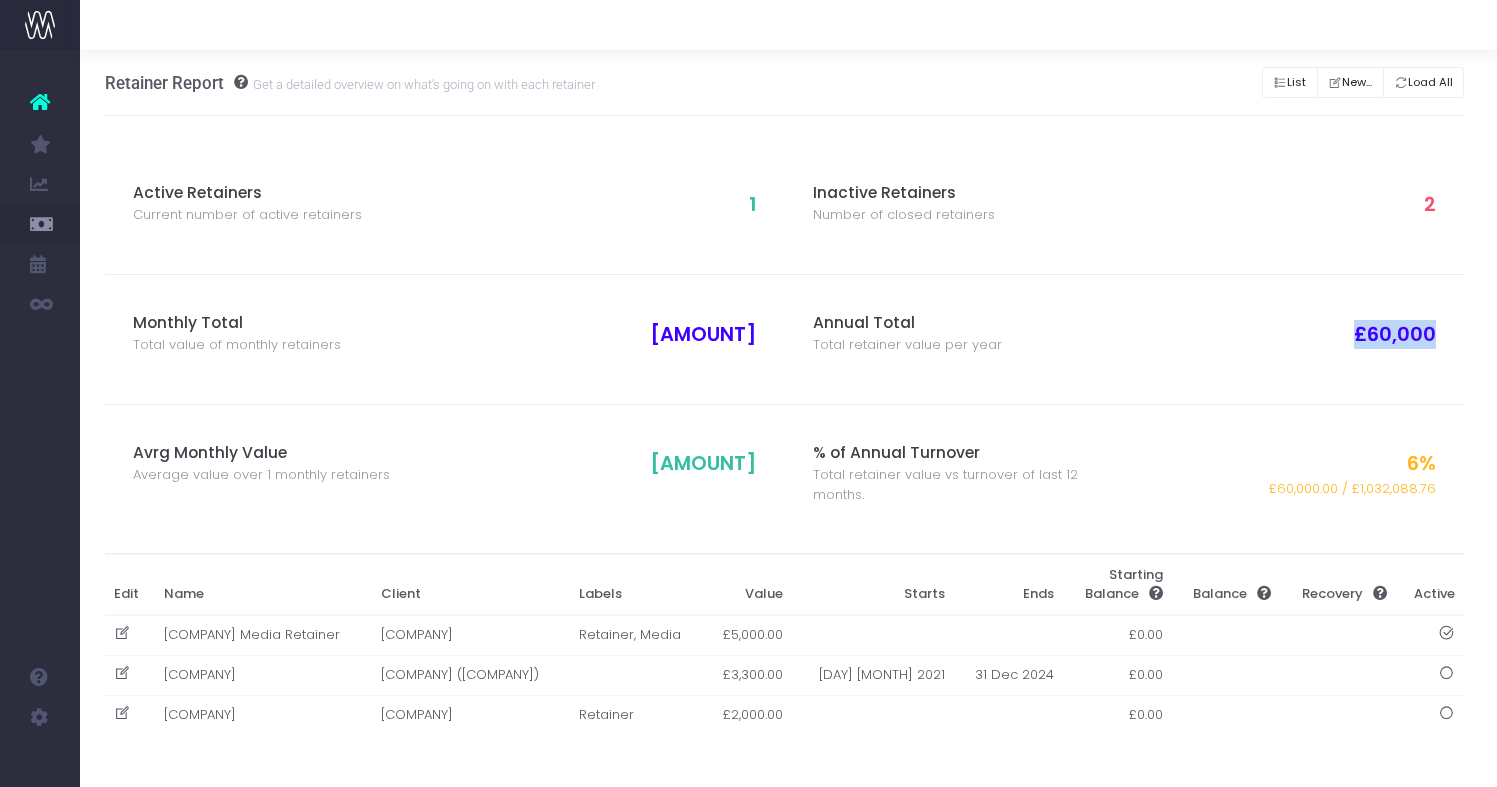drag, startPoint x: 1366, startPoint y: 329, endPoint x: 1434, endPoint y: 323, distance: 68.26419 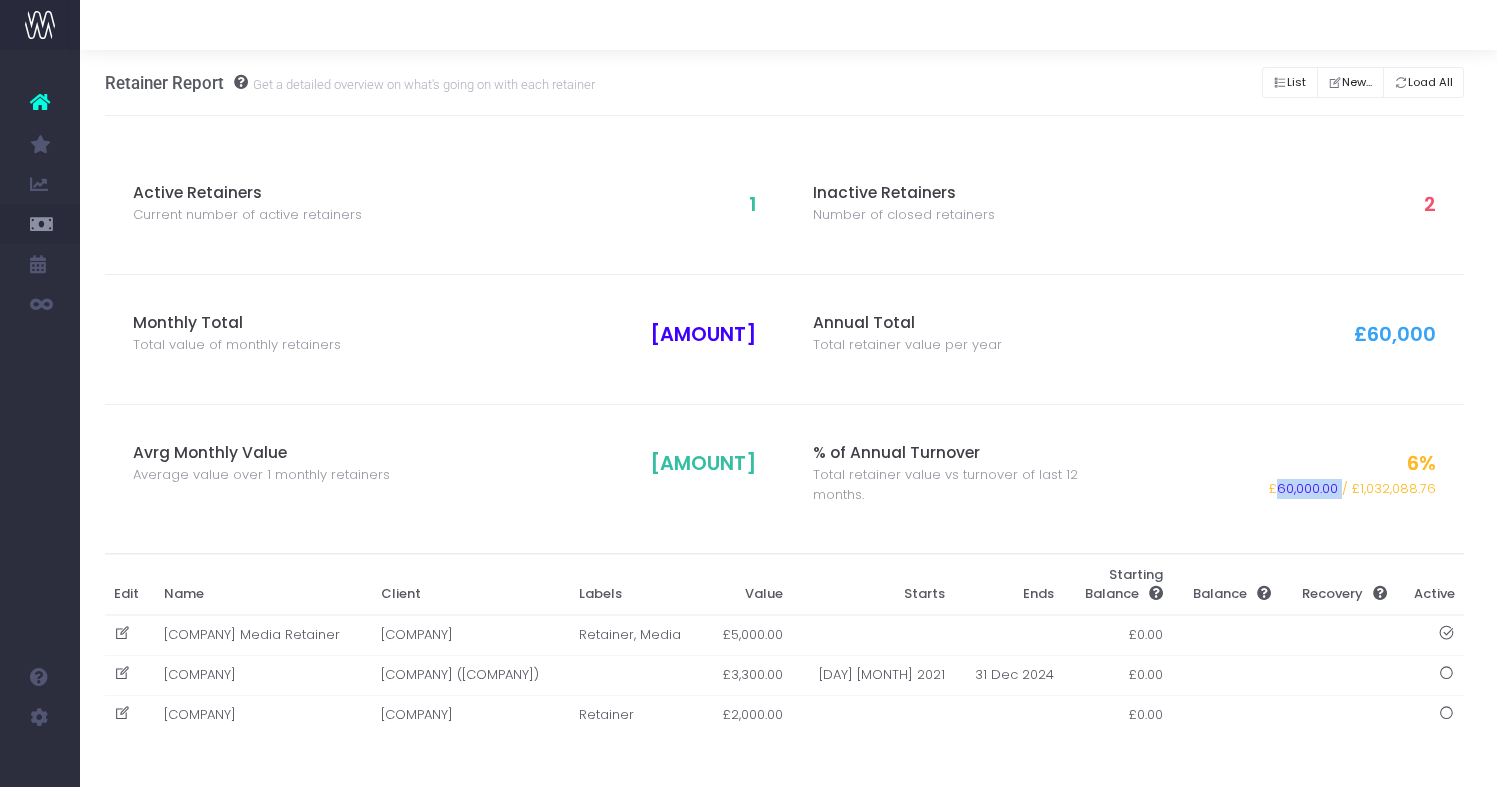 drag, startPoint x: 1281, startPoint y: 486, endPoint x: 1344, endPoint y: 484, distance: 63.03174 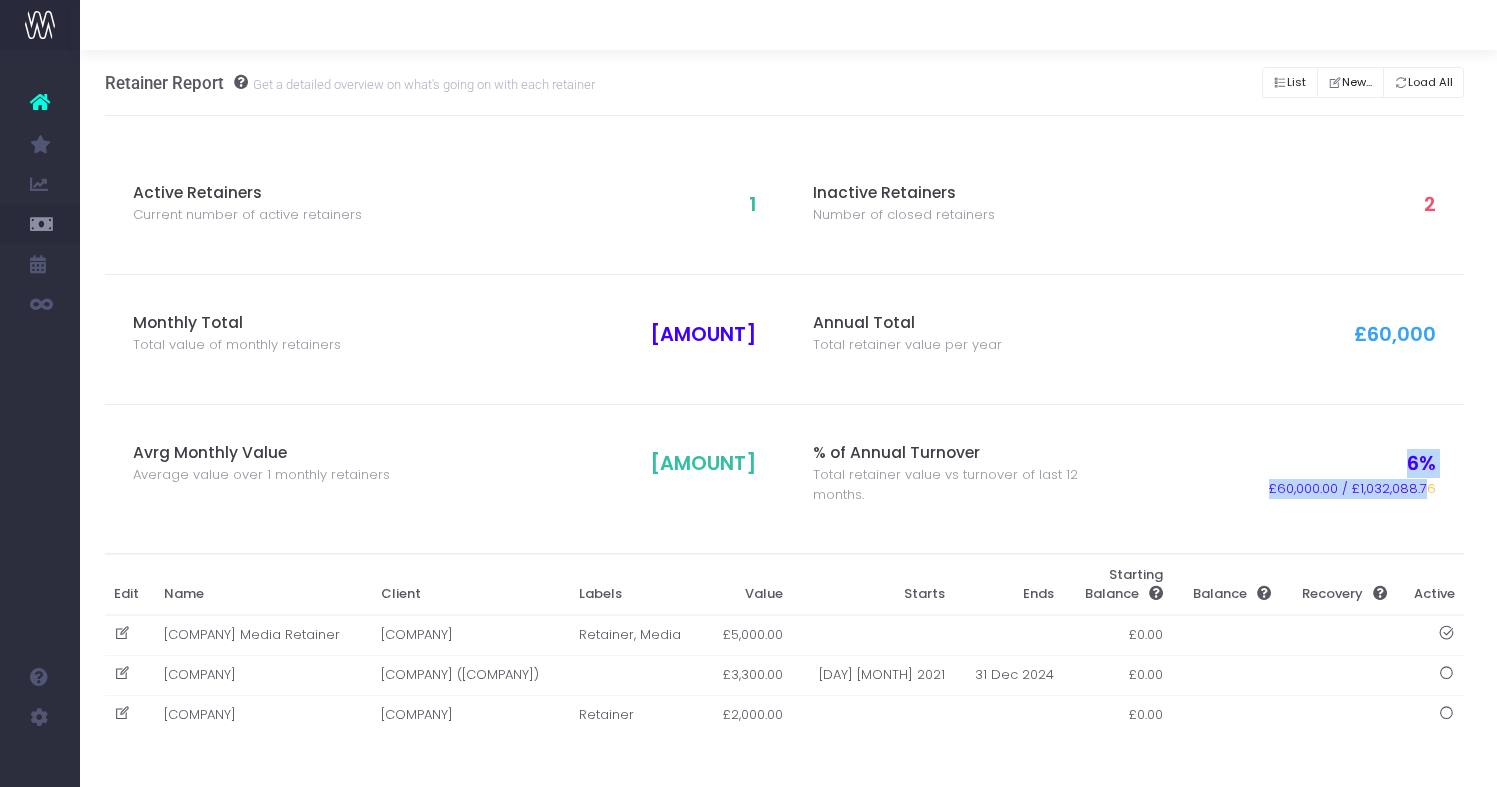drag, startPoint x: 1425, startPoint y: 479, endPoint x: 1266, endPoint y: 469, distance: 159.31415 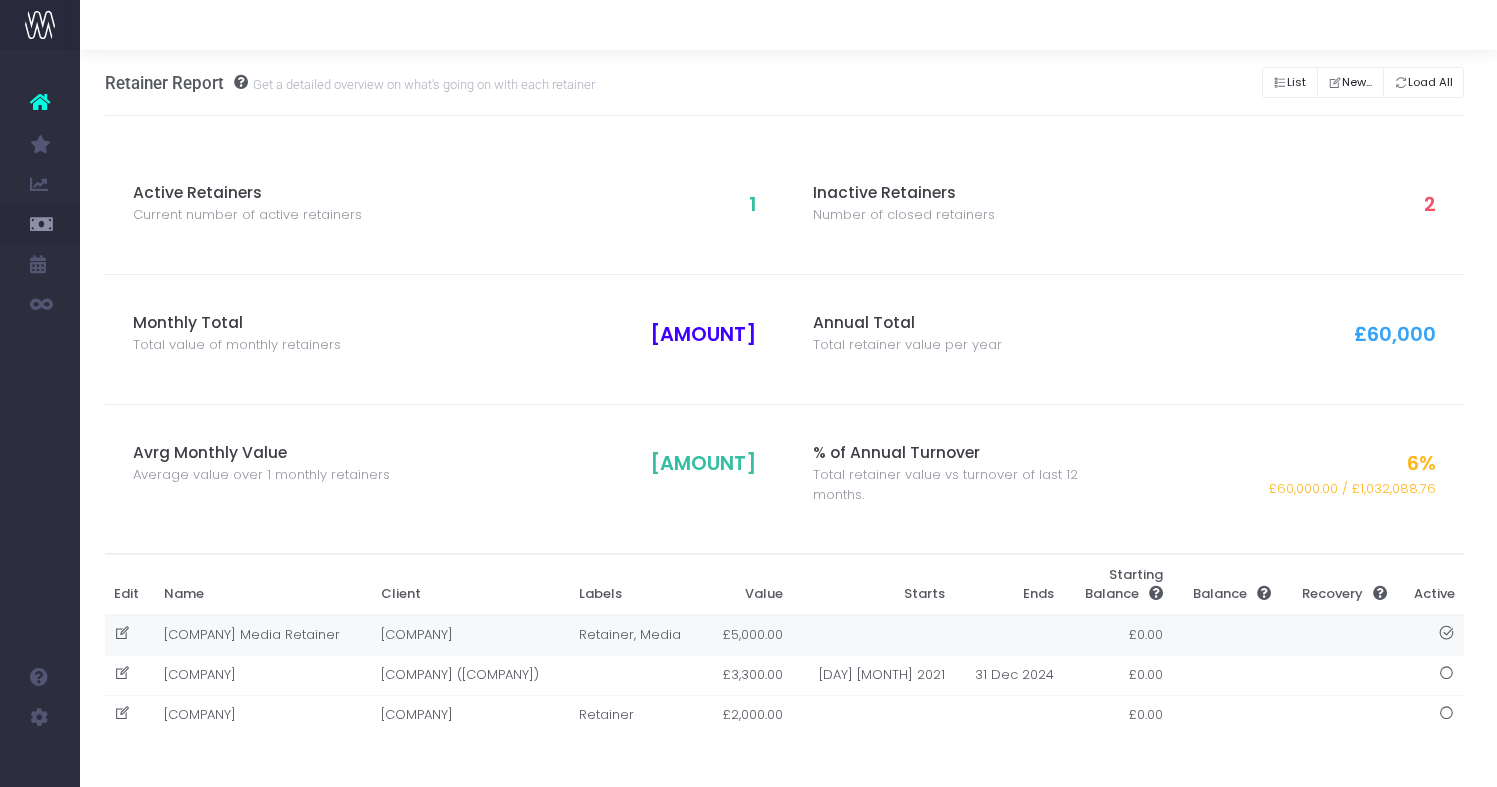 click on "Retainer, Media" at bounding box center [636, 635] 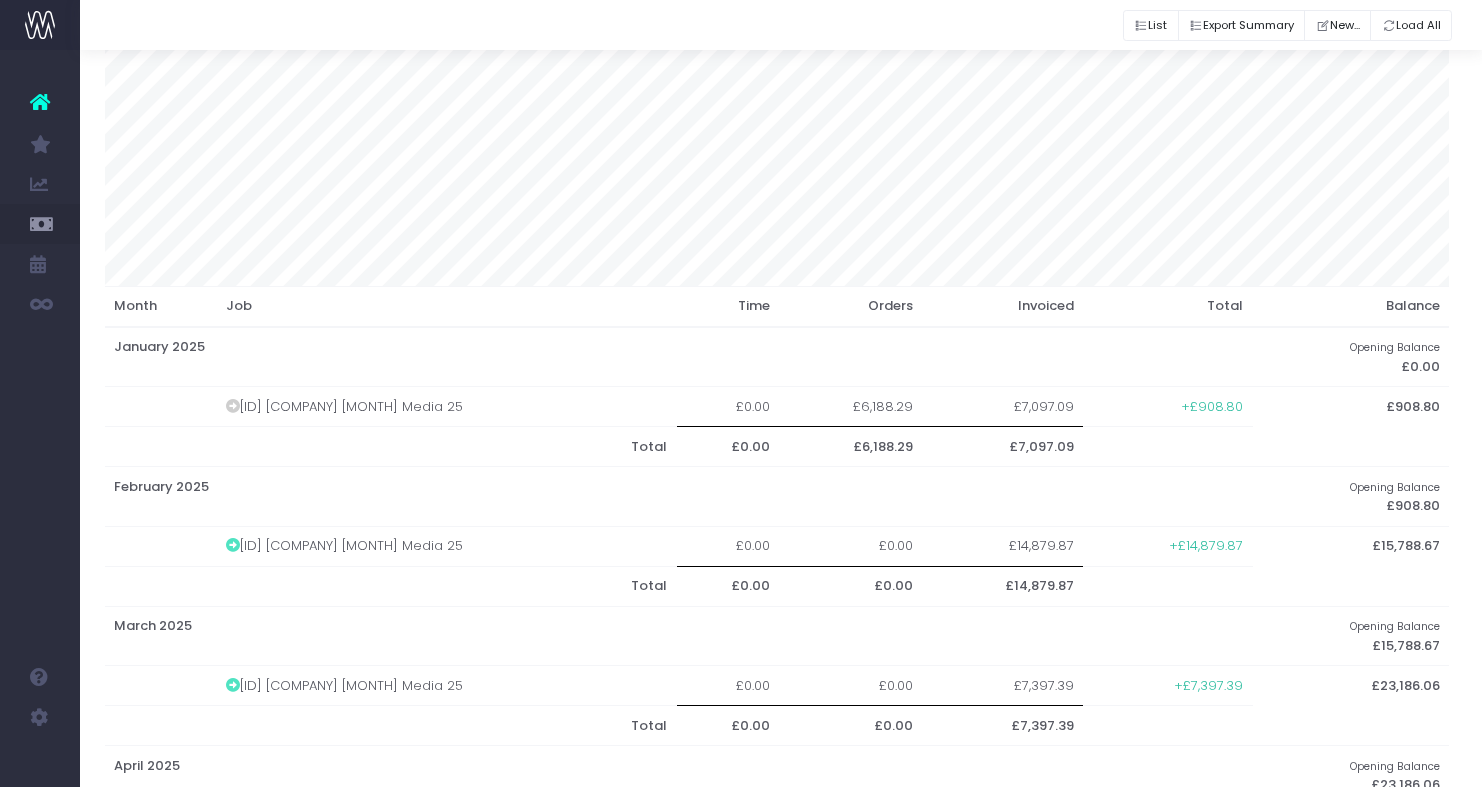 scroll, scrollTop: 245, scrollLeft: 4, axis: both 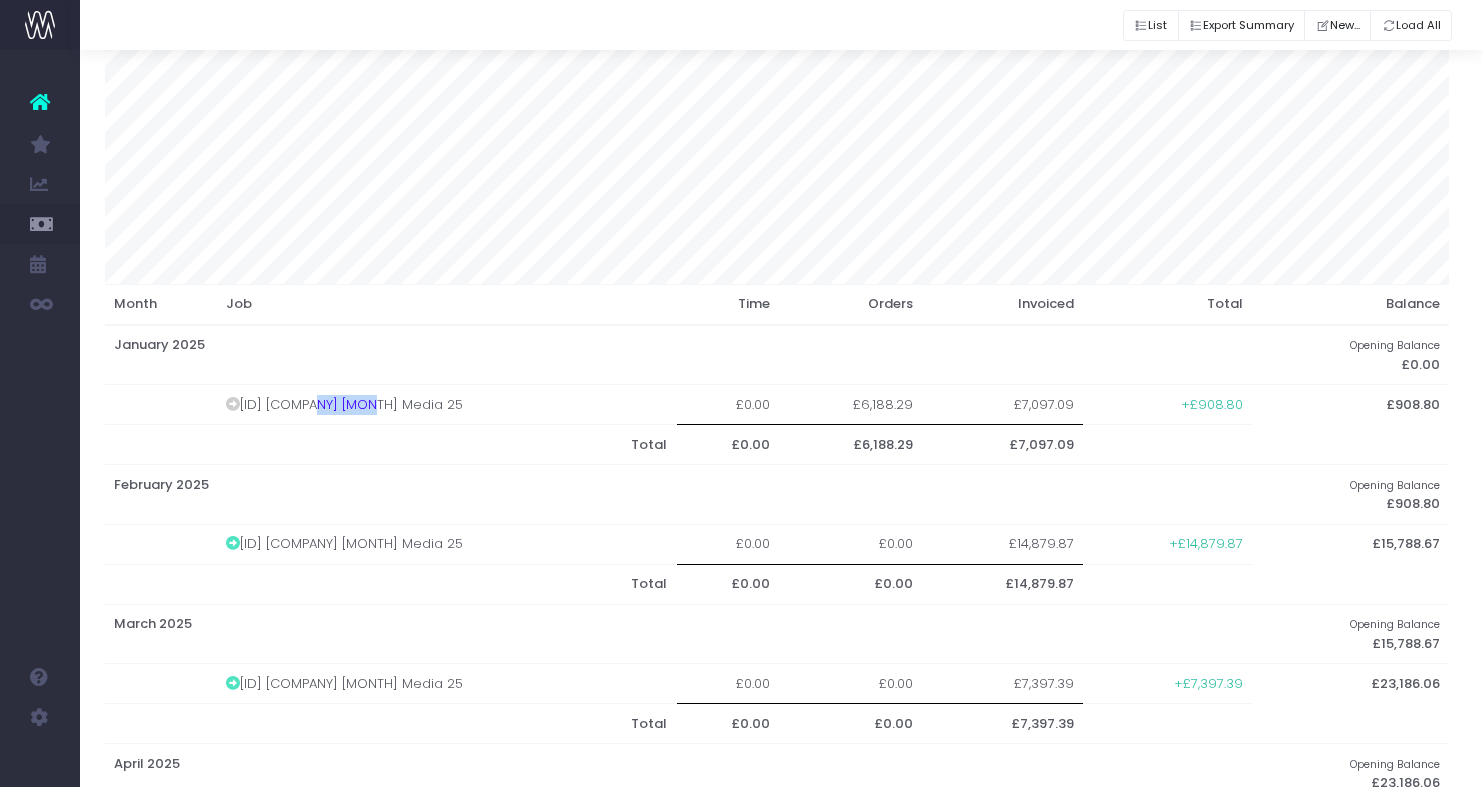 drag, startPoint x: 309, startPoint y: 400, endPoint x: 369, endPoint y: 400, distance: 60 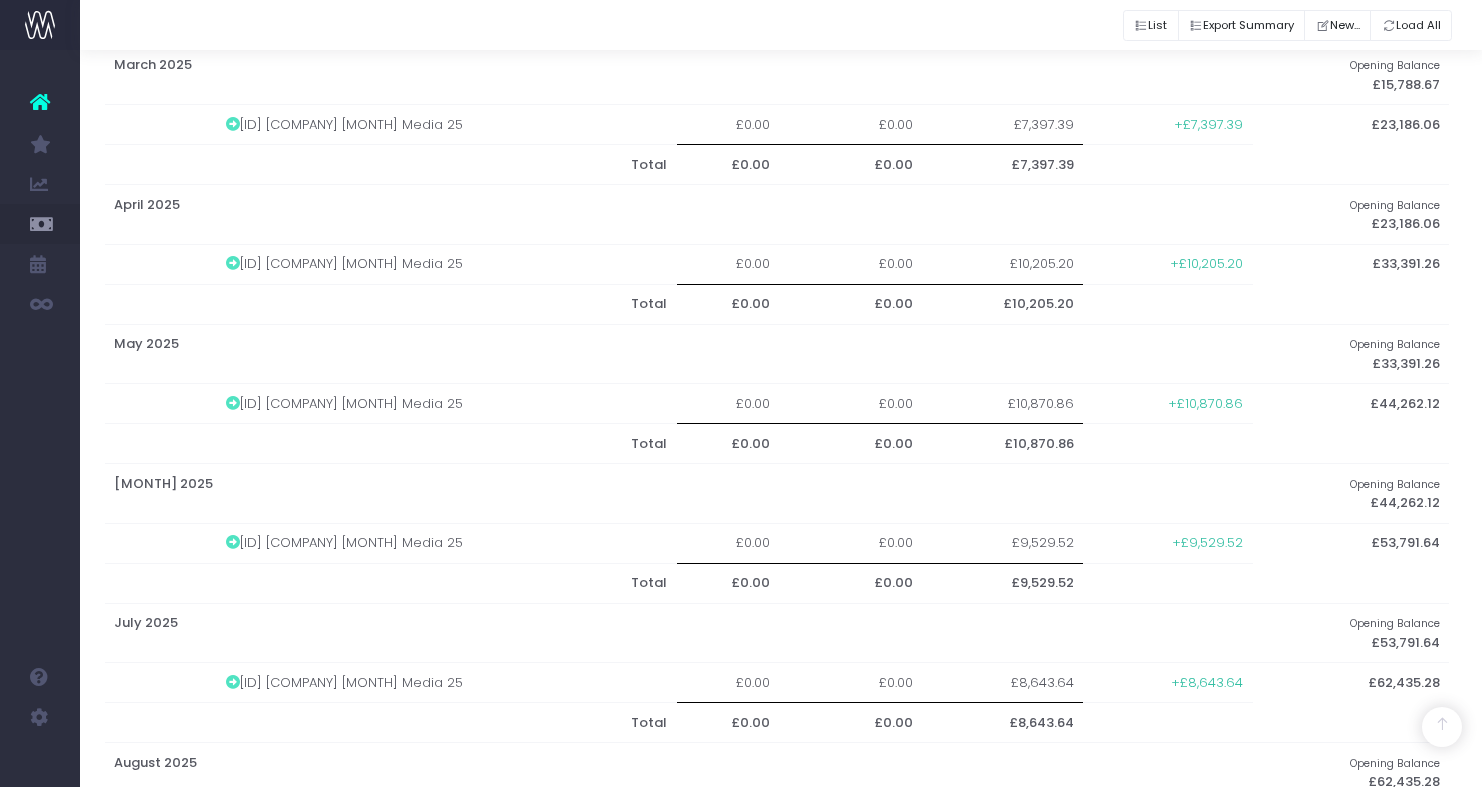 scroll, scrollTop: 883, scrollLeft: 4, axis: both 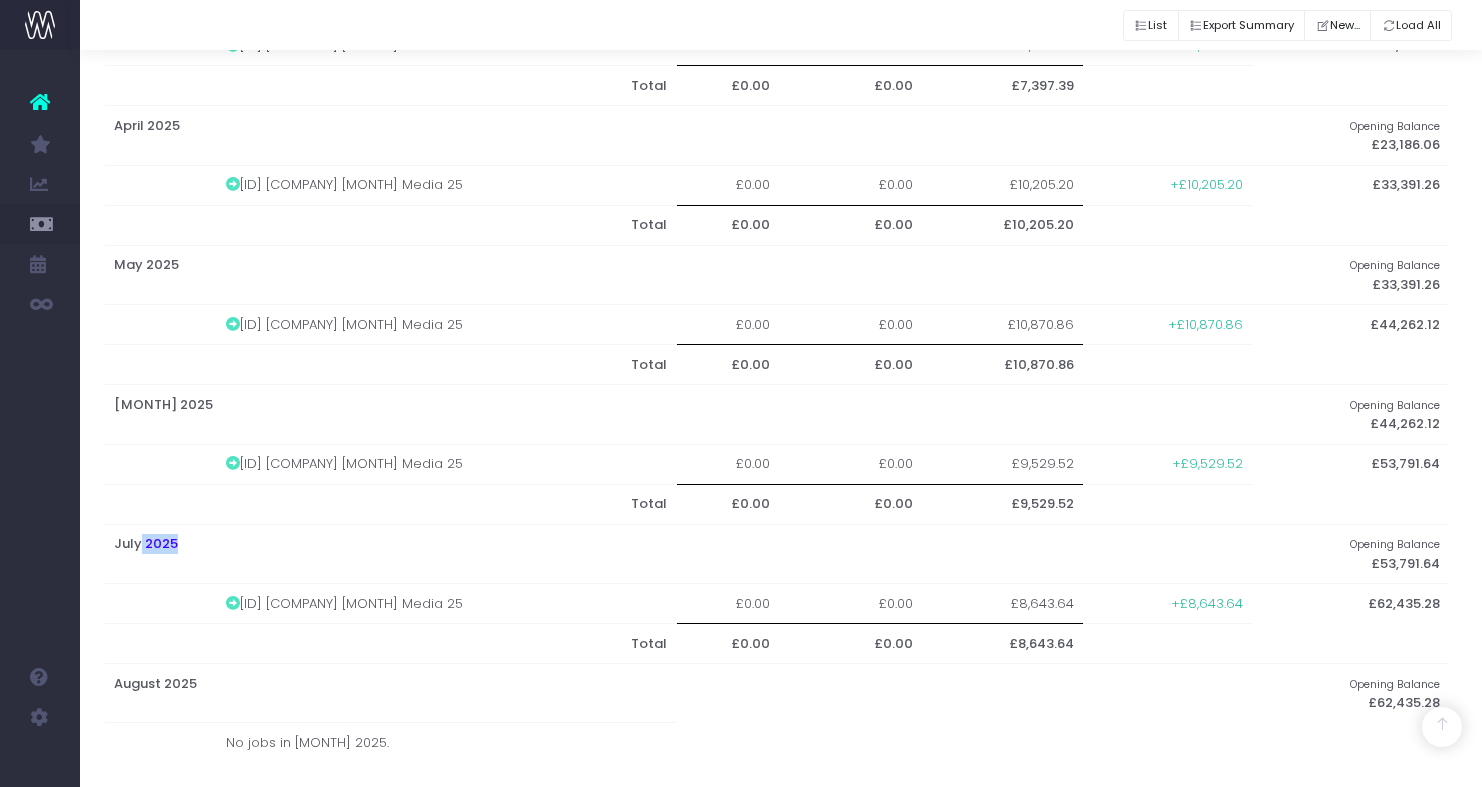 click on "July 2025" at bounding box center [679, 554] 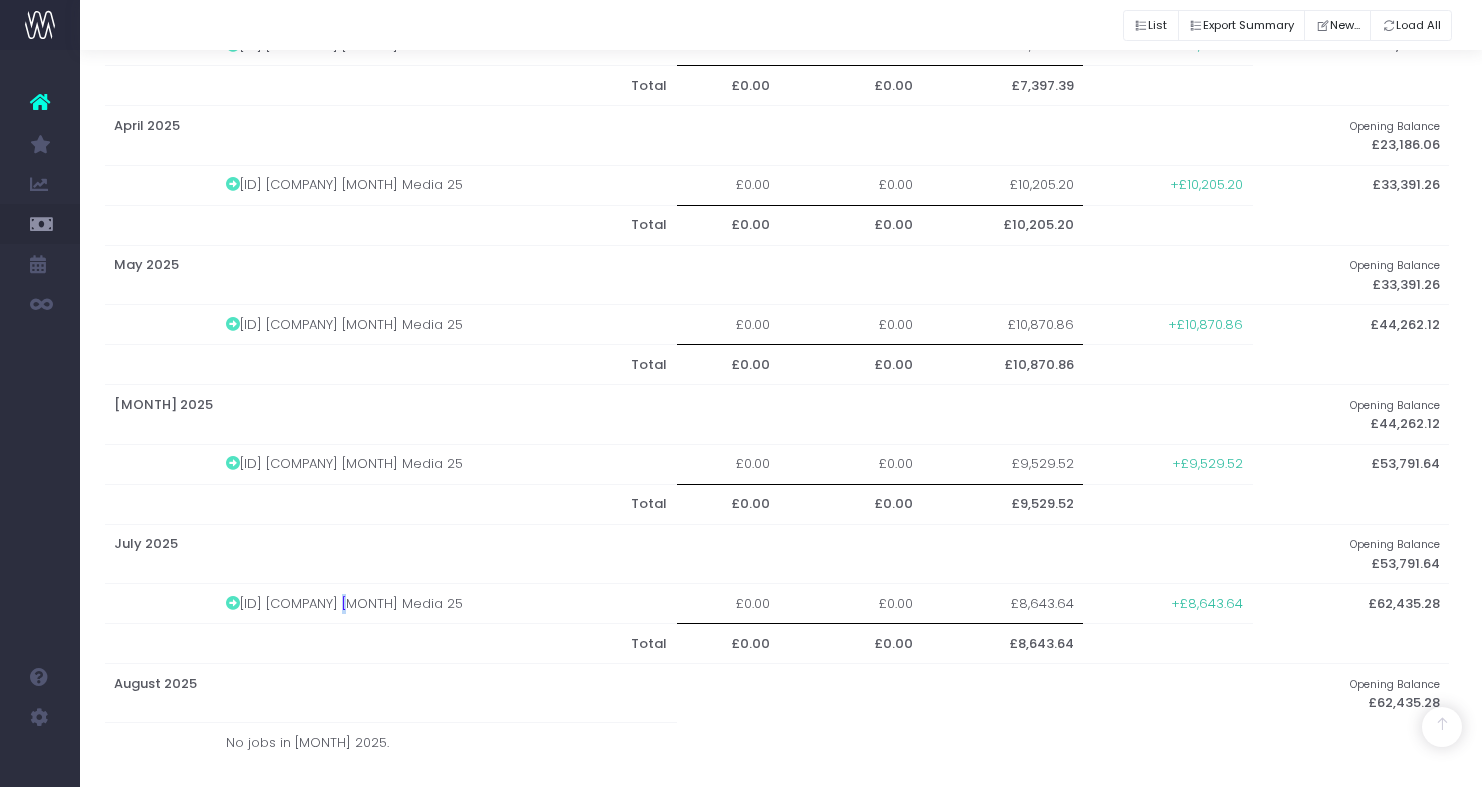 click on "[34218] NFU July Media 25" at bounding box center [447, 604] 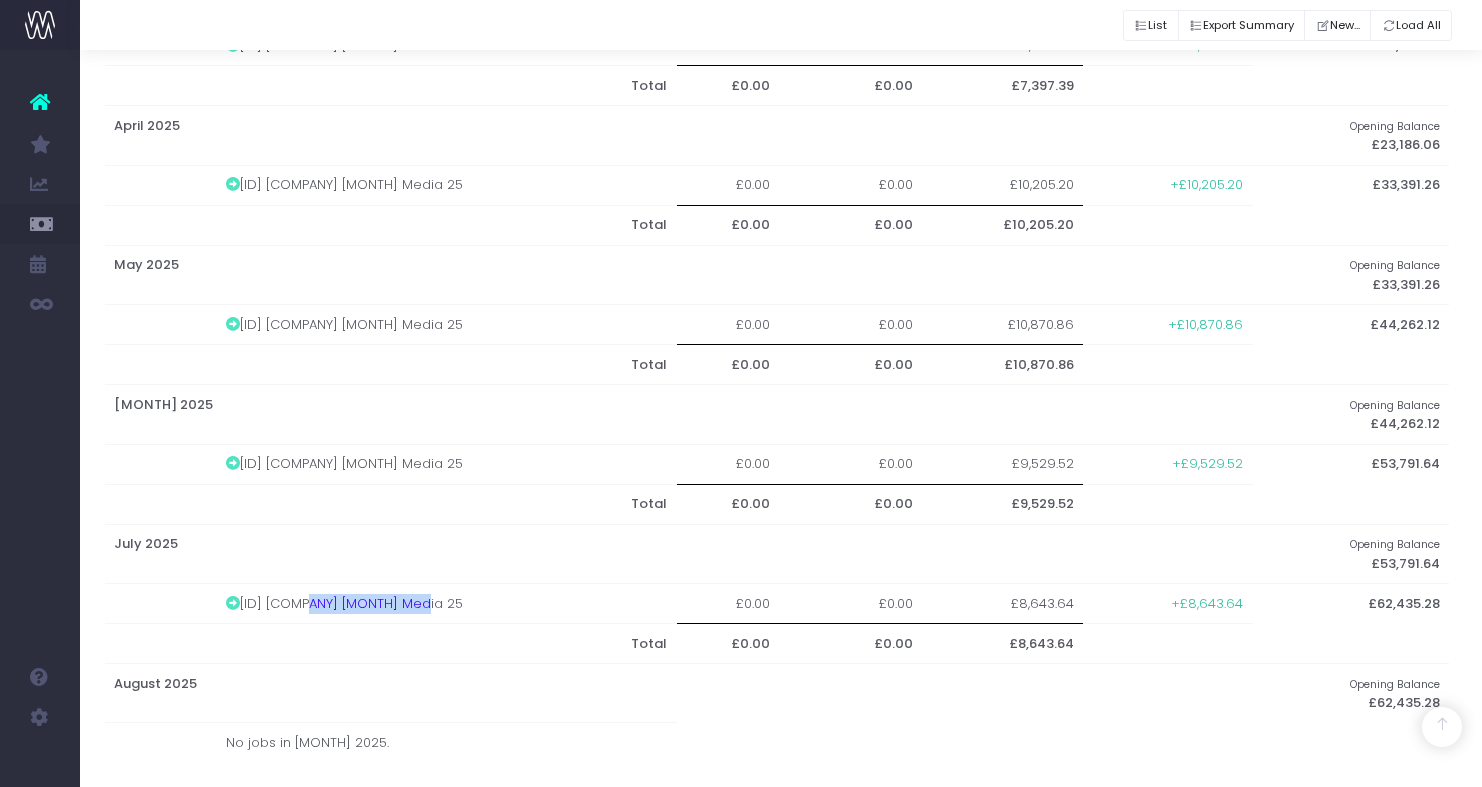 drag, startPoint x: 304, startPoint y: 591, endPoint x: 278, endPoint y: 552, distance: 46.872166 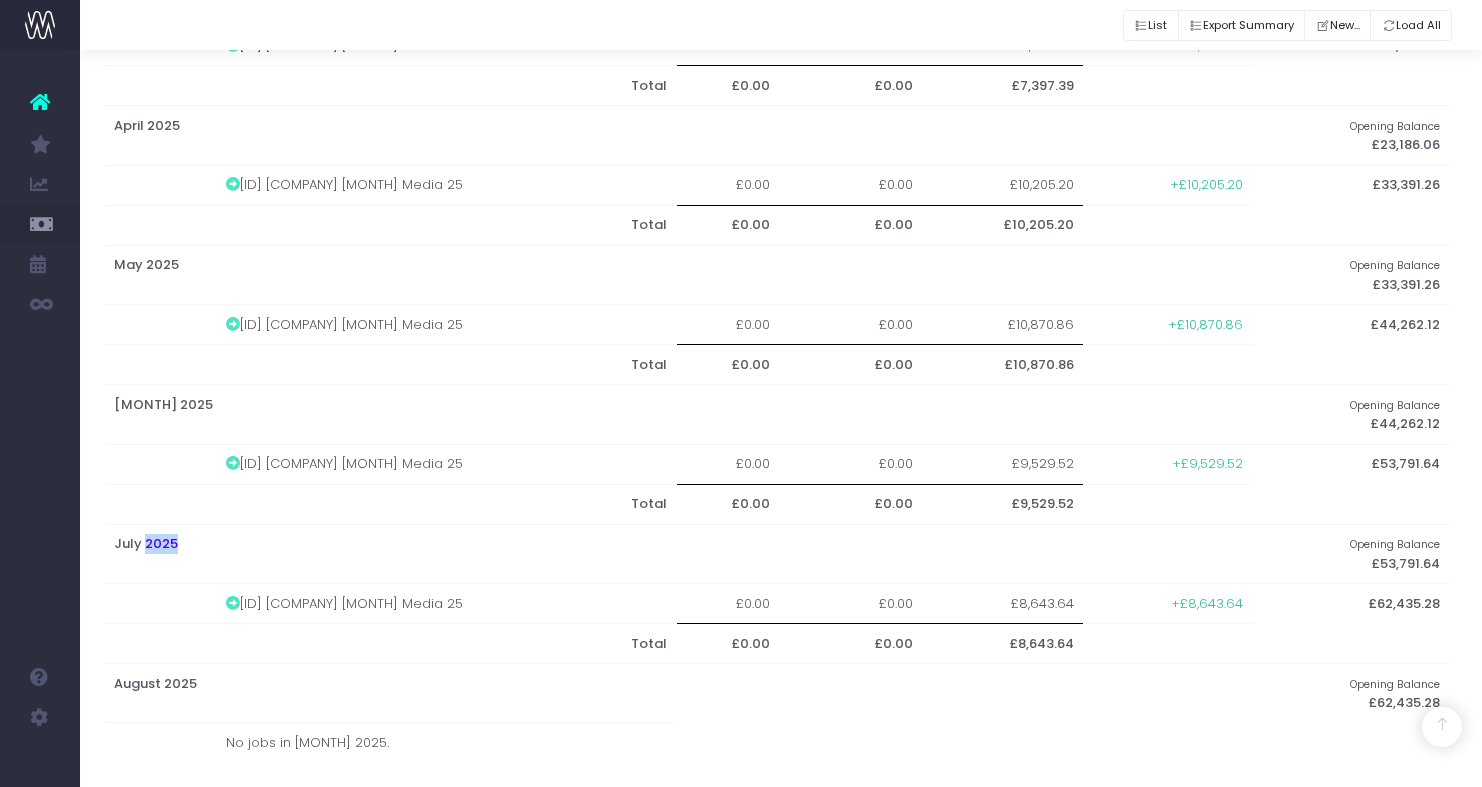 drag, startPoint x: 155, startPoint y: 524, endPoint x: 196, endPoint y: 525, distance: 41.01219 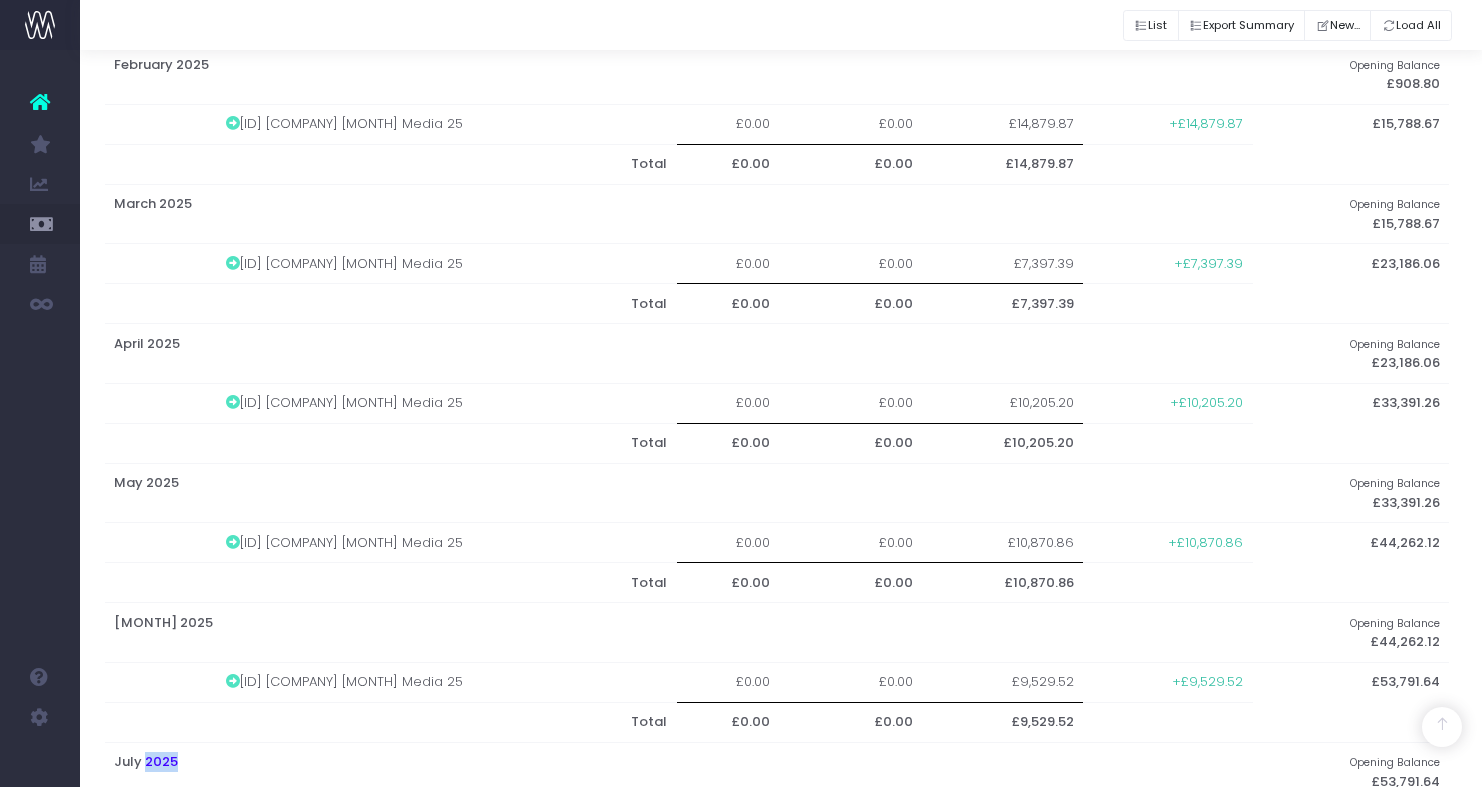scroll, scrollTop: 665, scrollLeft: 2, axis: both 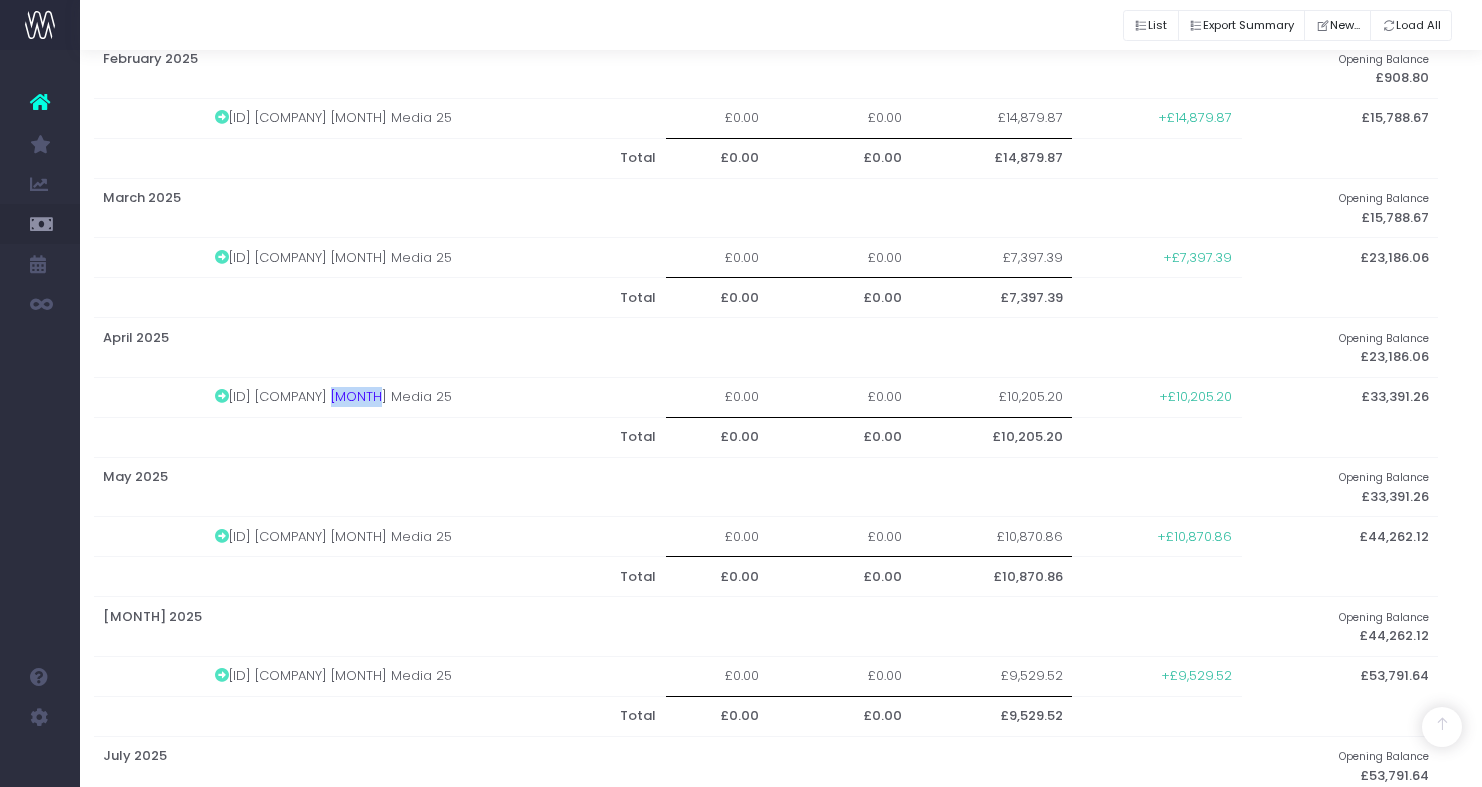 drag, startPoint x: 329, startPoint y: 395, endPoint x: 373, endPoint y: 394, distance: 44.011364 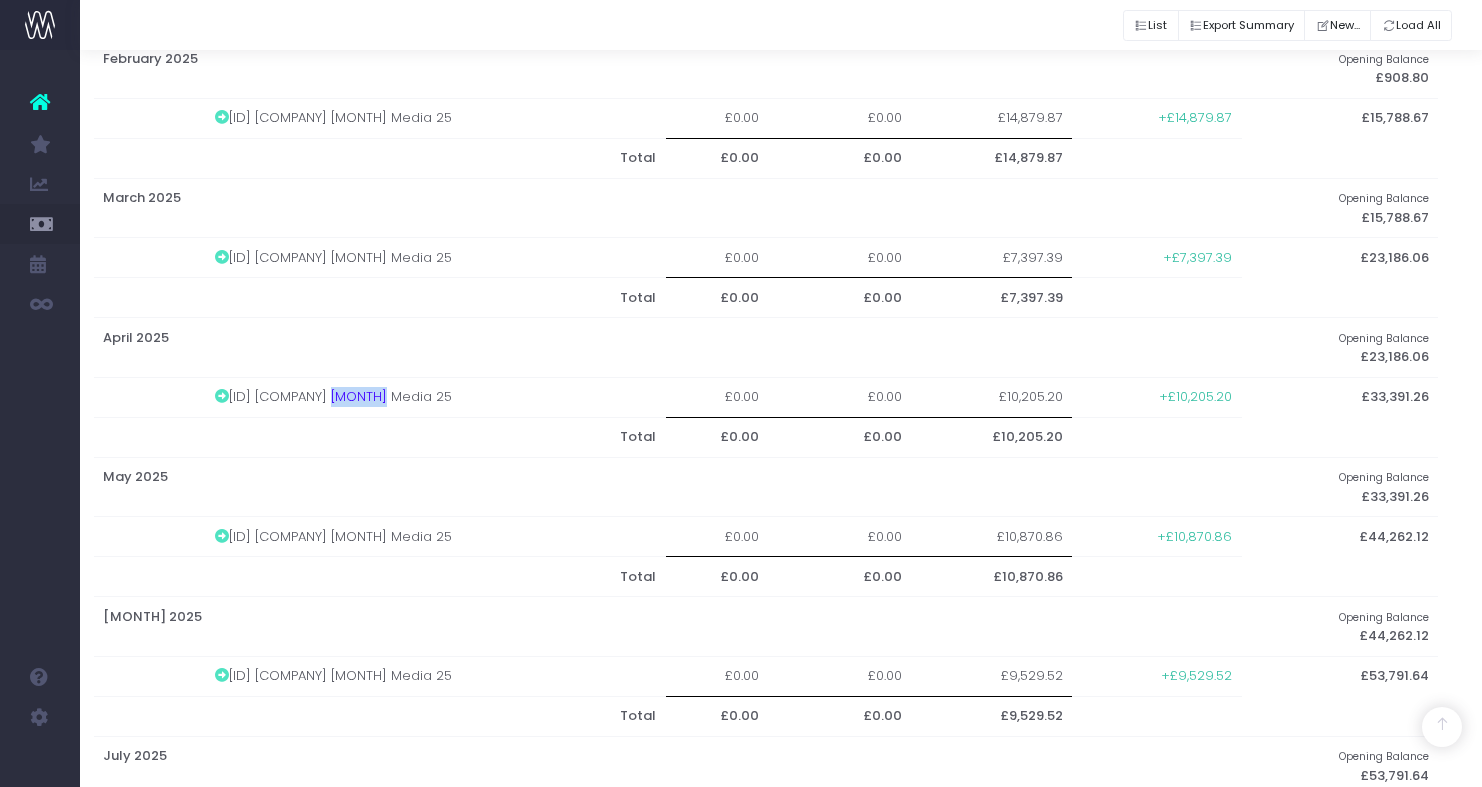 scroll, scrollTop: 671, scrollLeft: 0, axis: vertical 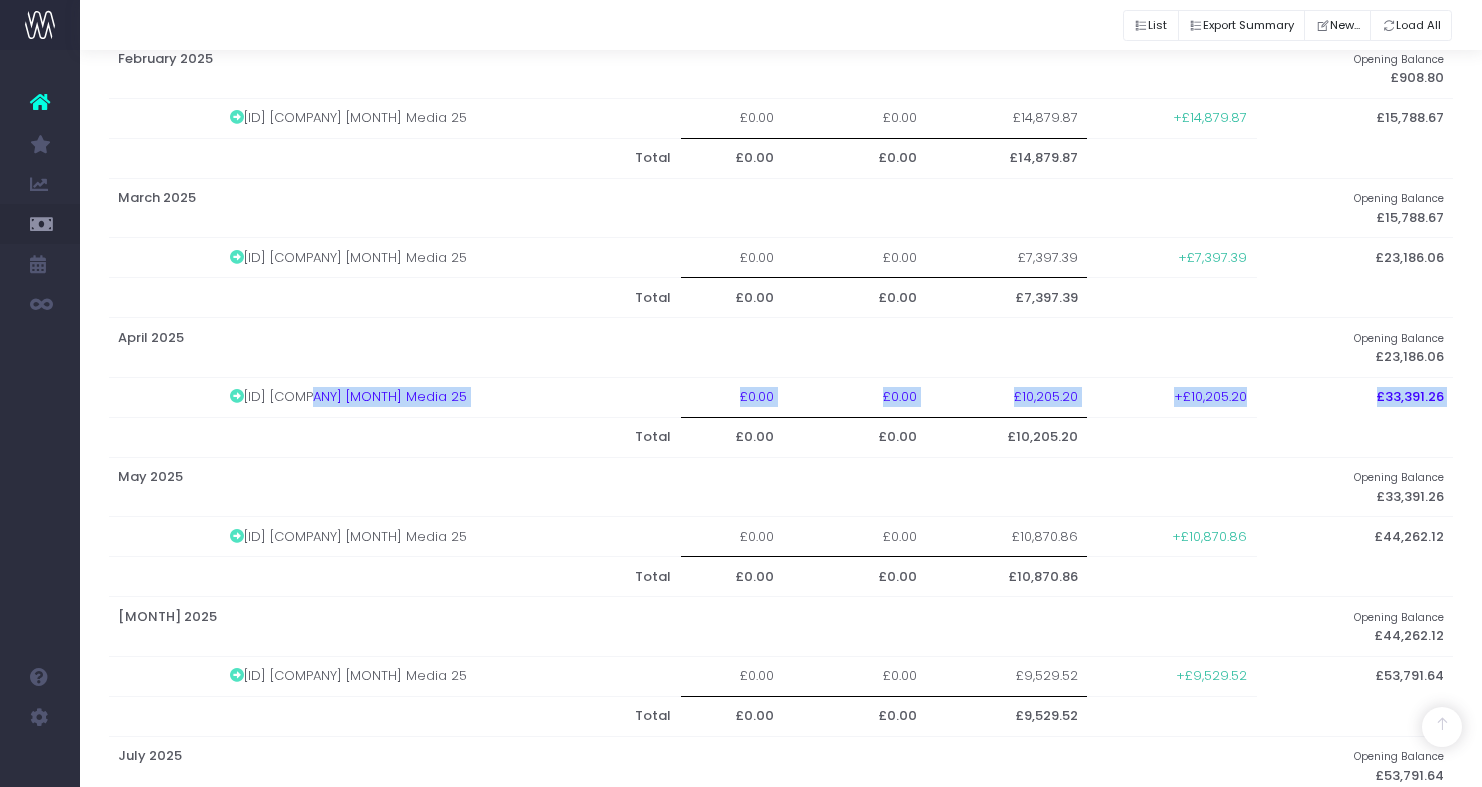 drag, startPoint x: 310, startPoint y: 386, endPoint x: 390, endPoint y: 412, distance: 84.118965 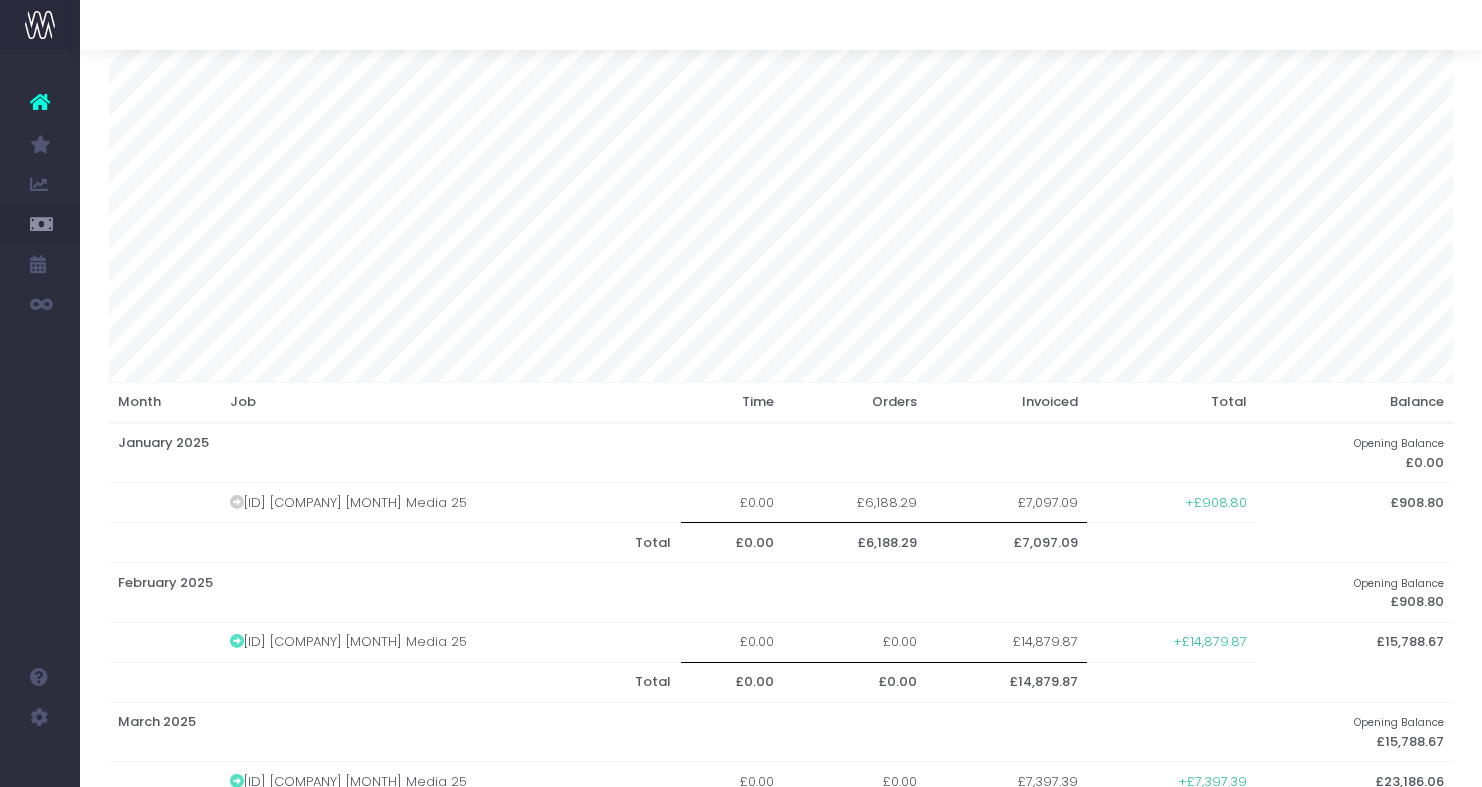 scroll, scrollTop: 147, scrollLeft: 2, axis: both 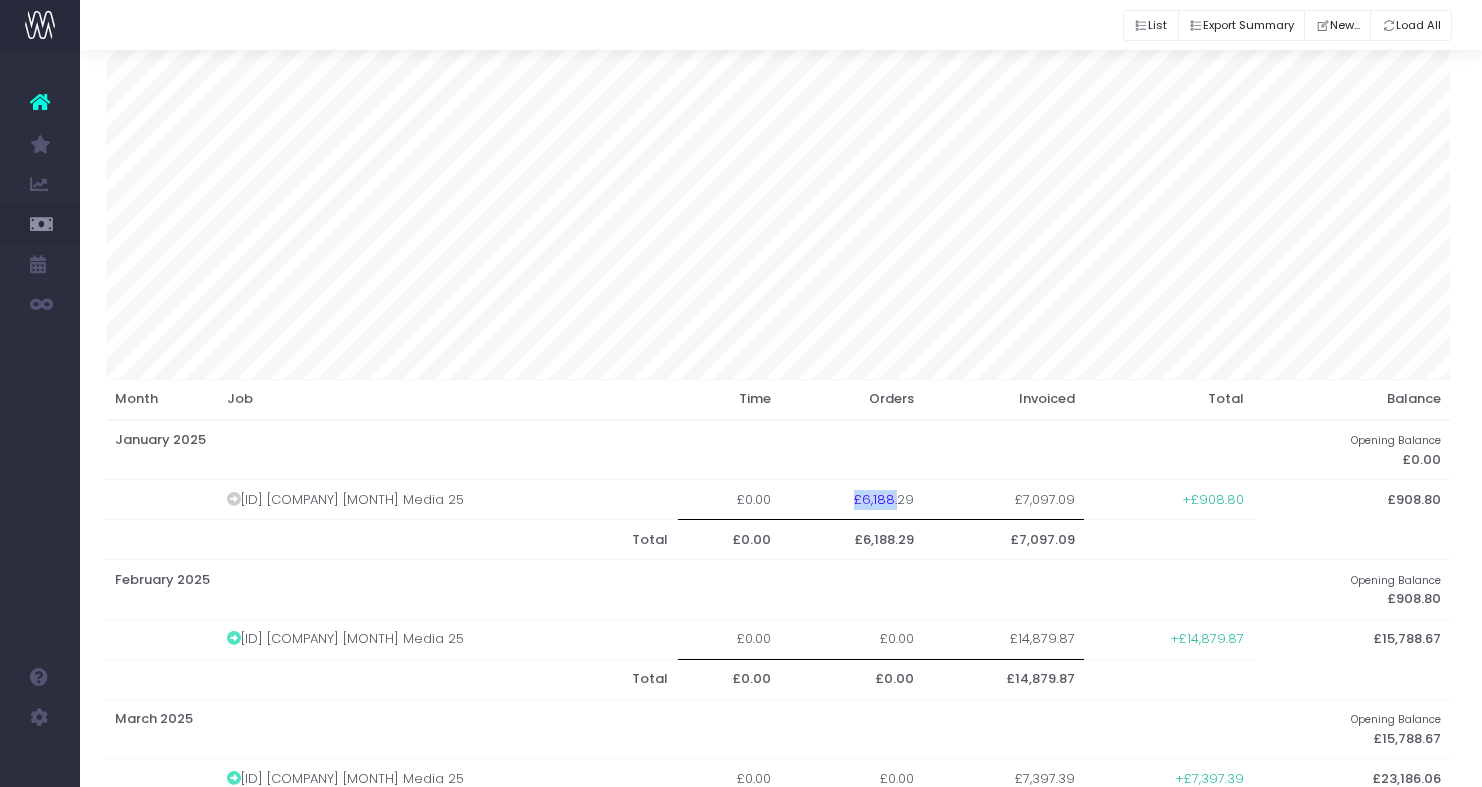 drag, startPoint x: 830, startPoint y: 498, endPoint x: 872, endPoint y: 495, distance: 42.107006 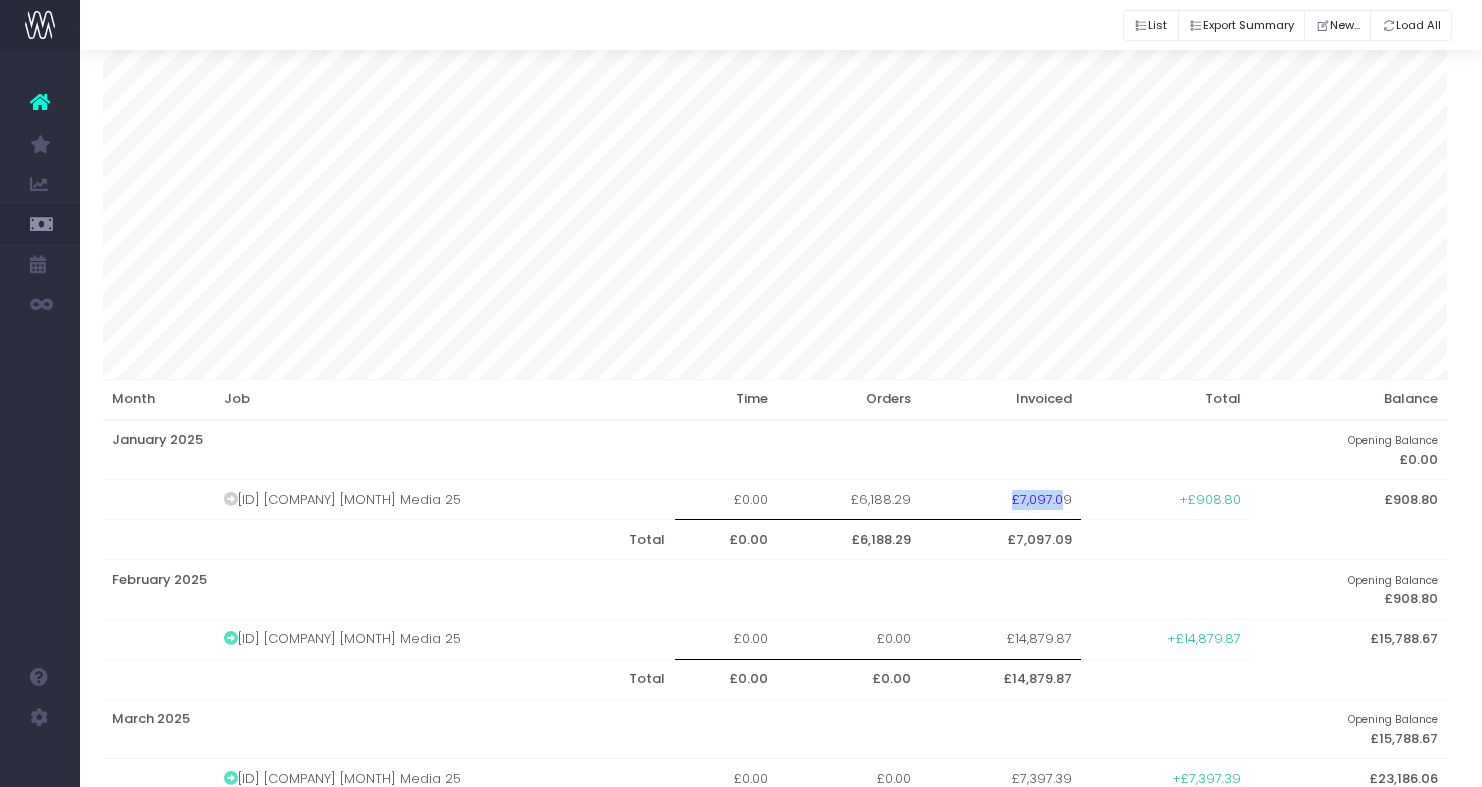 drag, startPoint x: 996, startPoint y: 495, endPoint x: 1044, endPoint y: 494, distance: 48.010414 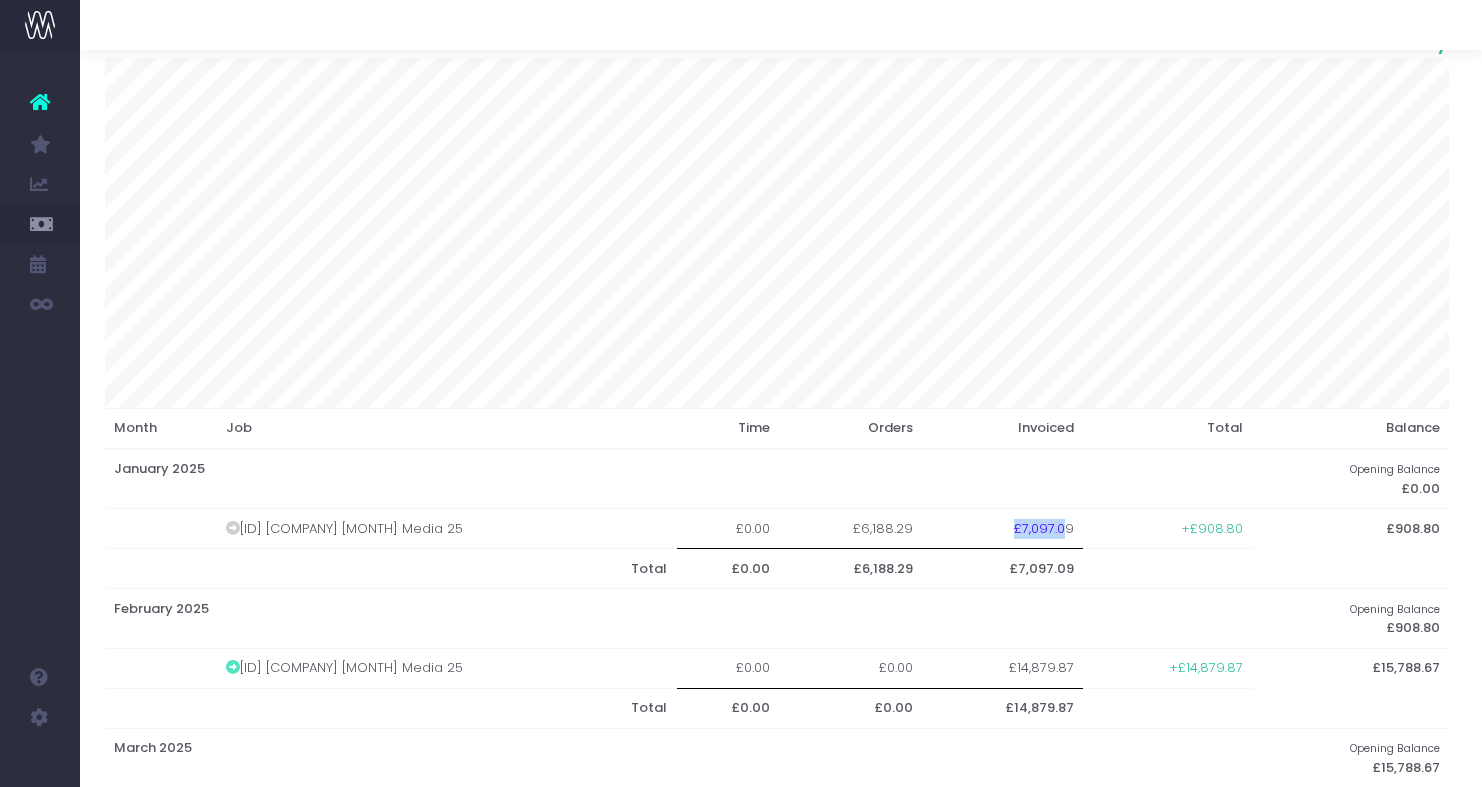 scroll, scrollTop: 0, scrollLeft: 4, axis: horizontal 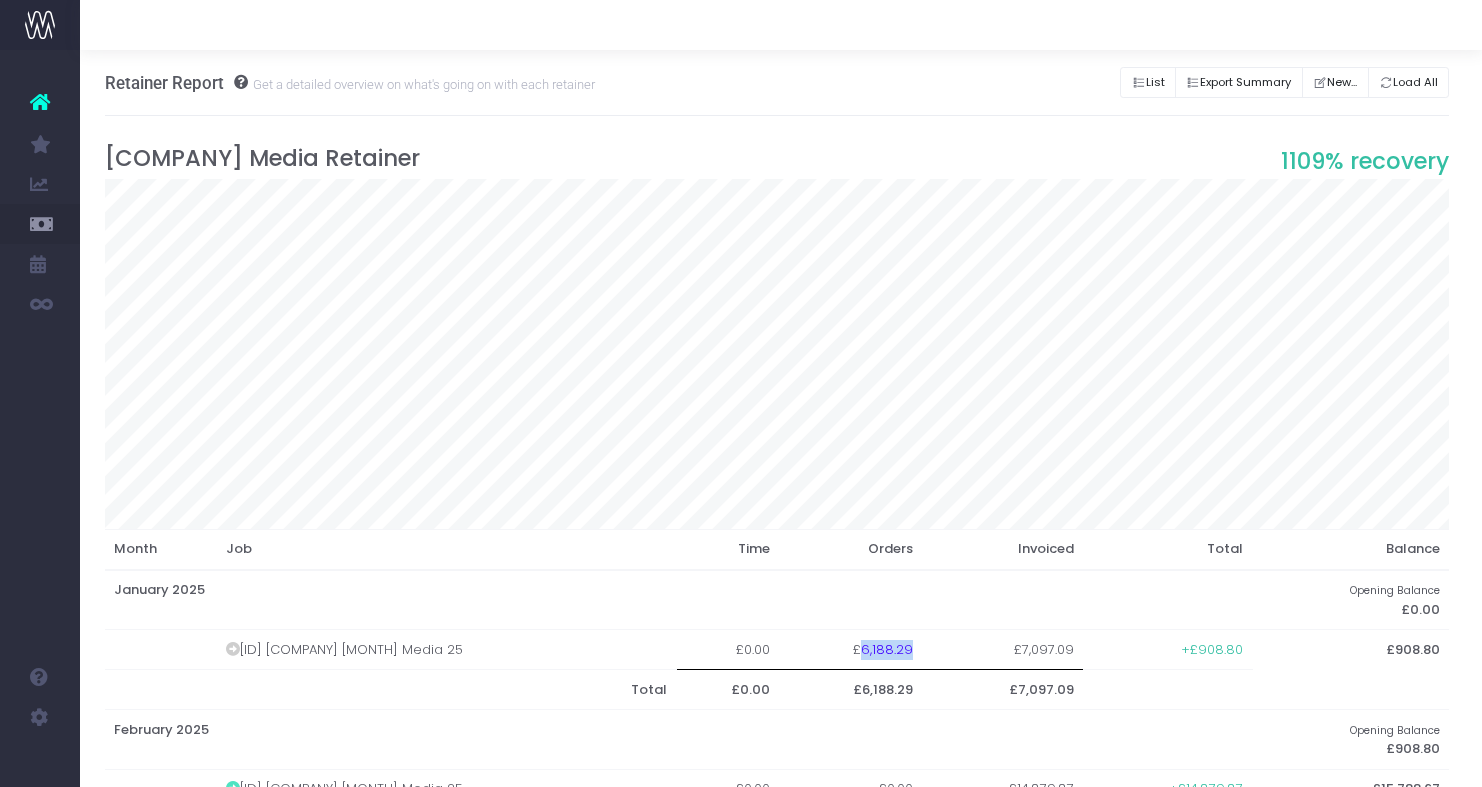 drag, startPoint x: 835, startPoint y: 646, endPoint x: 892, endPoint y: 649, distance: 57.07889 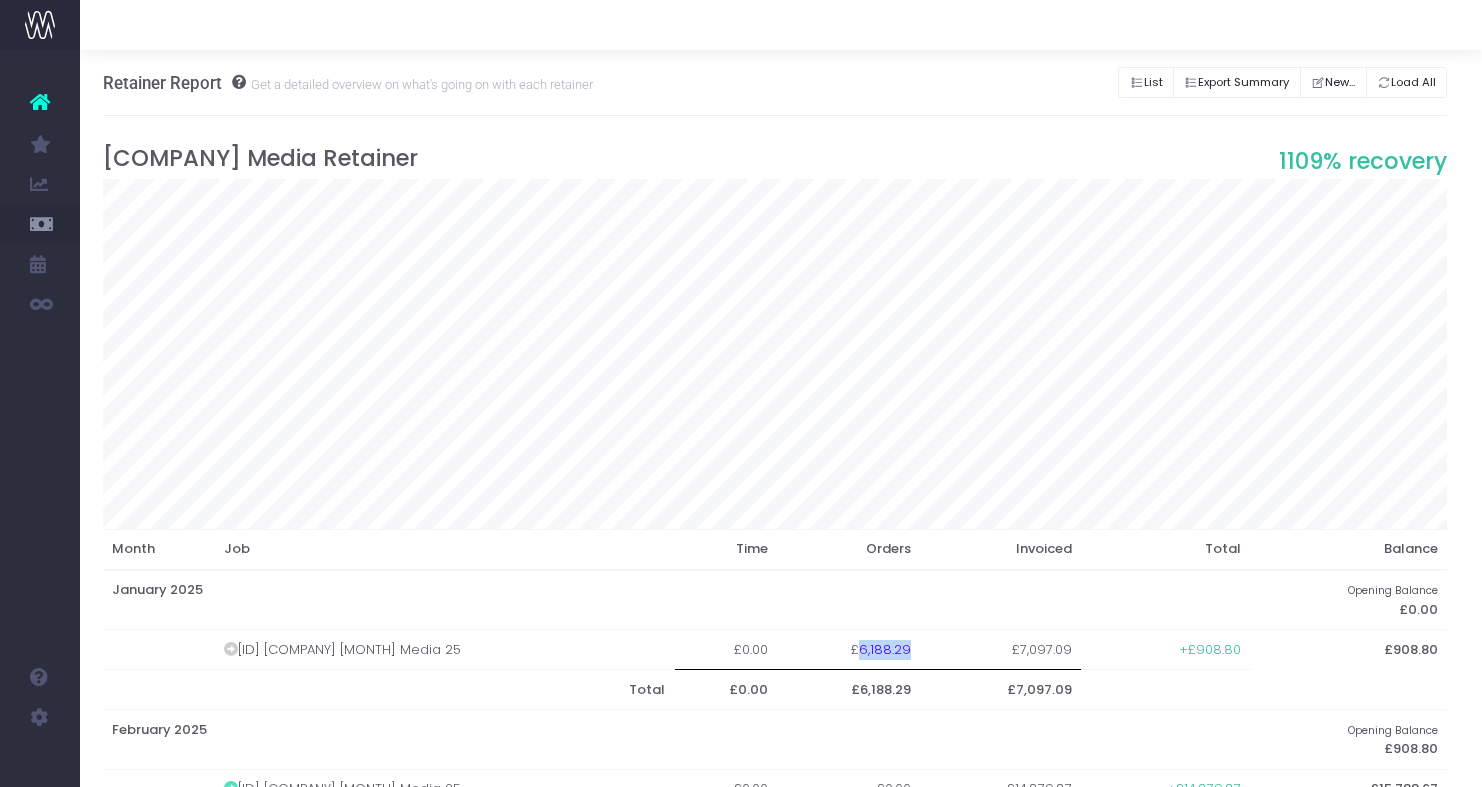 scroll, scrollTop: 0, scrollLeft: 5, axis: horizontal 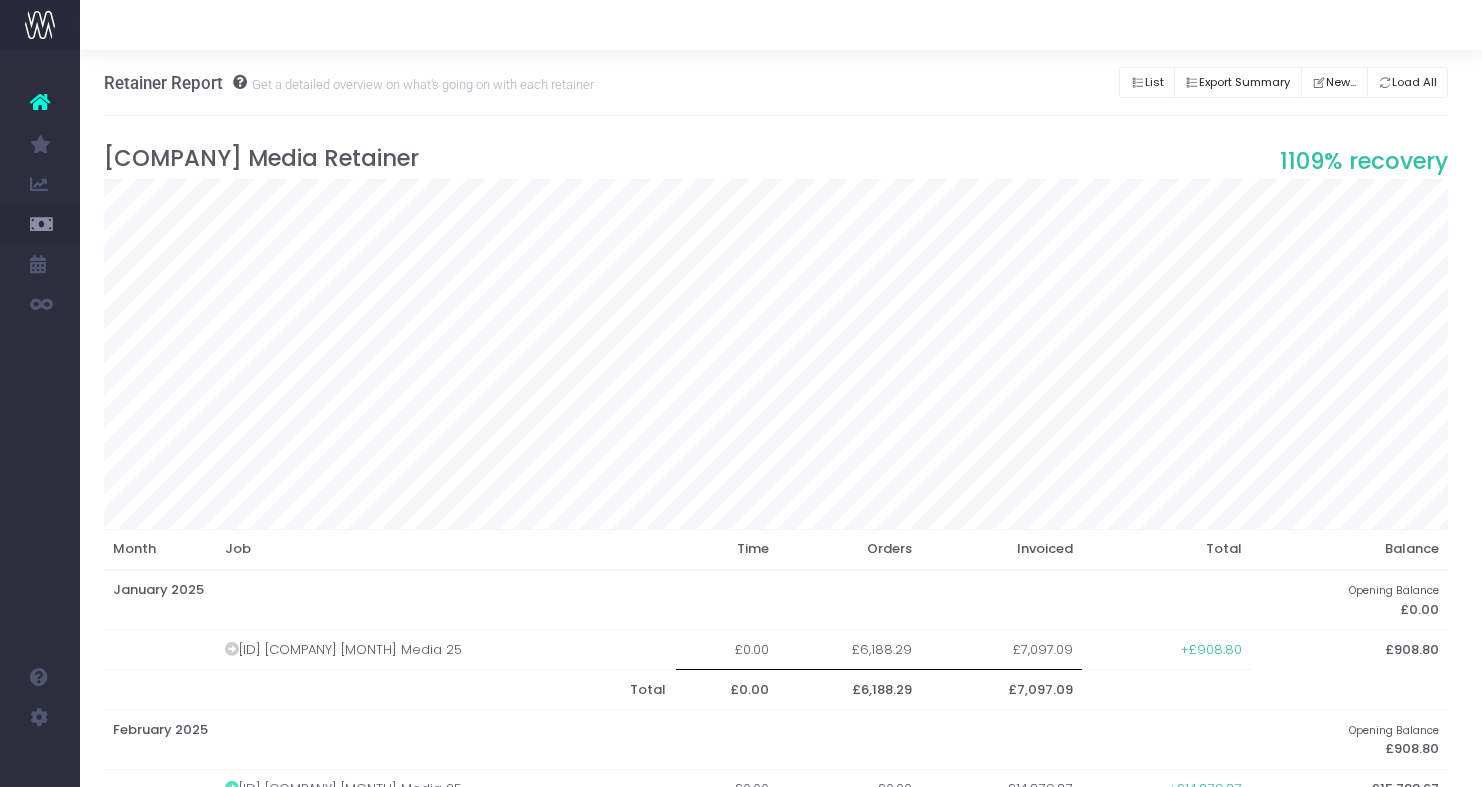 click on "Retainer Report
Get a detailed overview on what's going on with each retainer
List
Export Summary
New...
Load All" at bounding box center (776, 83) 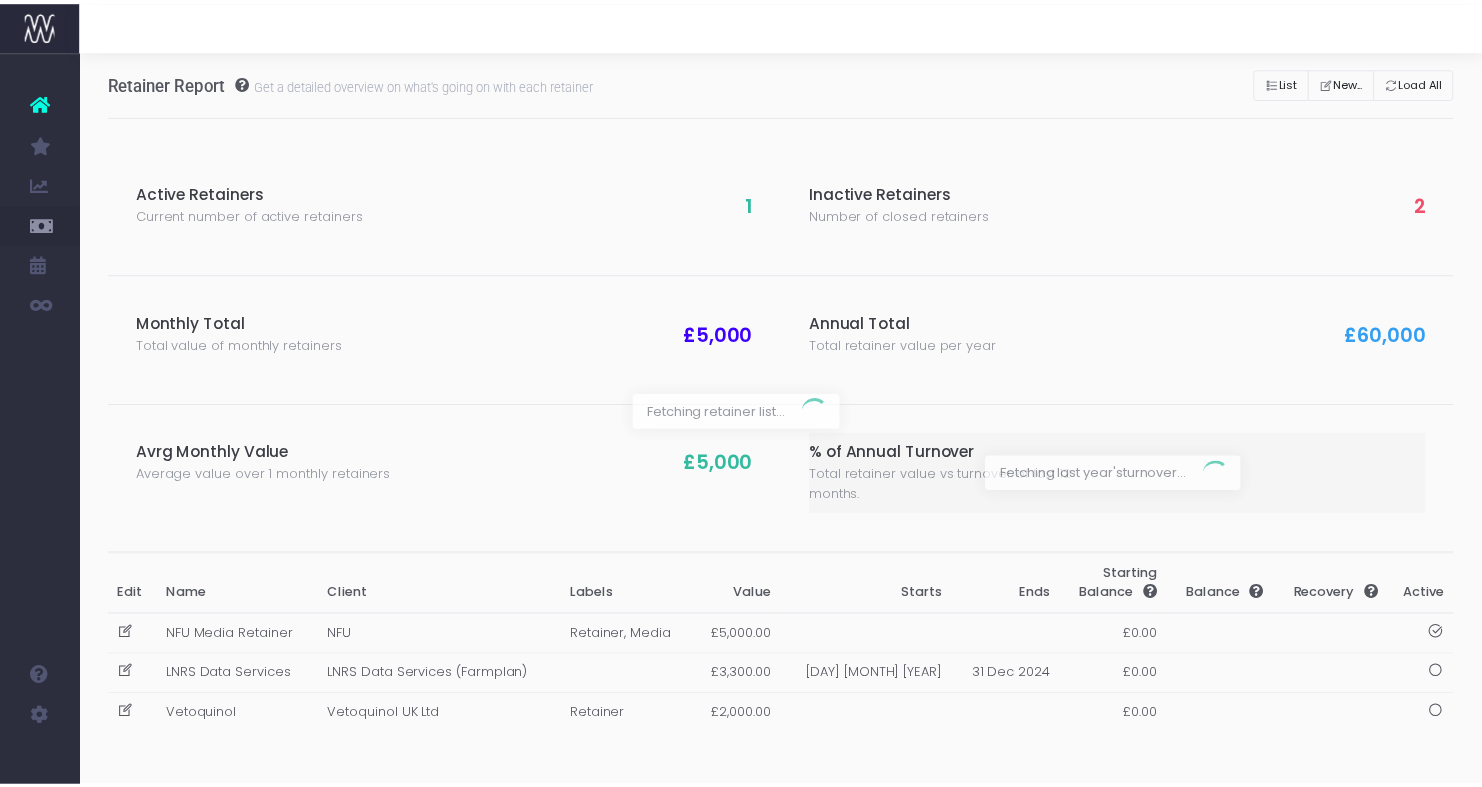 scroll, scrollTop: 0, scrollLeft: 5, axis: horizontal 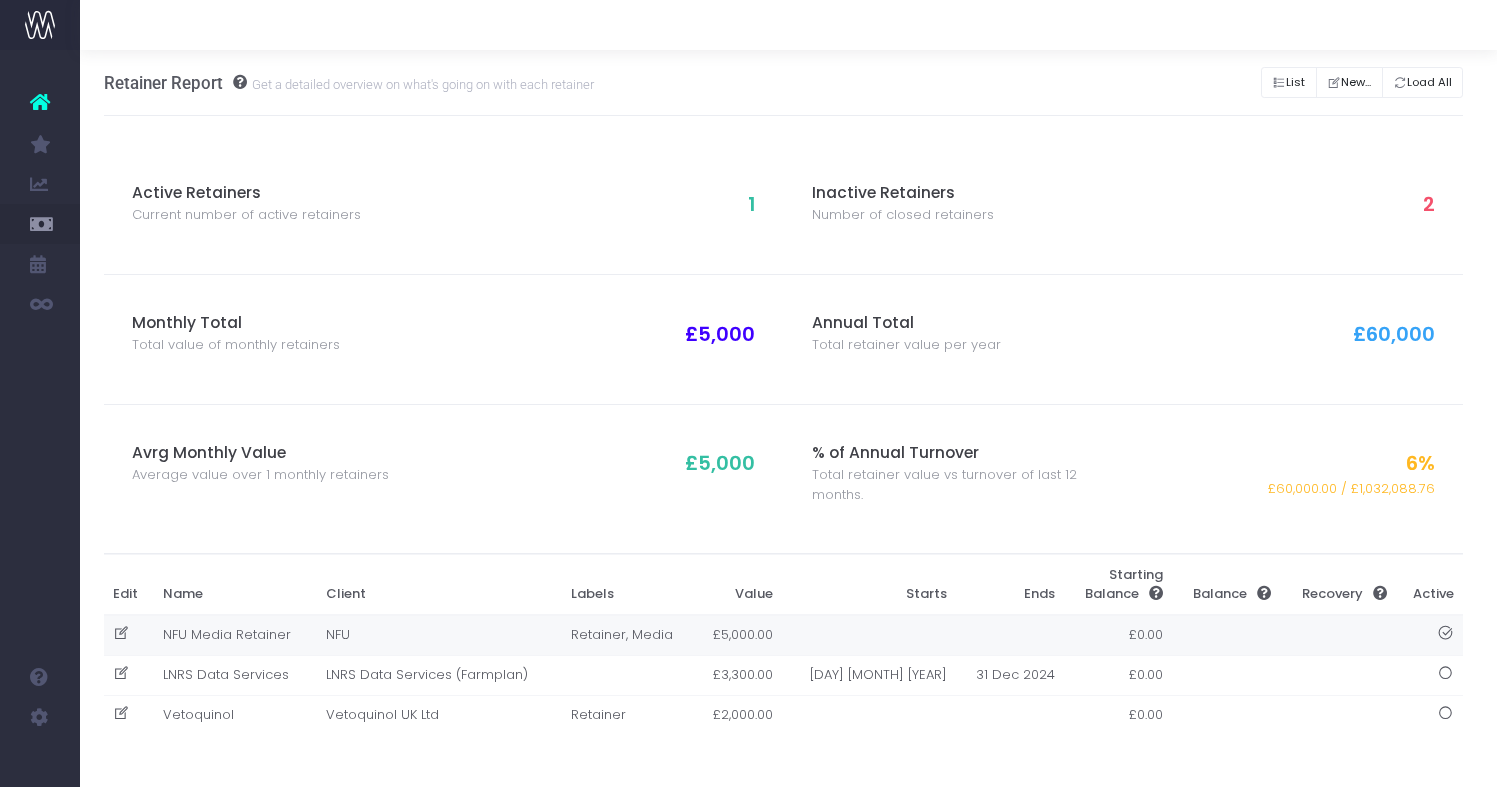 click on "[CLIENT_NAME]" at bounding box center [438, 635] 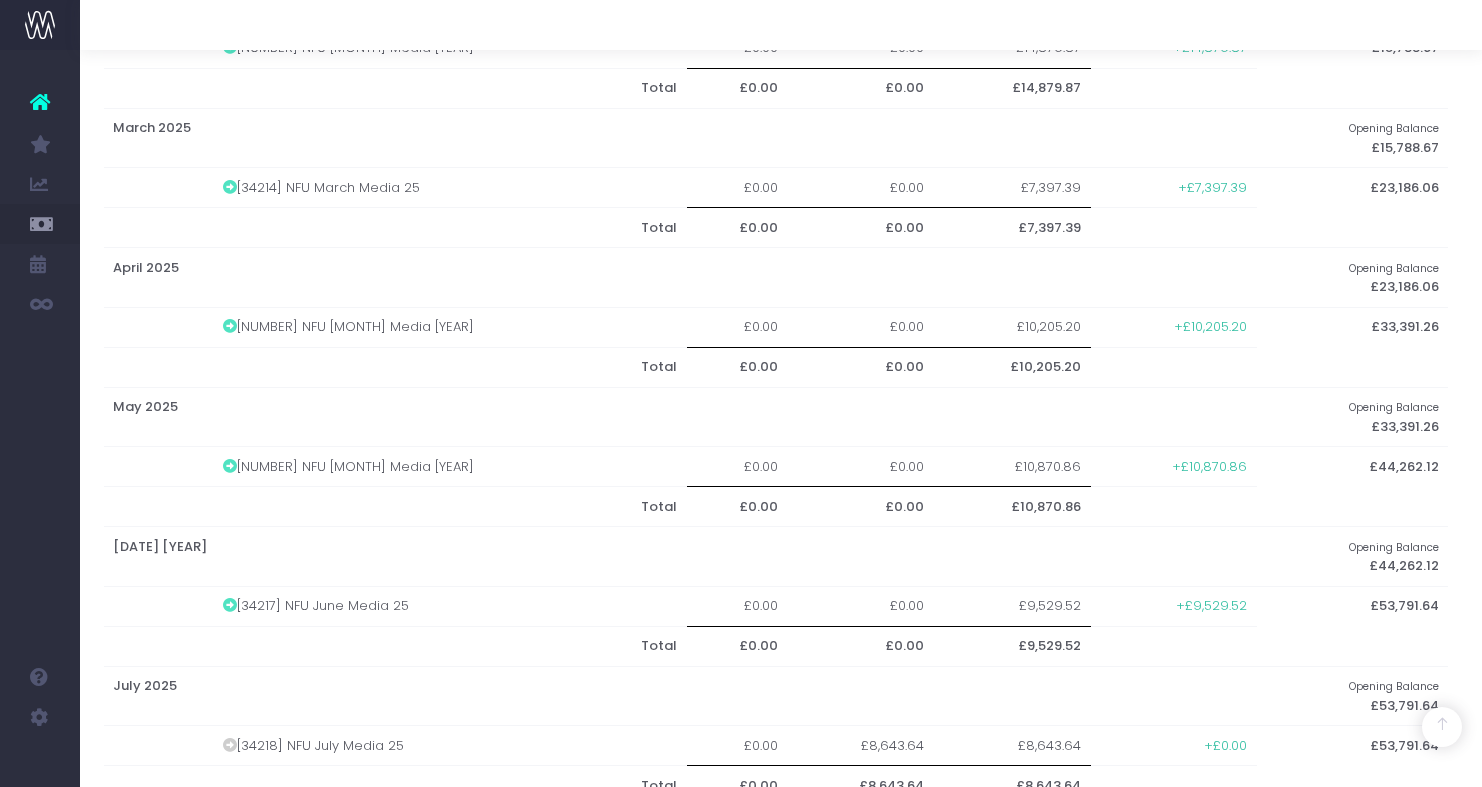 scroll, scrollTop: 845, scrollLeft: 5, axis: both 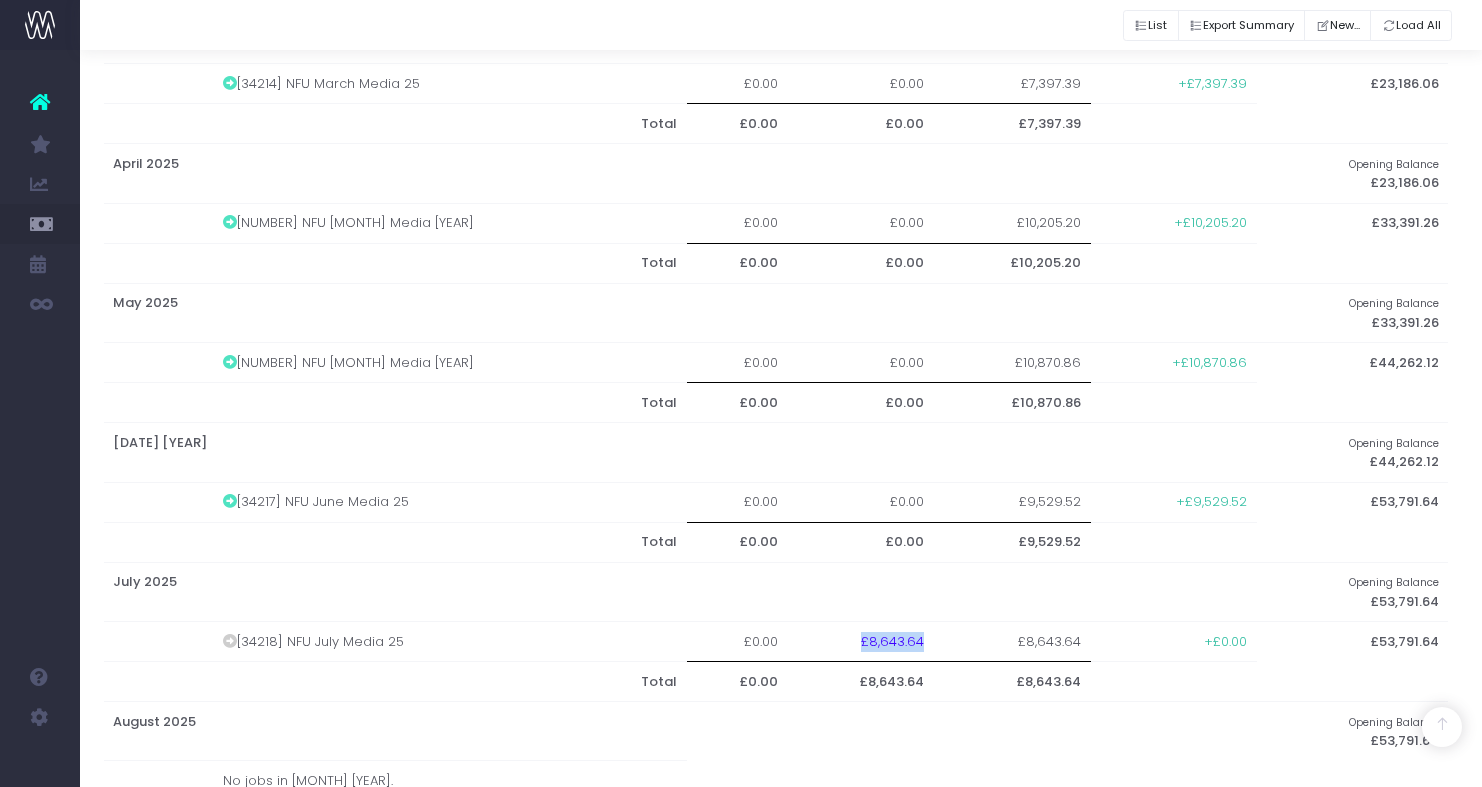 drag, startPoint x: 831, startPoint y: 626, endPoint x: 890, endPoint y: 624, distance: 59.03389 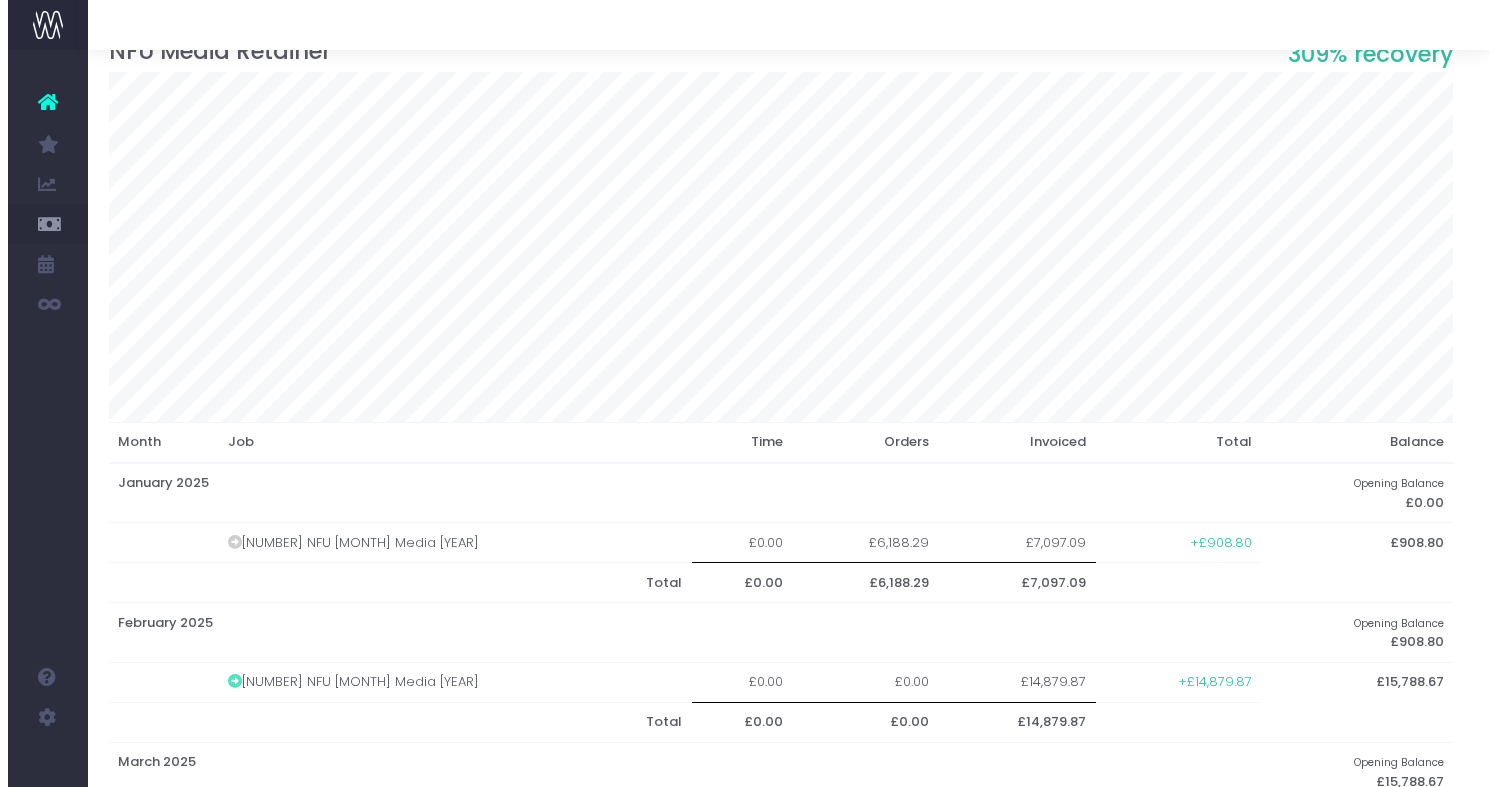 scroll, scrollTop: 0, scrollLeft: 8, axis: horizontal 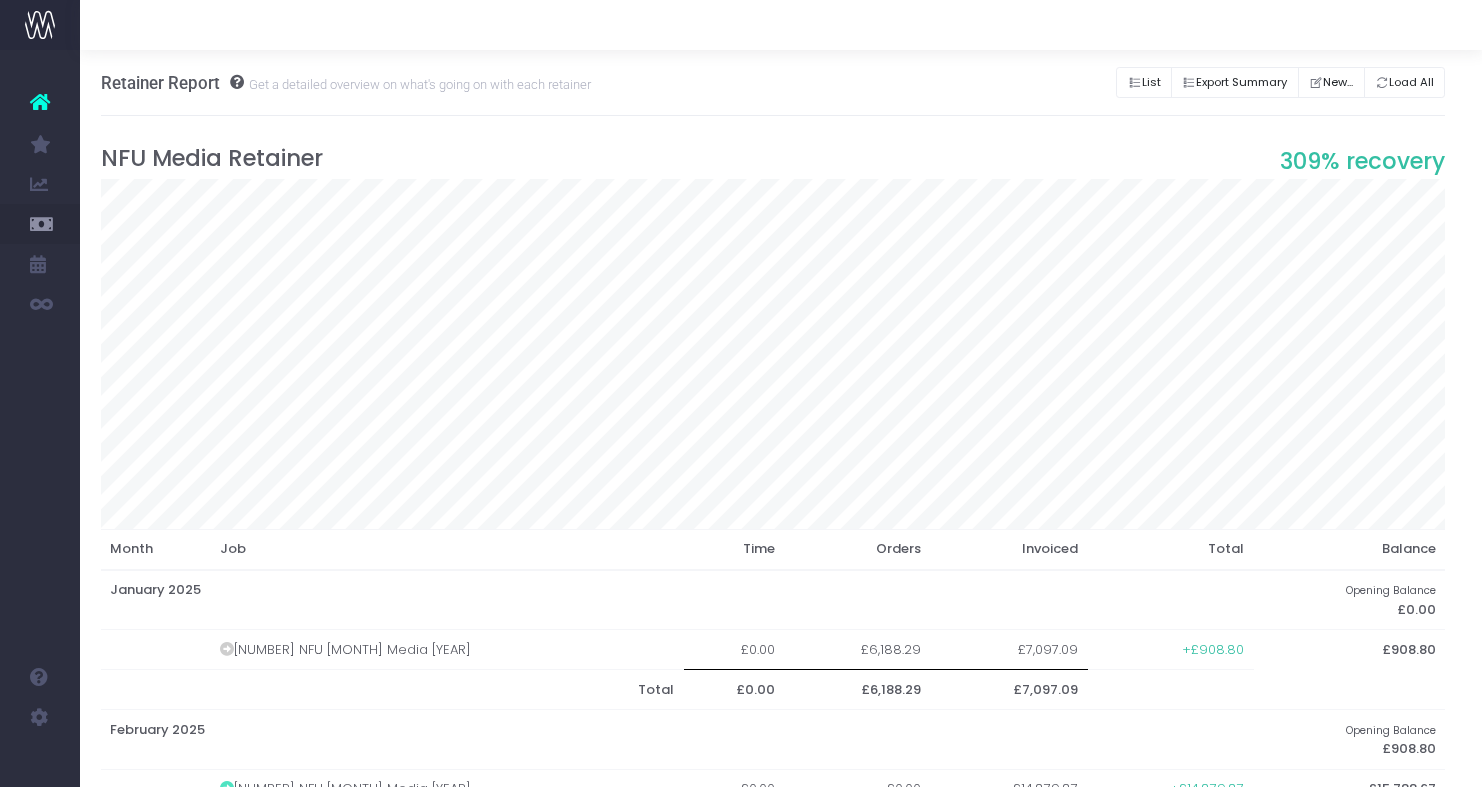 click on "Active Retainers
Current number of active retainers
1
Inactive Retainers
Number of closed retainers
2
Monthly Total
Total value of monthly retainers
£5,000" at bounding box center (773, 901) 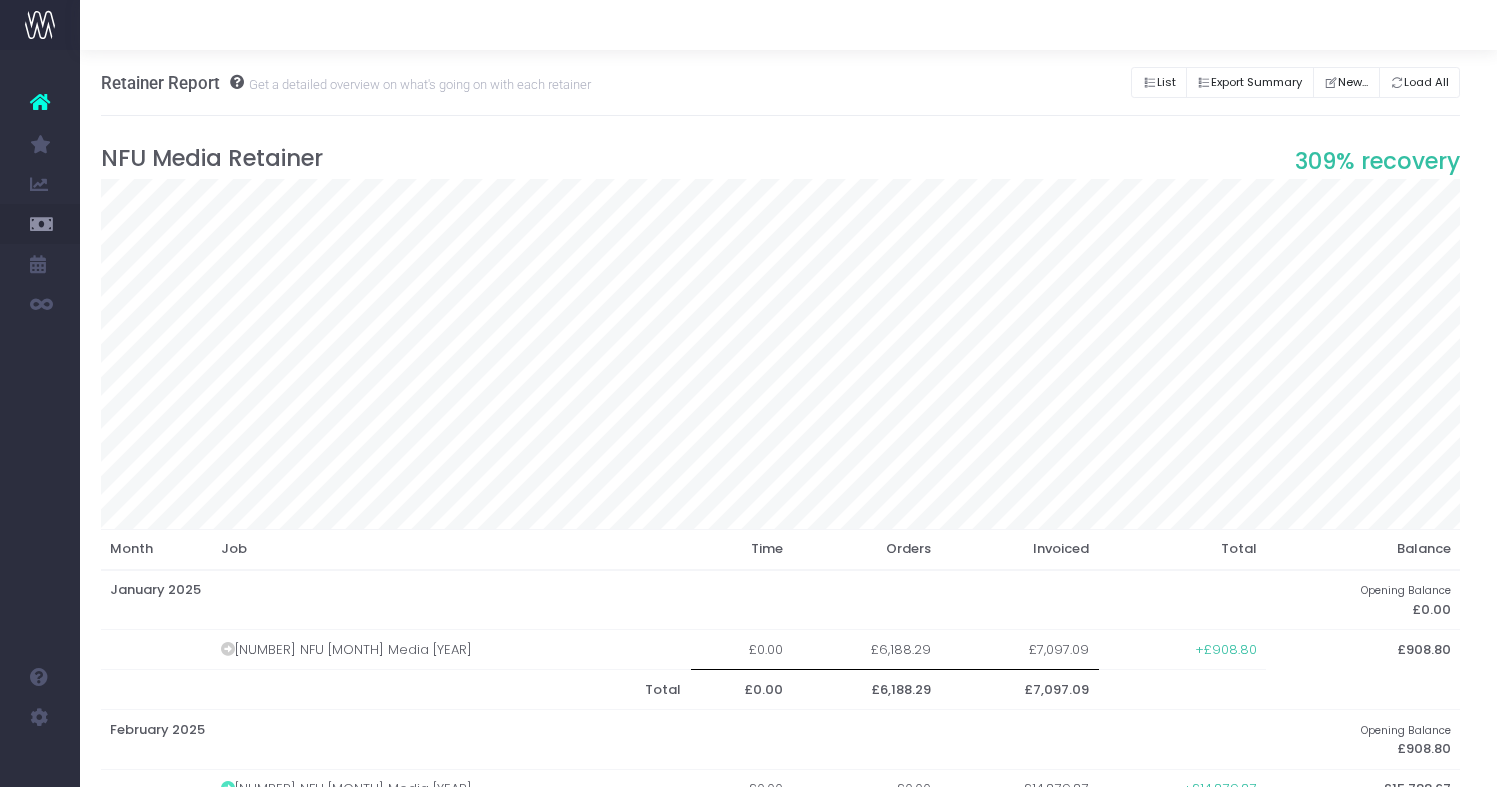 click on "Retainer Report
Get a detailed overview on what's going on with each retainer
List
Export Summary
New...
Load All" at bounding box center (781, 83) 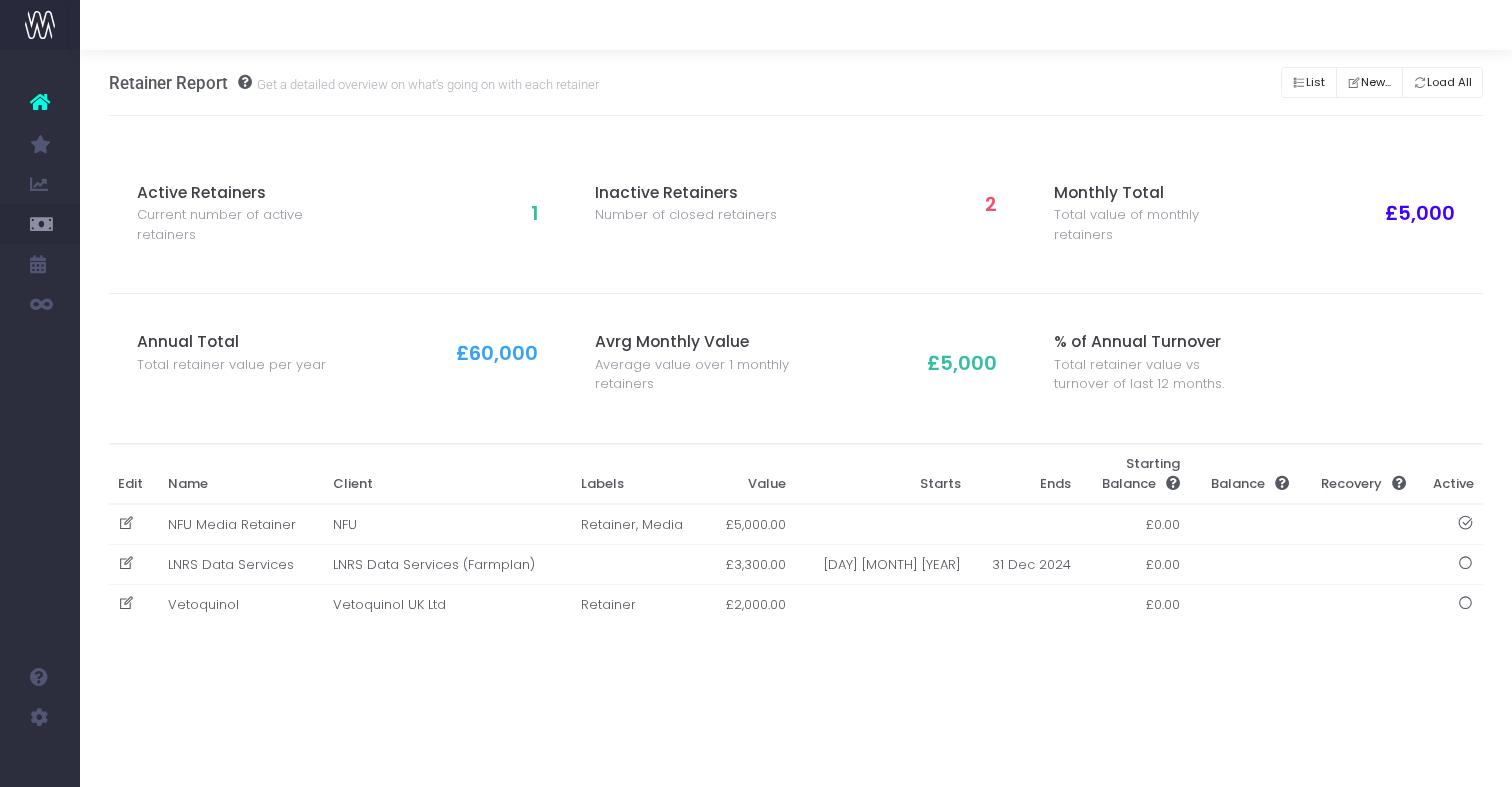scroll, scrollTop: 0, scrollLeft: 8, axis: horizontal 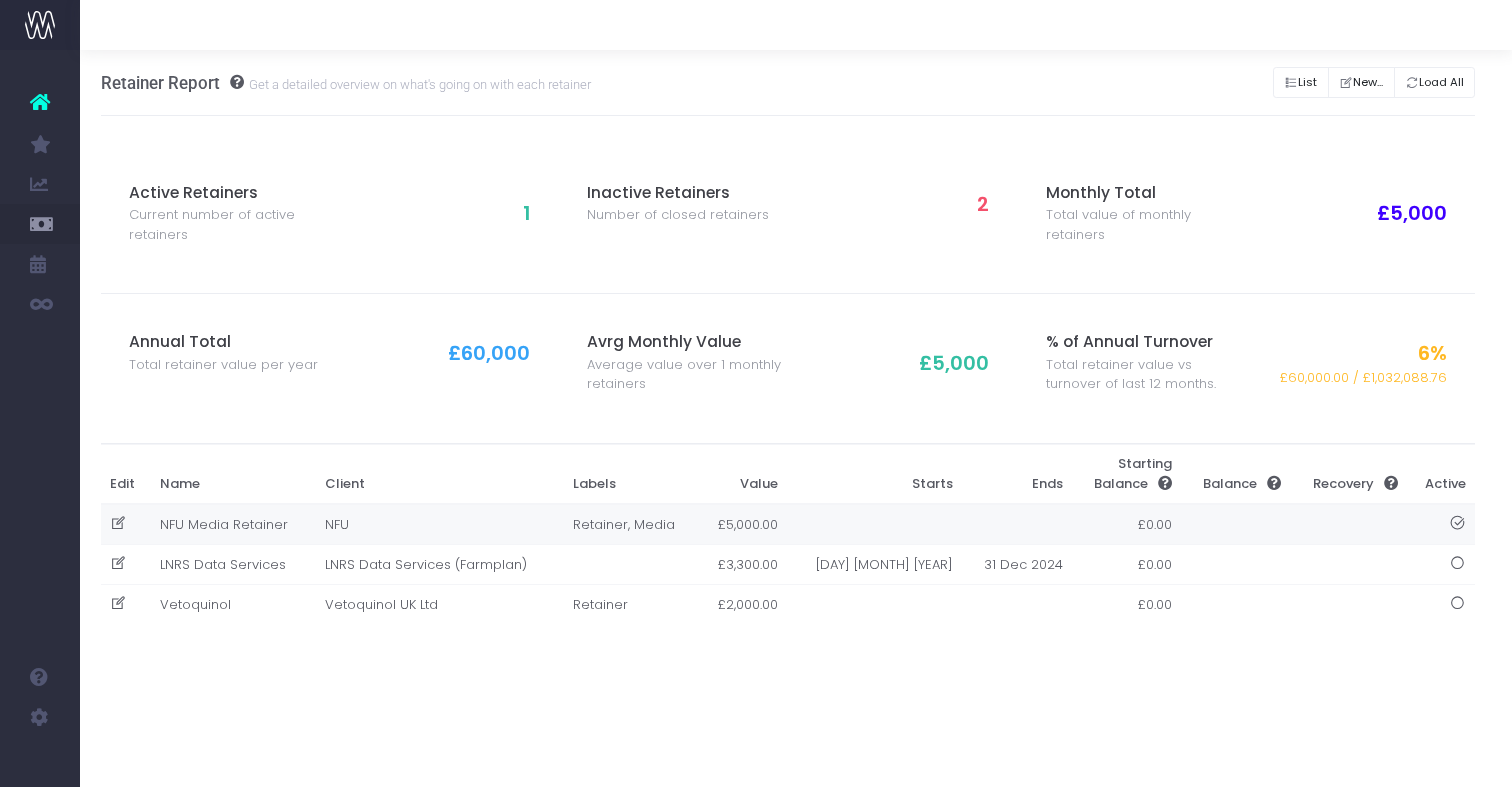 click on "NFU" at bounding box center (439, 524) 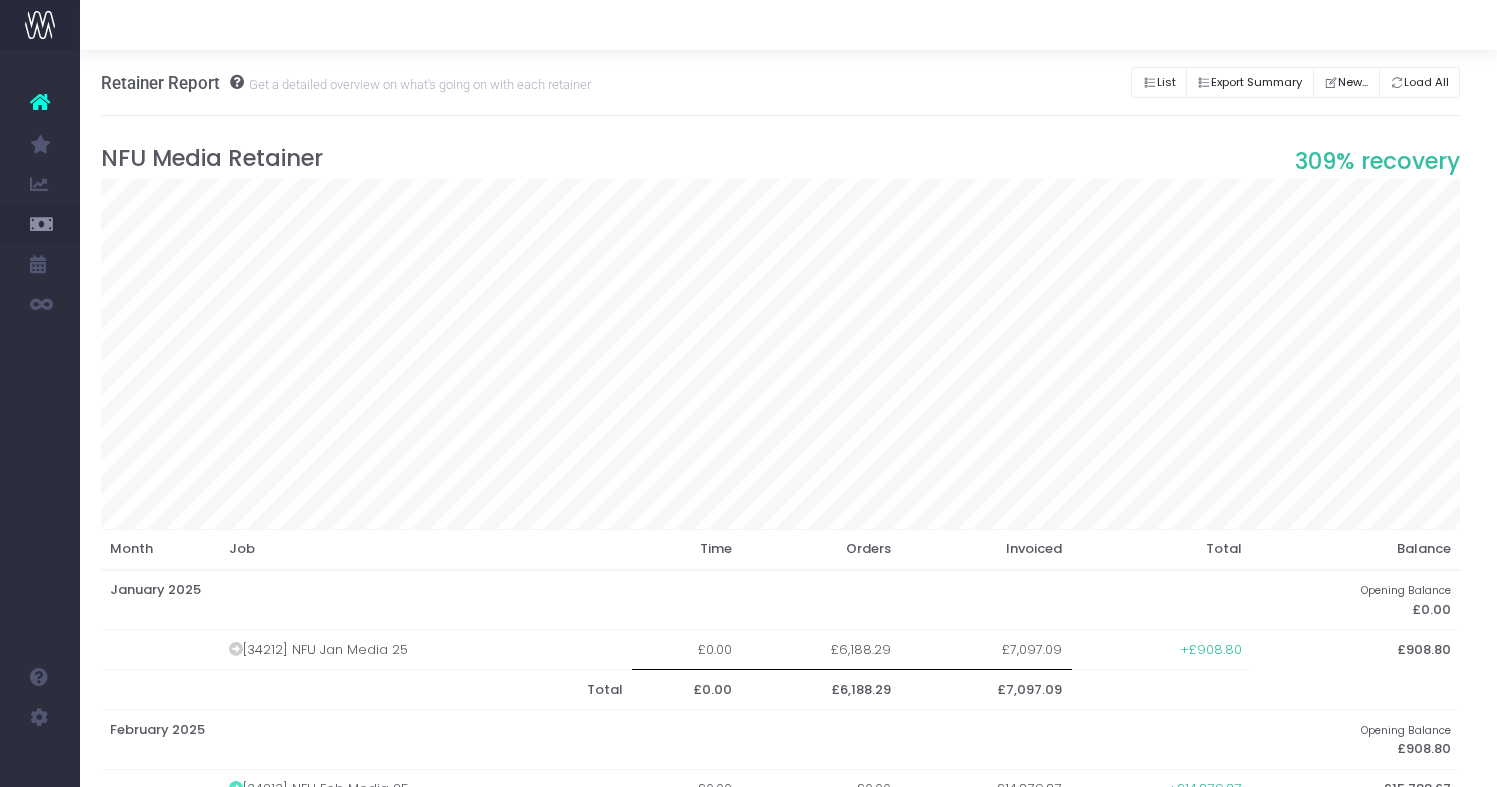 click on "List" at bounding box center (1159, 82) 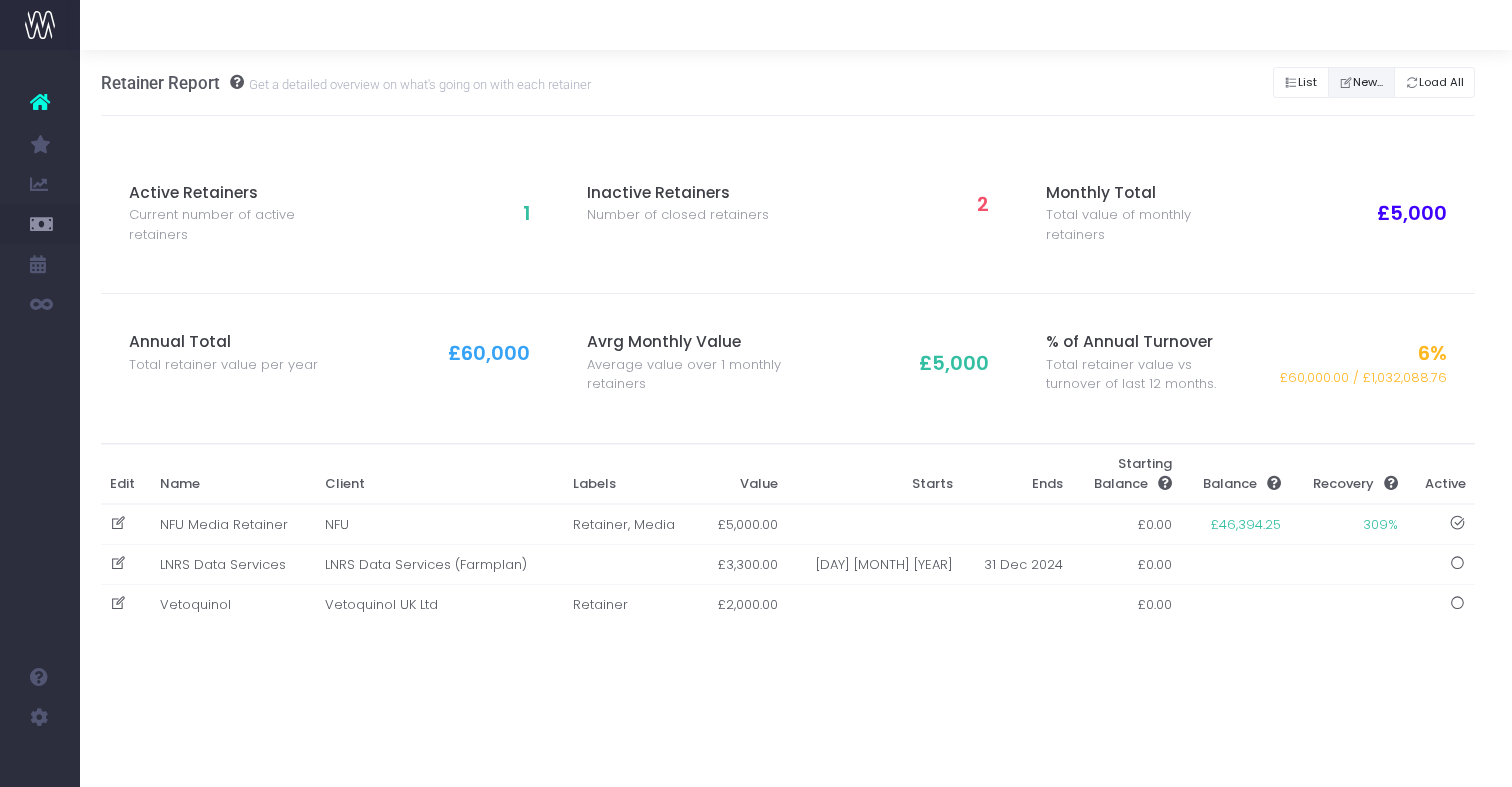 click on "New..." at bounding box center (1361, 82) 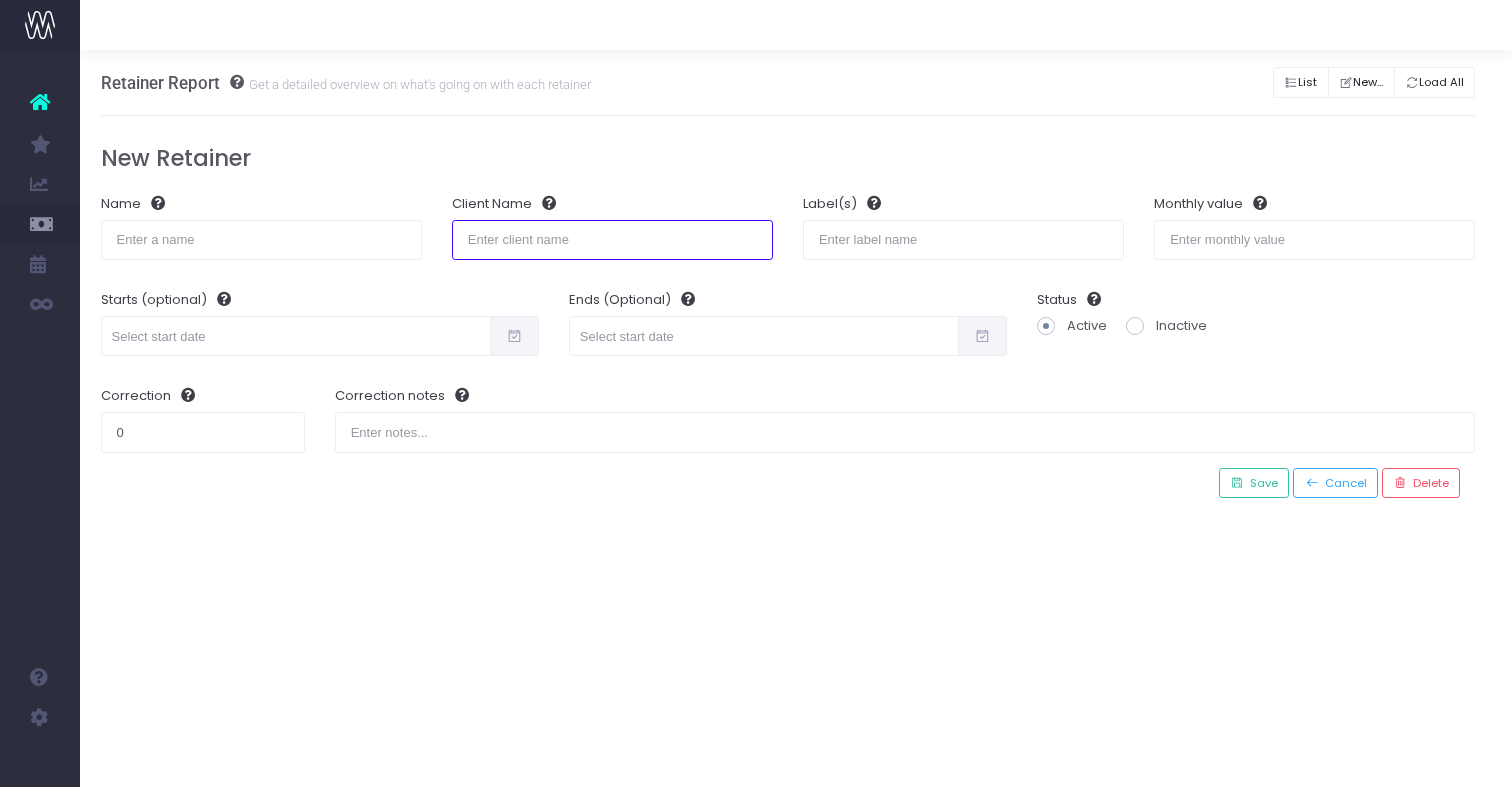 click at bounding box center [612, 240] 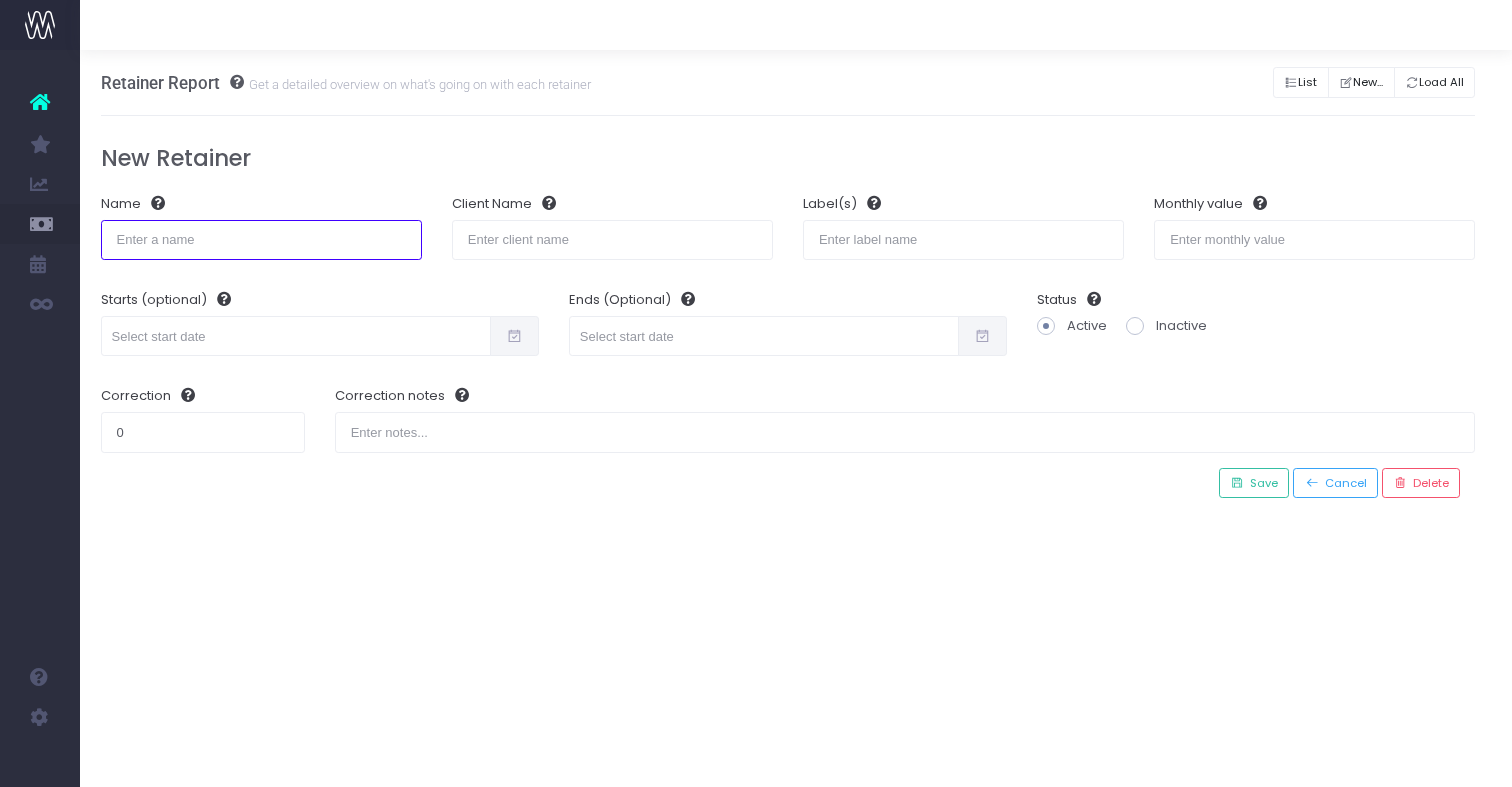 click at bounding box center (261, 240) 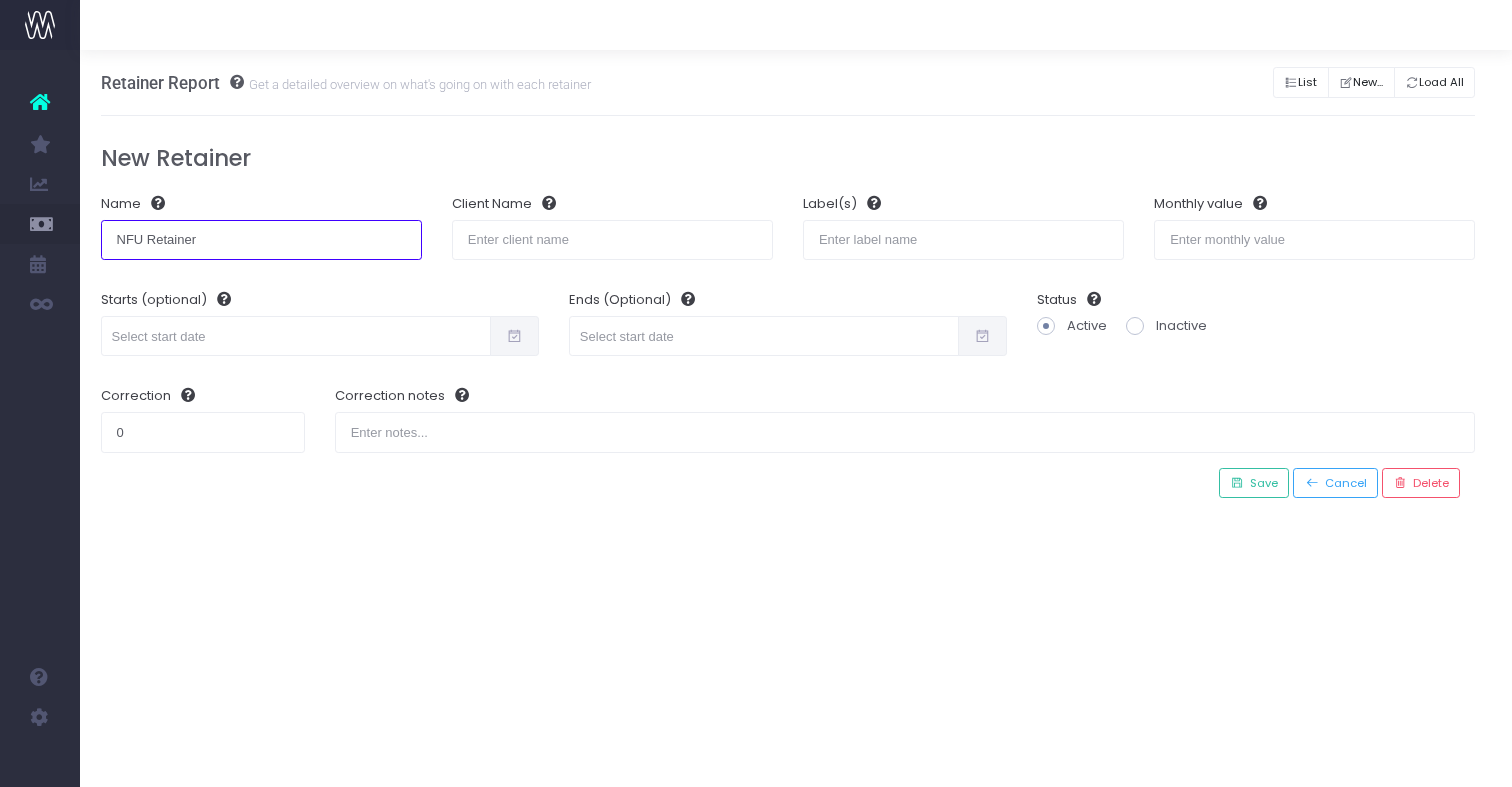 type on "NFU Retainer" 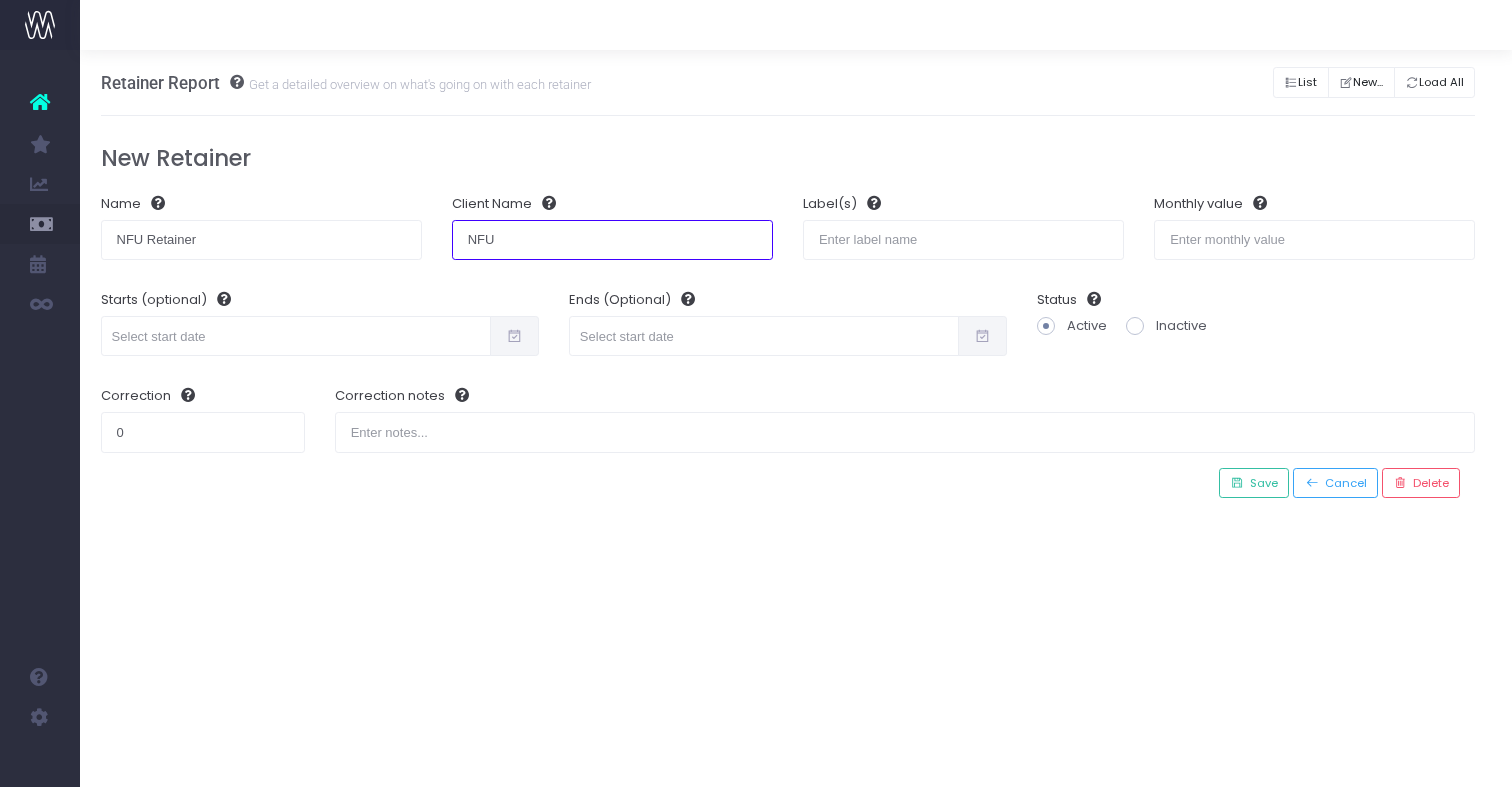 type on "NFU" 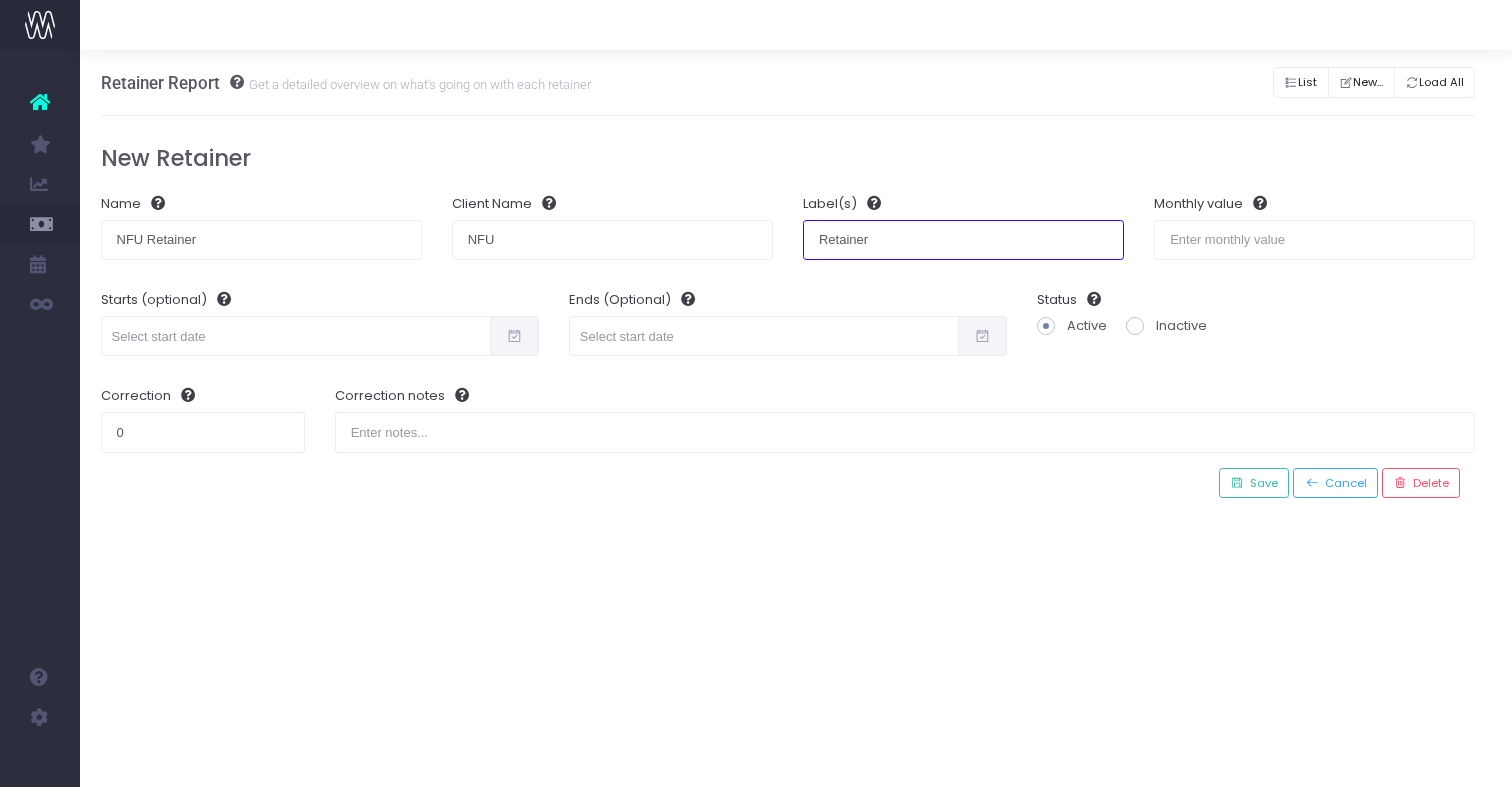 type on "Retainer" 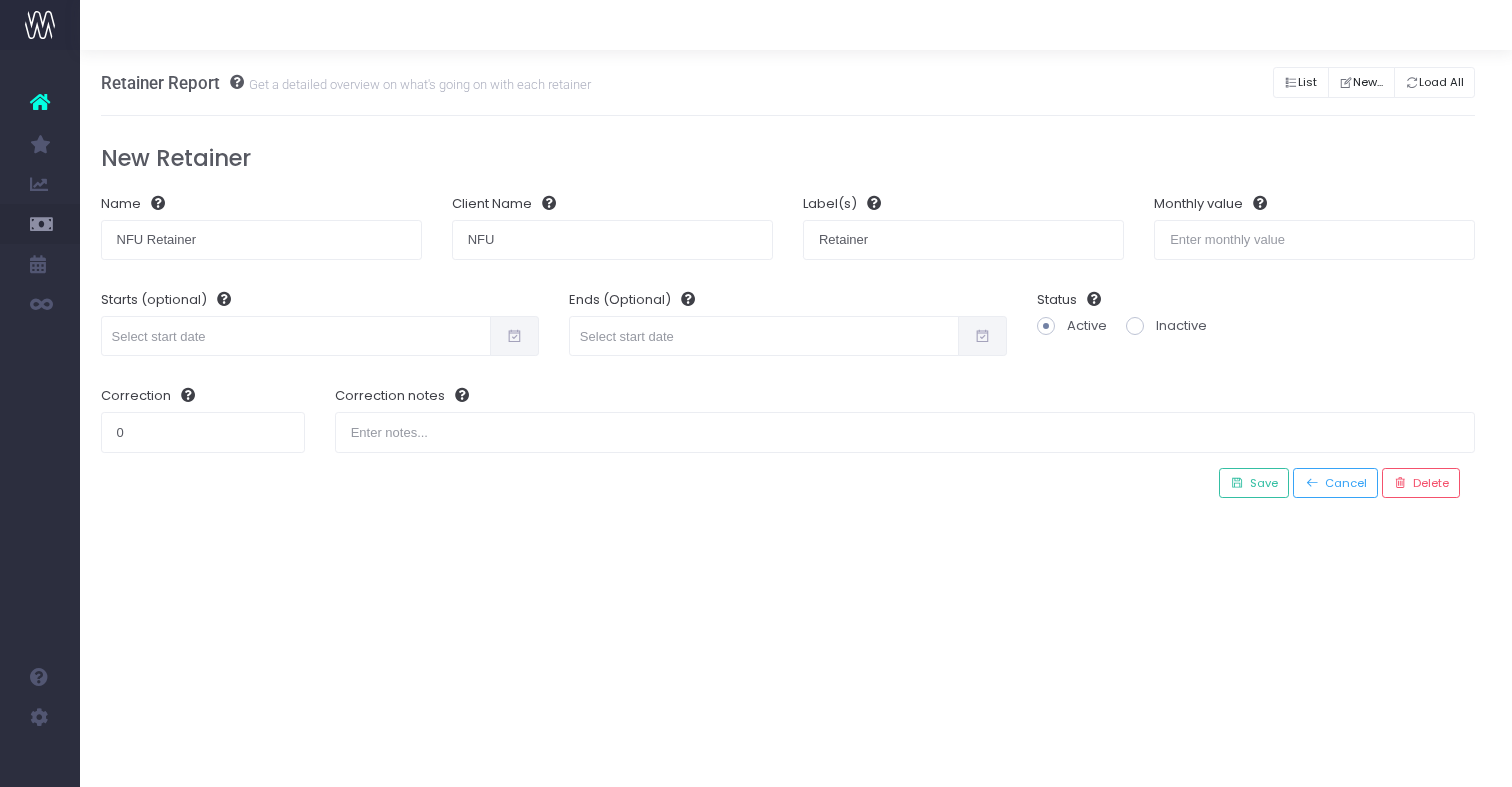 click on "New Retainer" at bounding box center [788, 158] 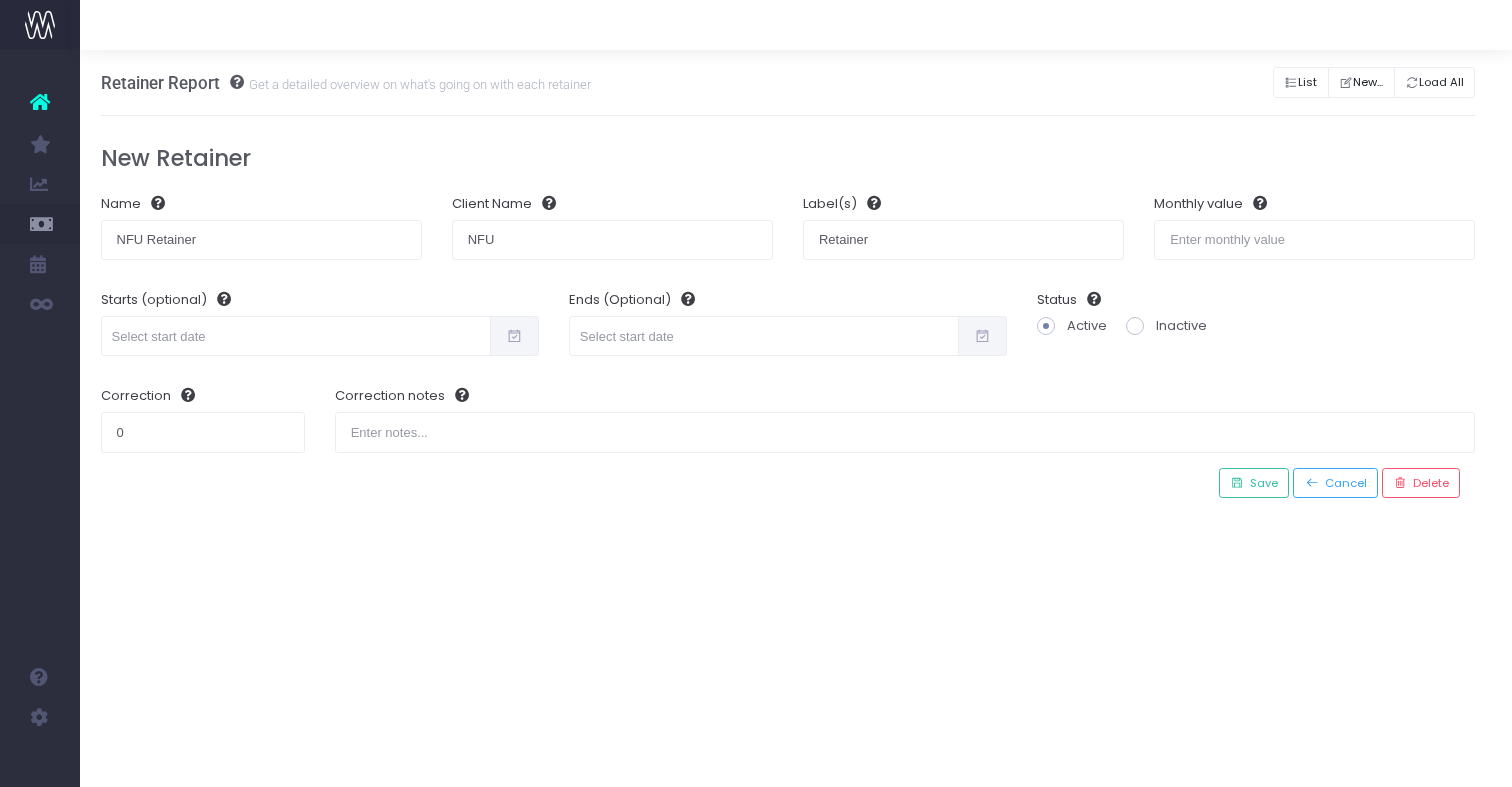 drag, startPoint x: 1252, startPoint y: 479, endPoint x: 1264, endPoint y: 480, distance: 12.0415945 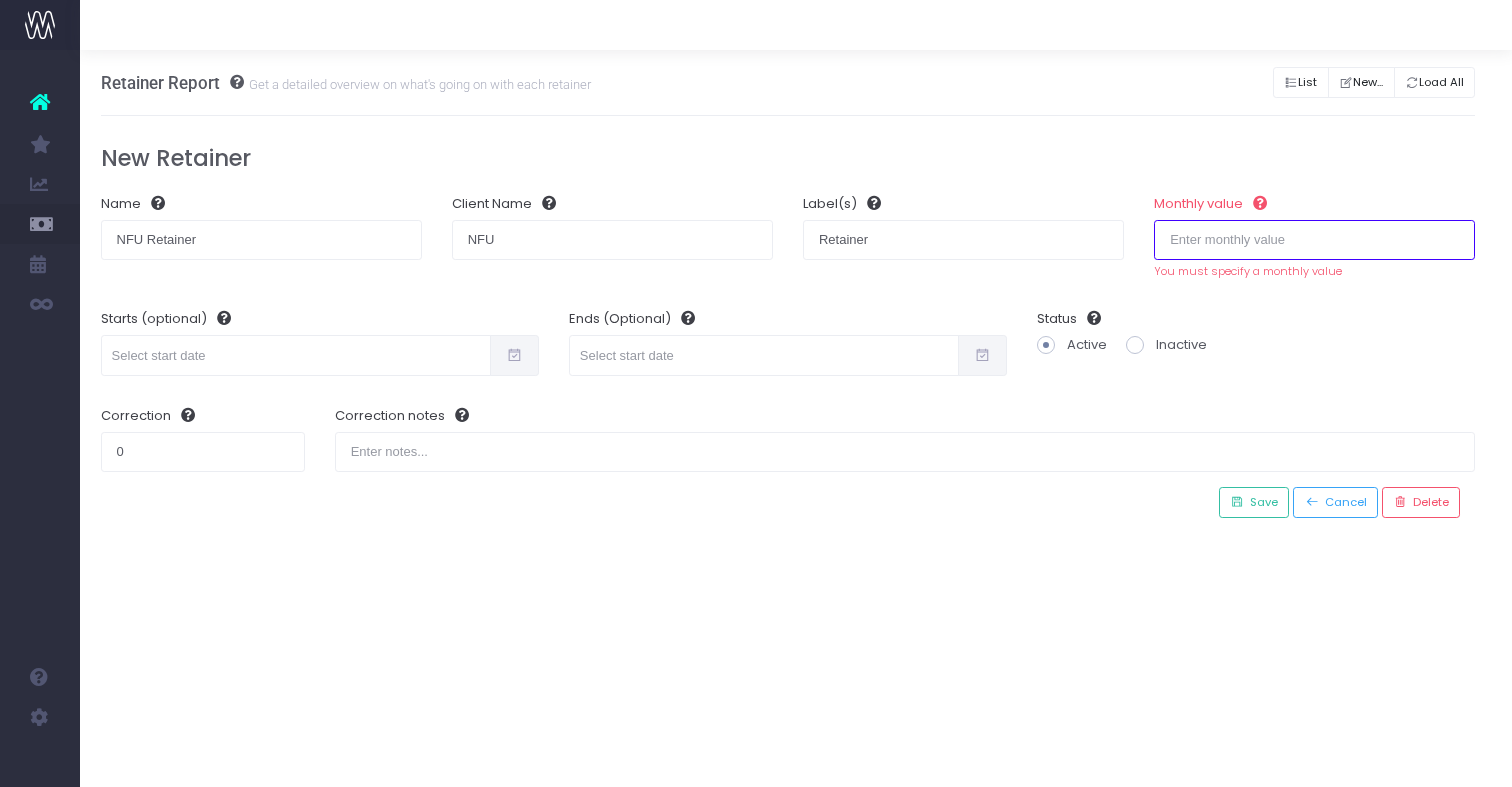 click at bounding box center (1314, 240) 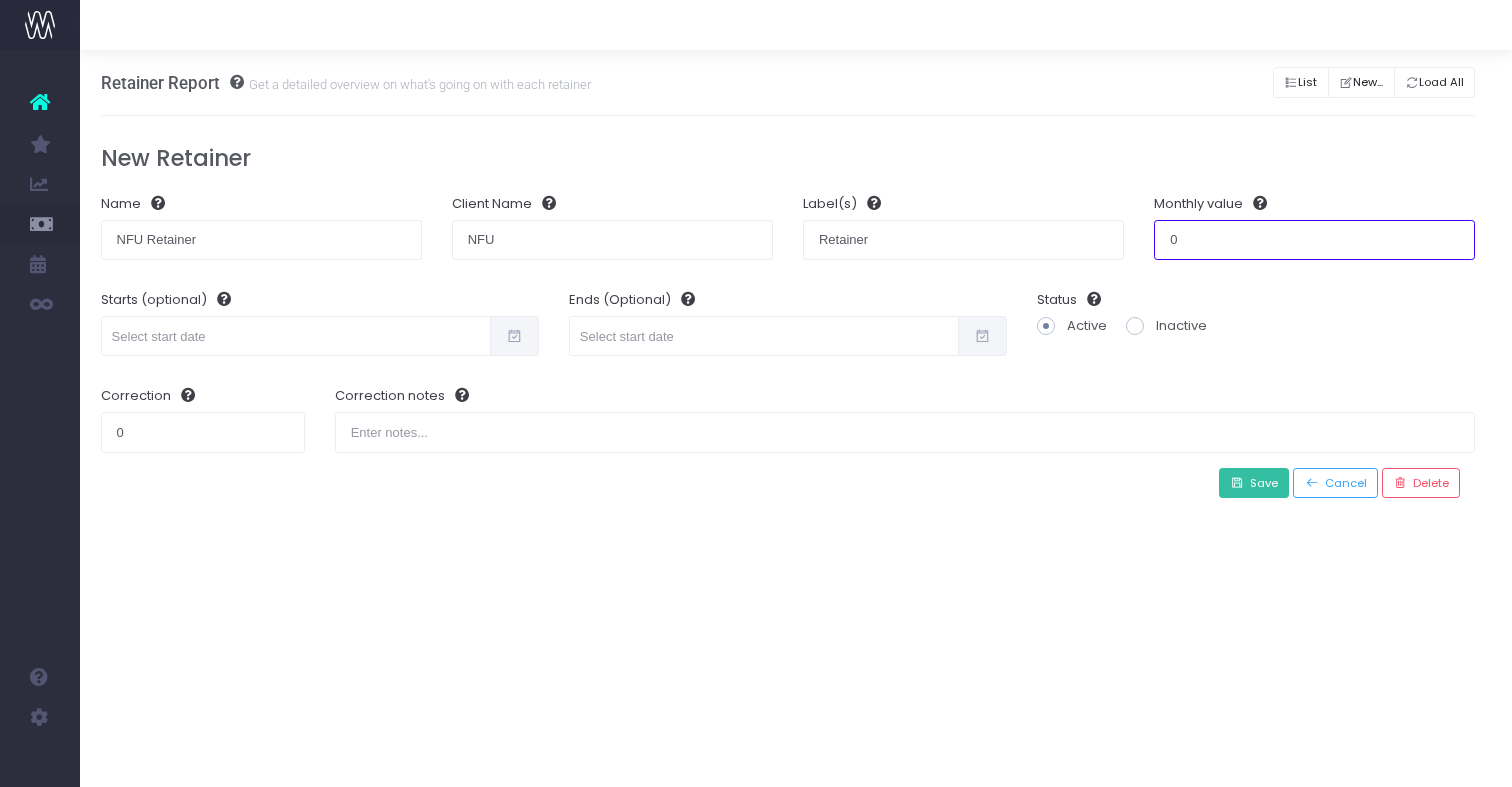 type on "0" 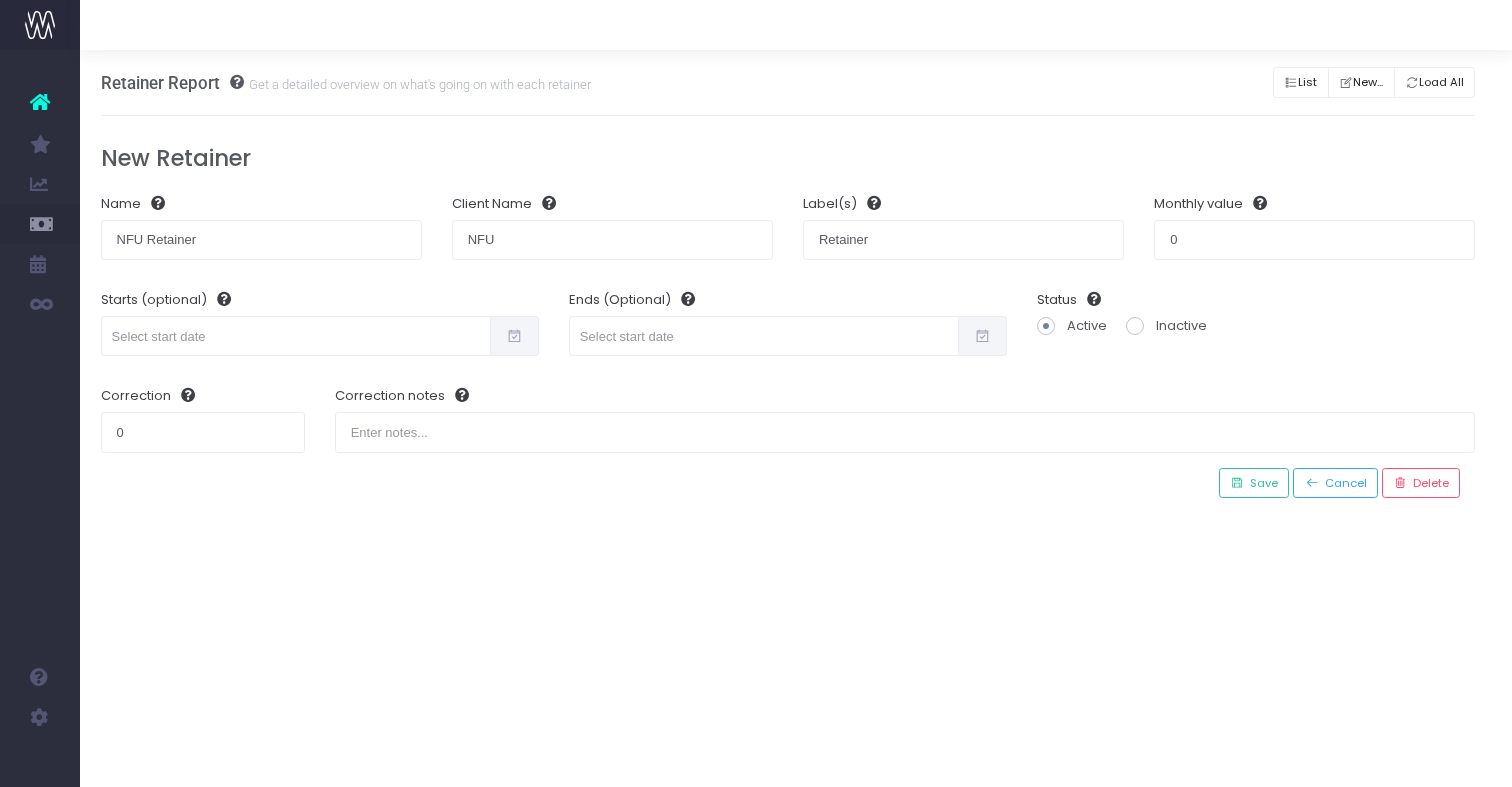 drag, startPoint x: 1267, startPoint y: 477, endPoint x: 1218, endPoint y: 526, distance: 69.29646 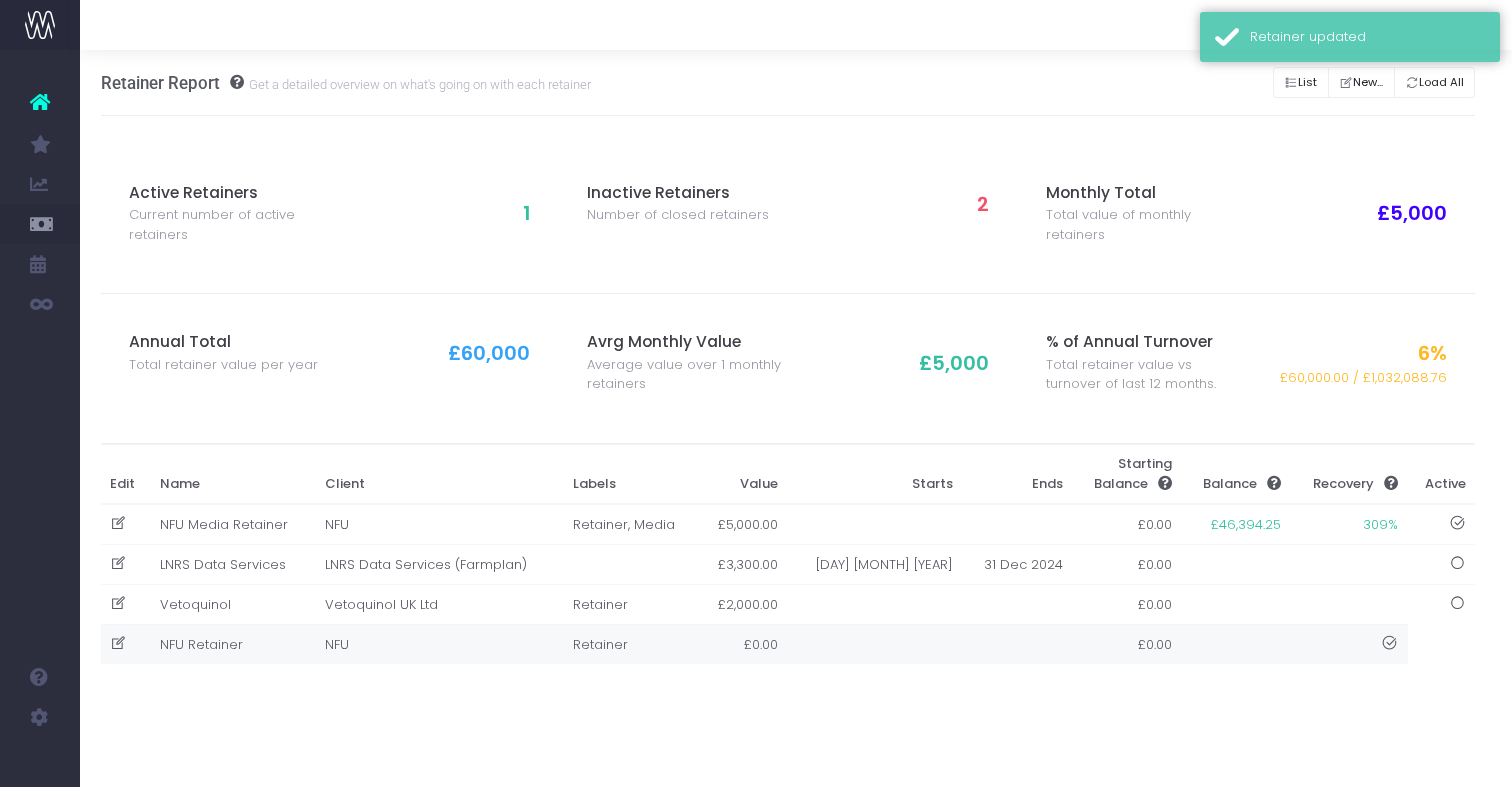 click on "[TEXT]" at bounding box center [439, 645] 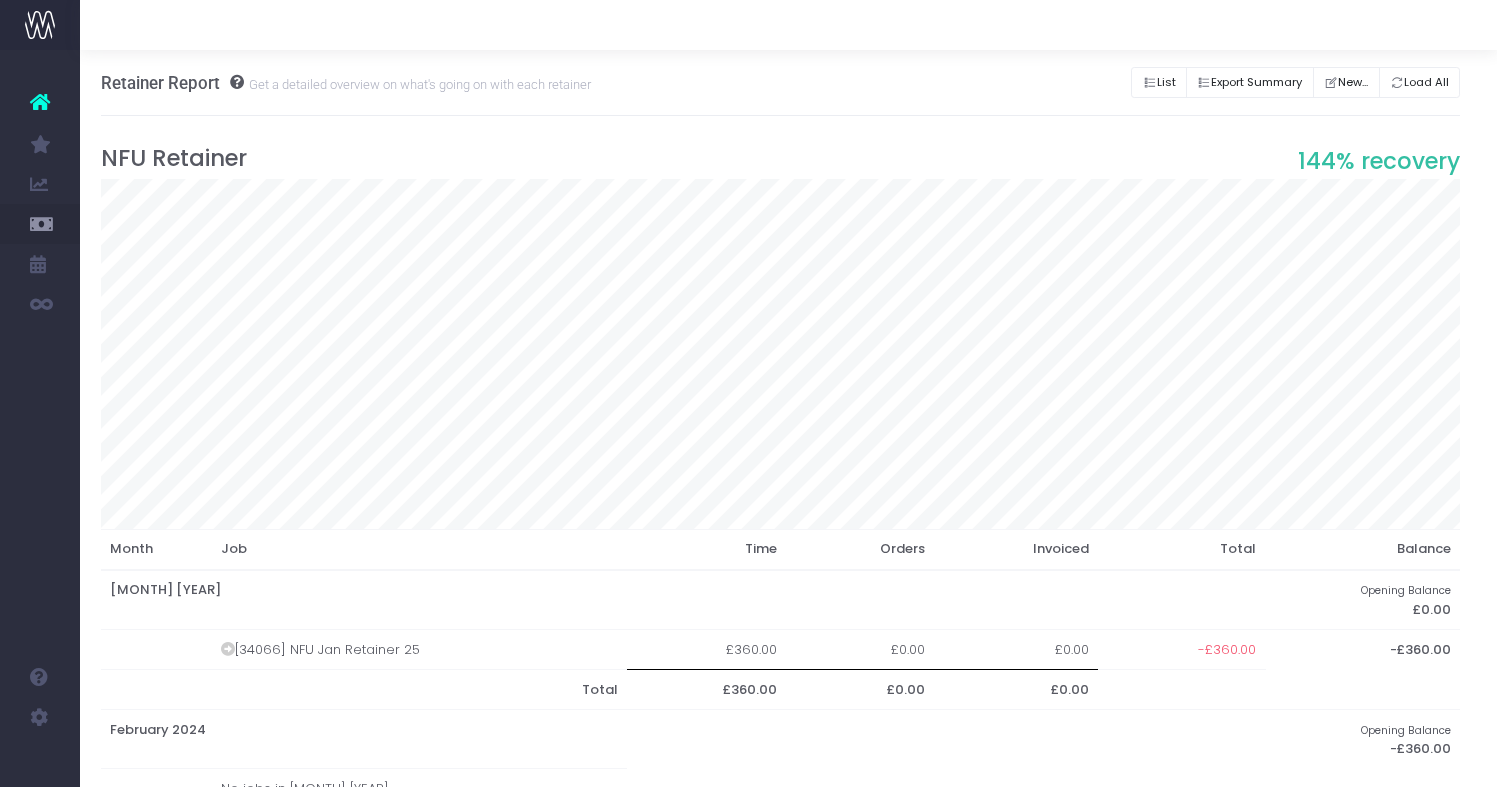click on "List" at bounding box center (1159, 82) 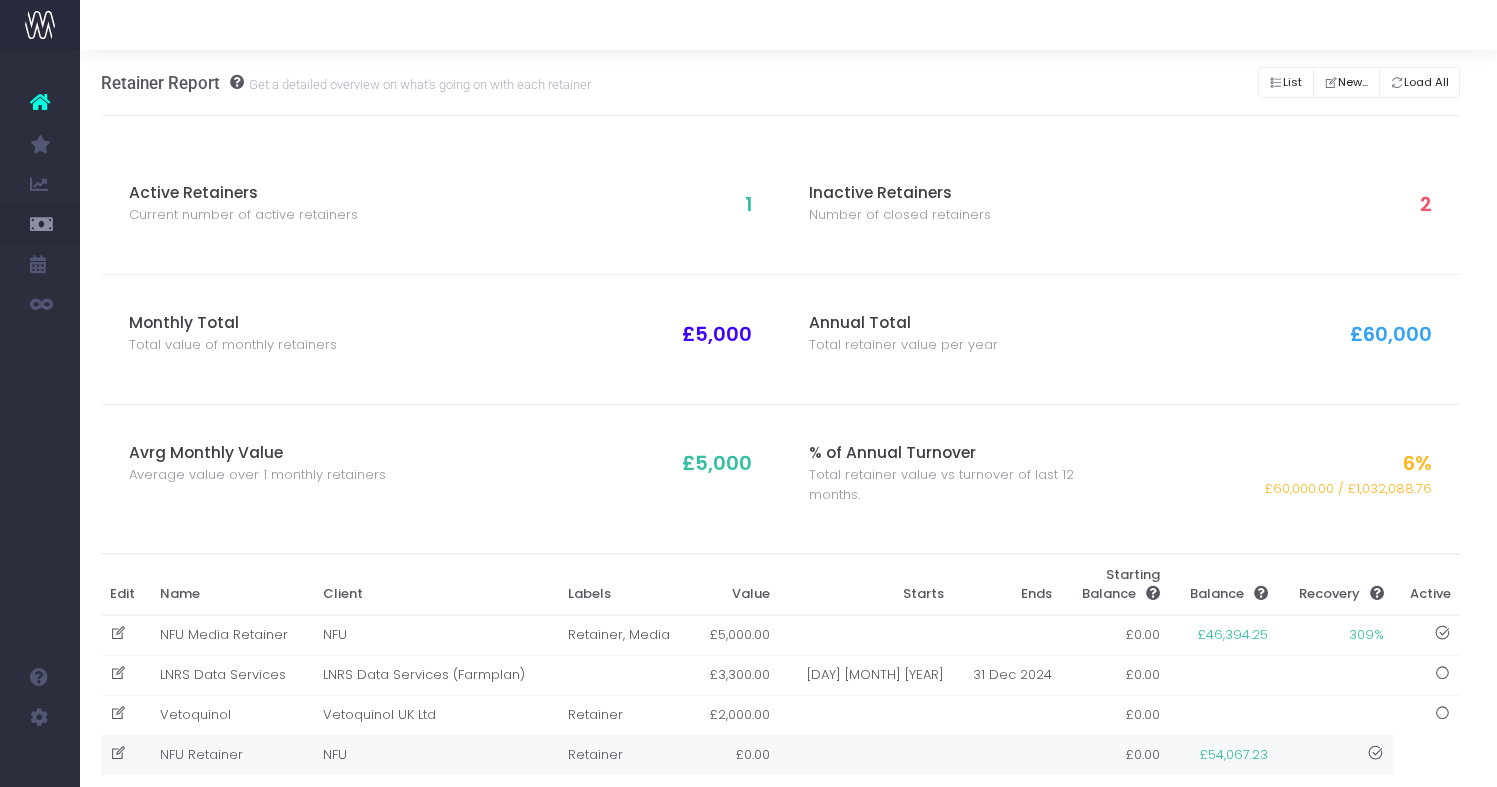 click at bounding box center [118, 753] 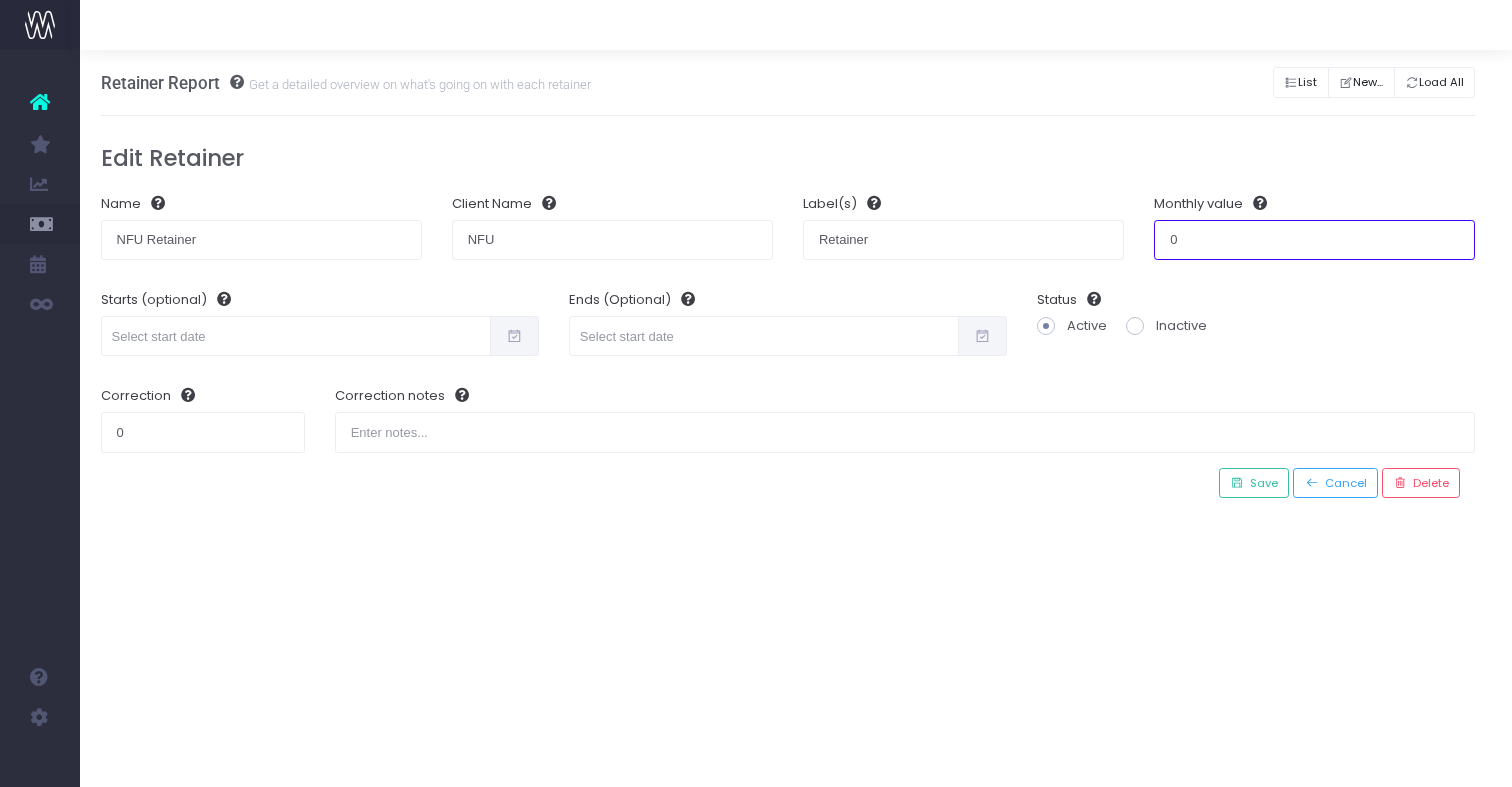 drag, startPoint x: 1190, startPoint y: 236, endPoint x: 1140, endPoint y: 231, distance: 50.24938 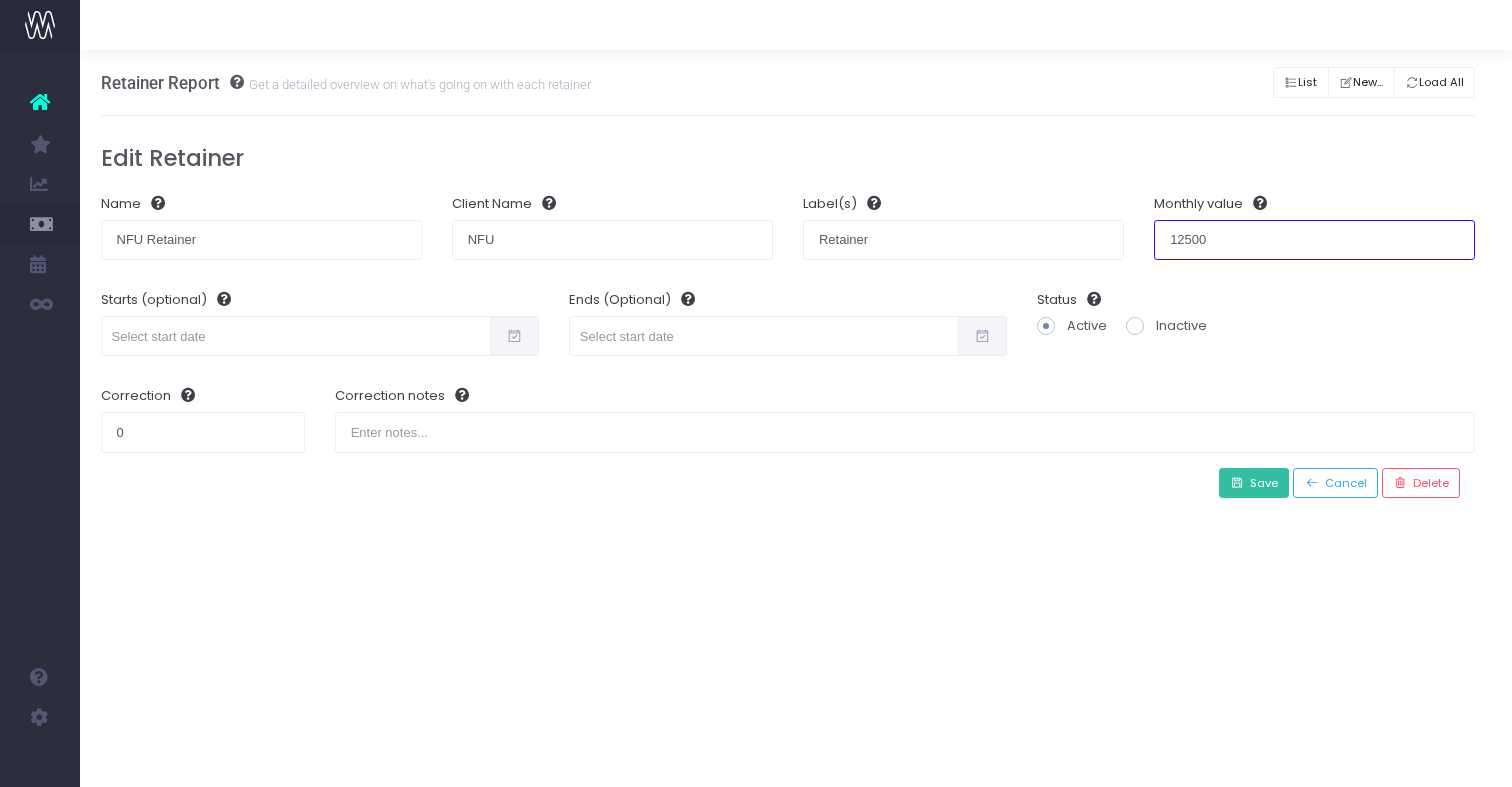 type on "12500" 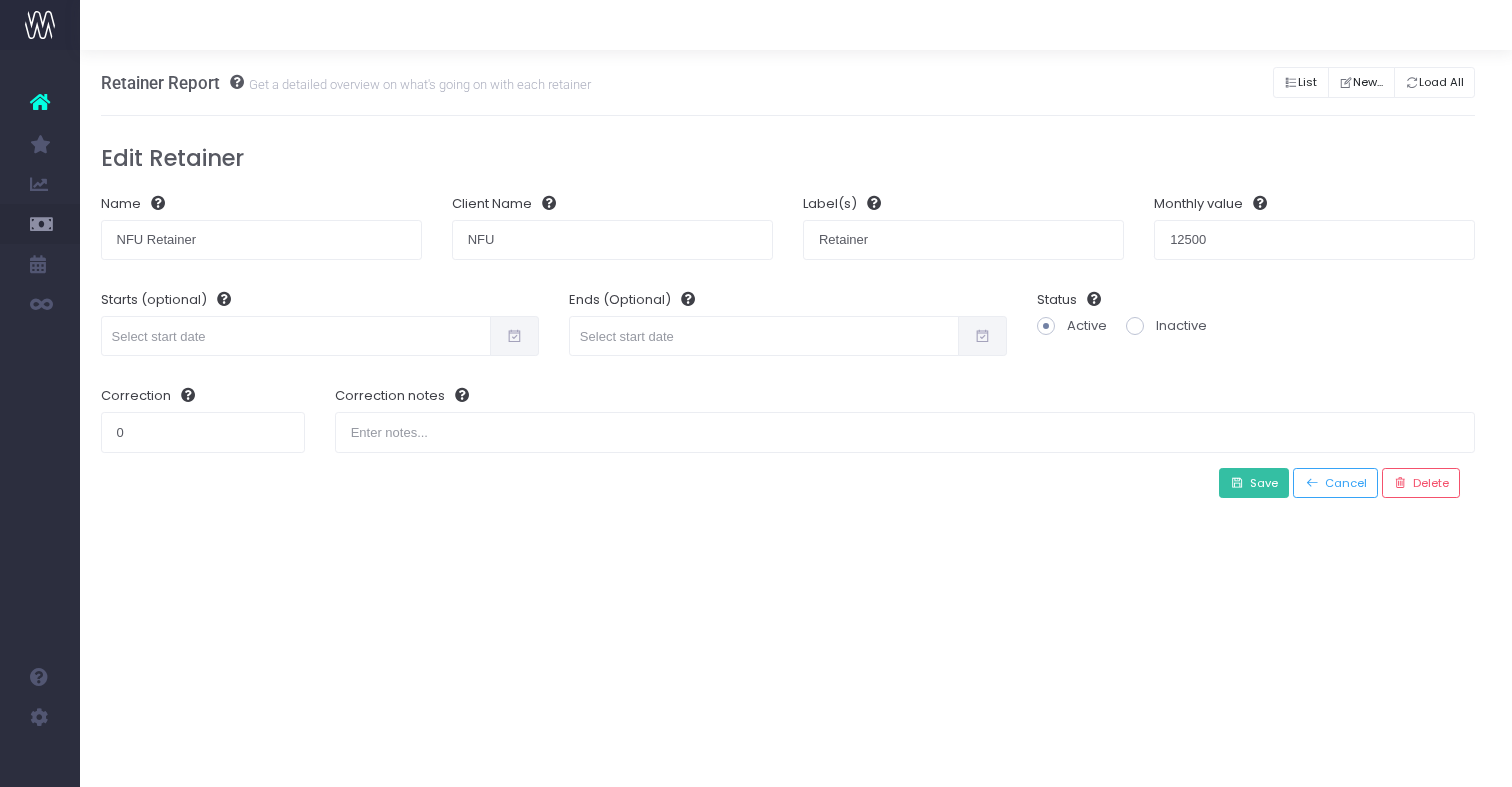 click on "Save" at bounding box center [1261, 483] 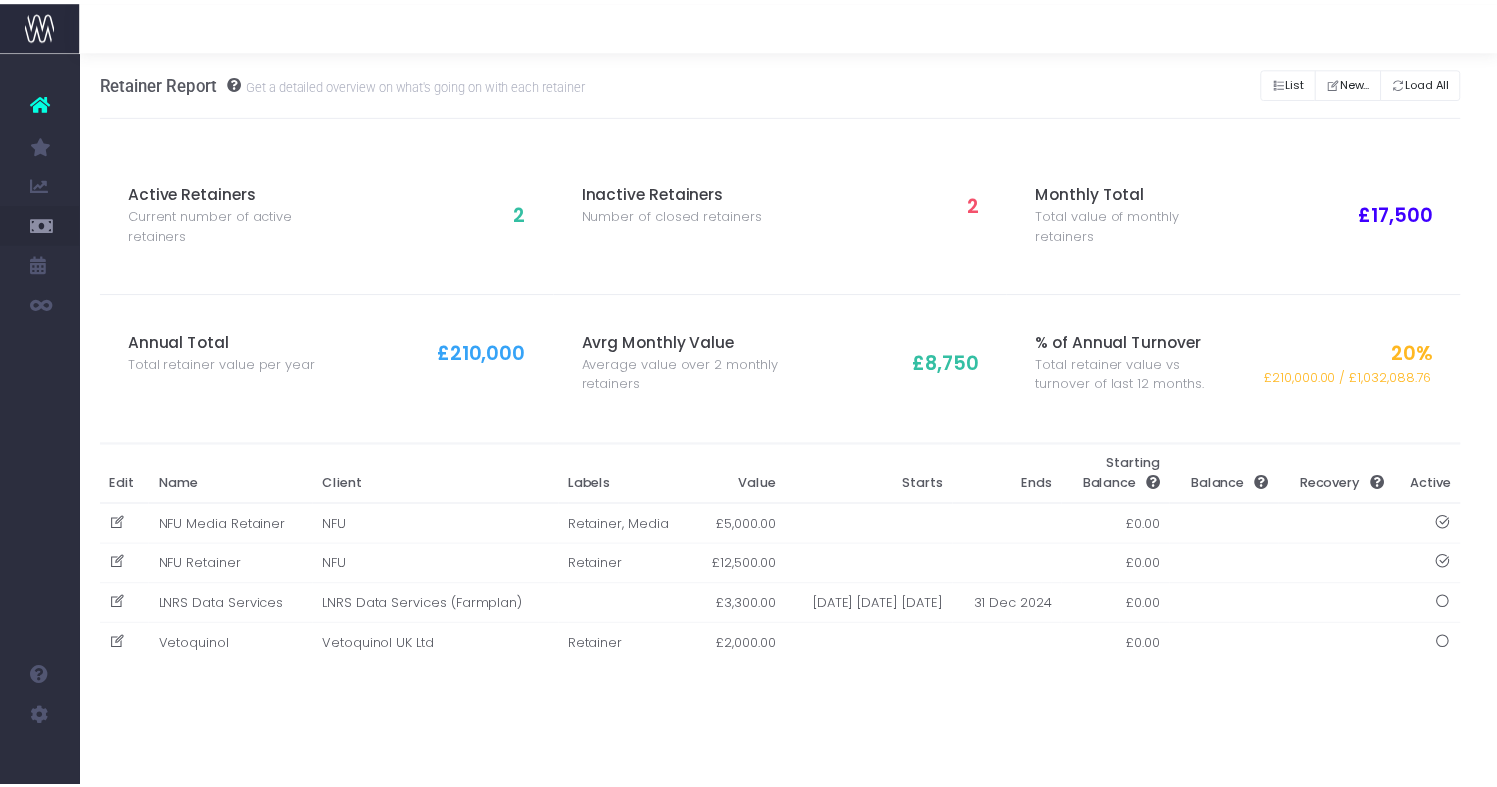 scroll, scrollTop: 0, scrollLeft: 15, axis: horizontal 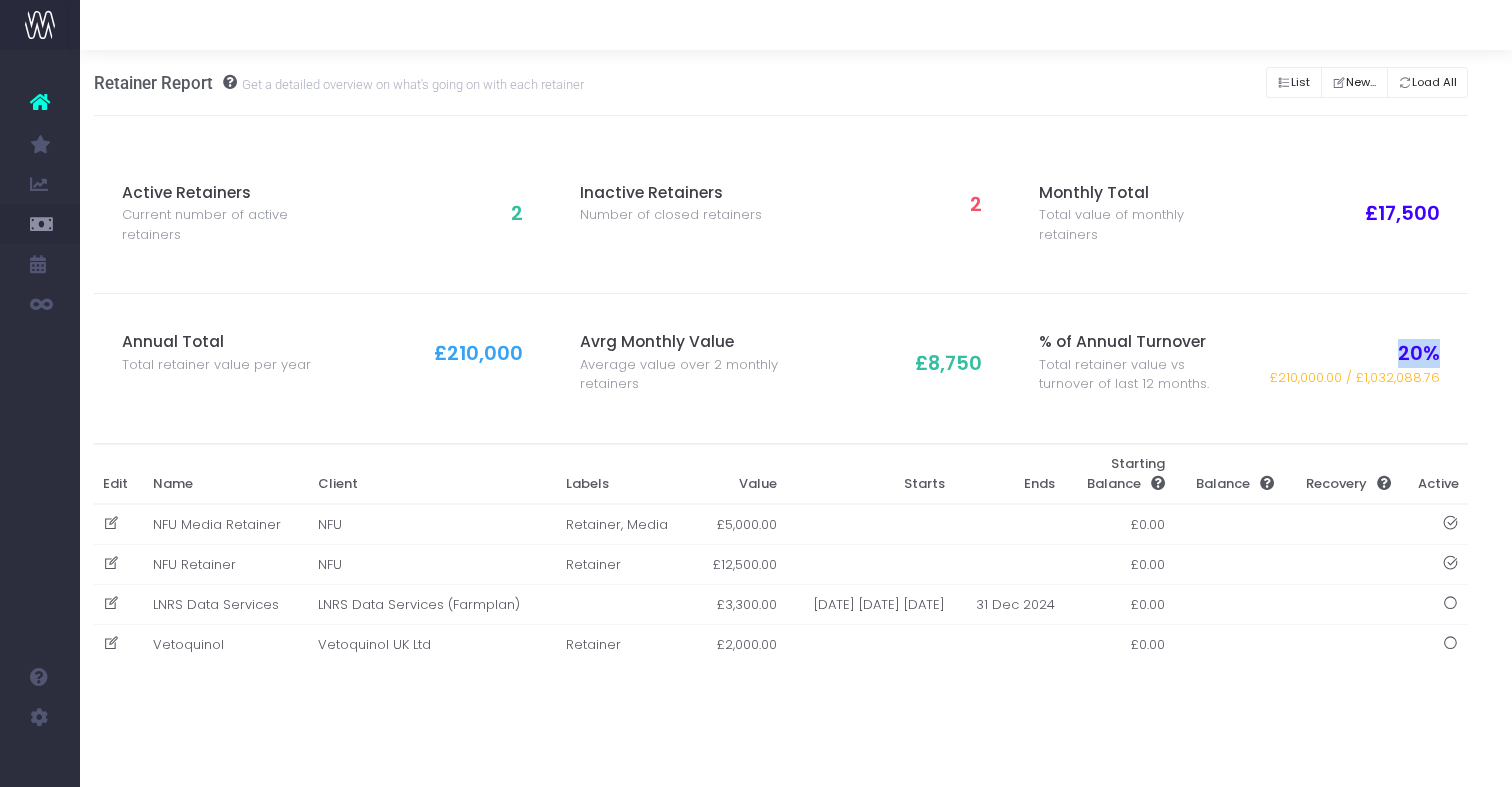 drag, startPoint x: 1399, startPoint y: 349, endPoint x: 1452, endPoint y: 355, distance: 53.338543 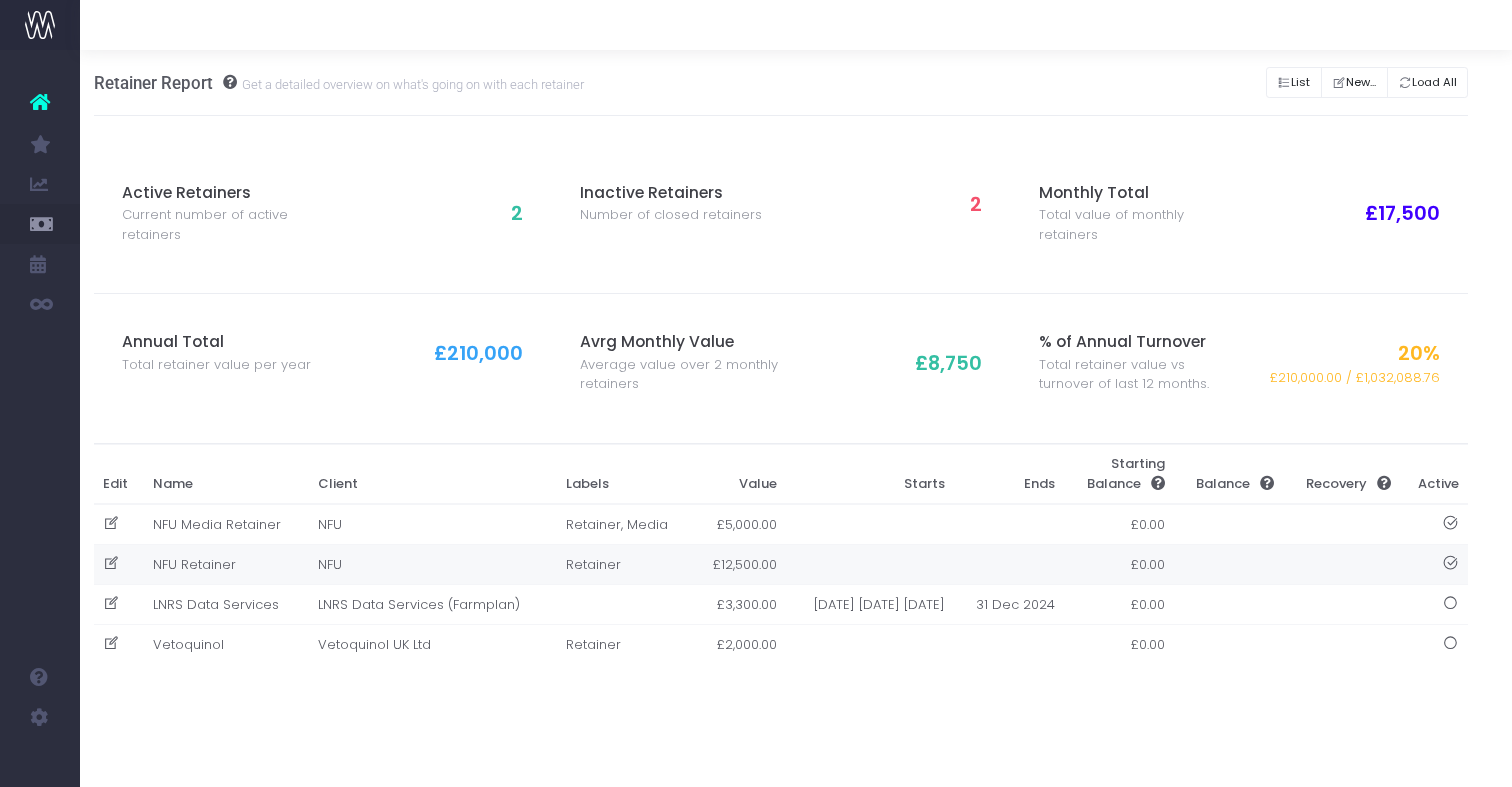 click on "£12,500.00" at bounding box center [740, 565] 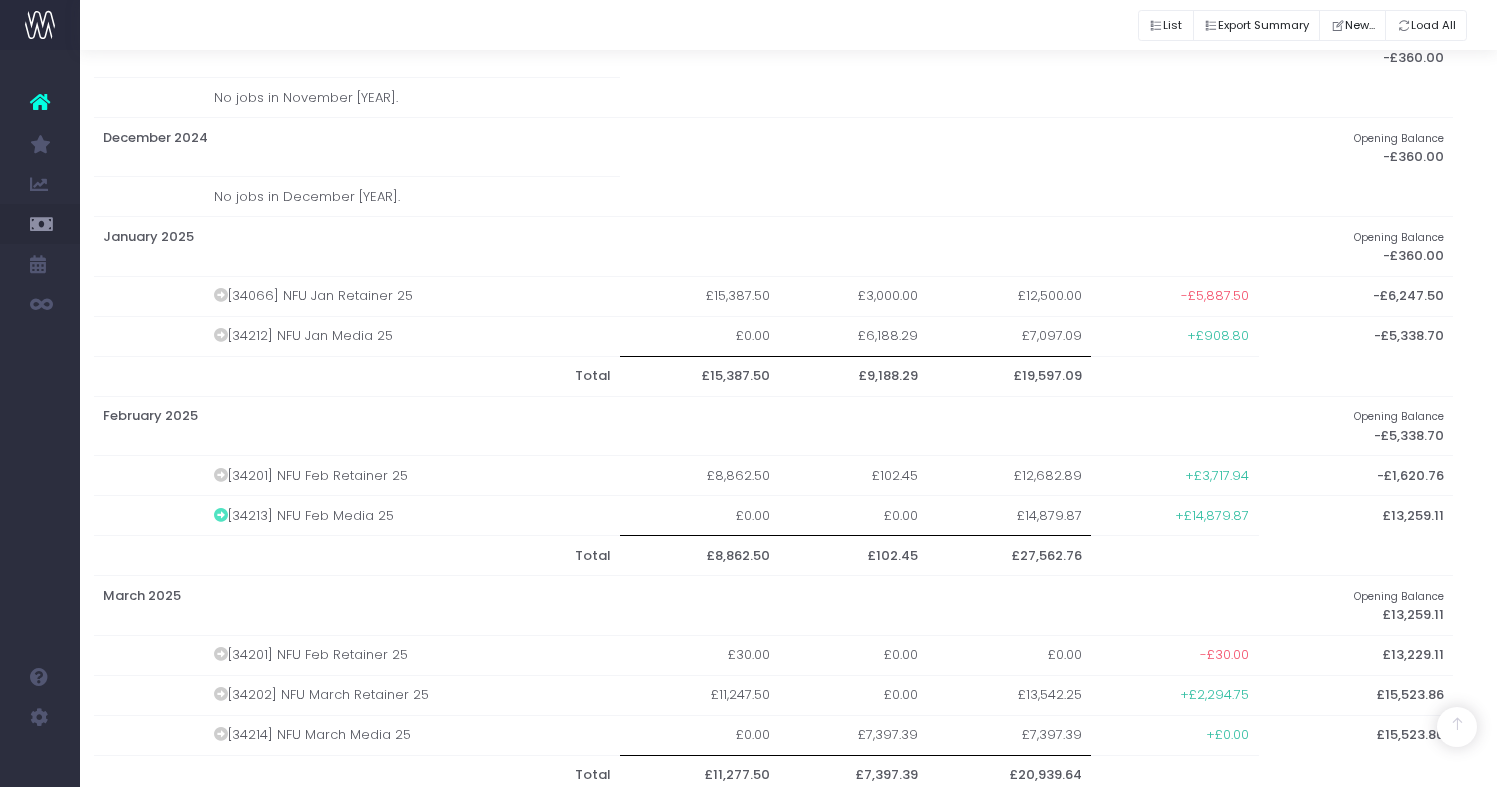 scroll, scrollTop: 1637, scrollLeft: 15, axis: both 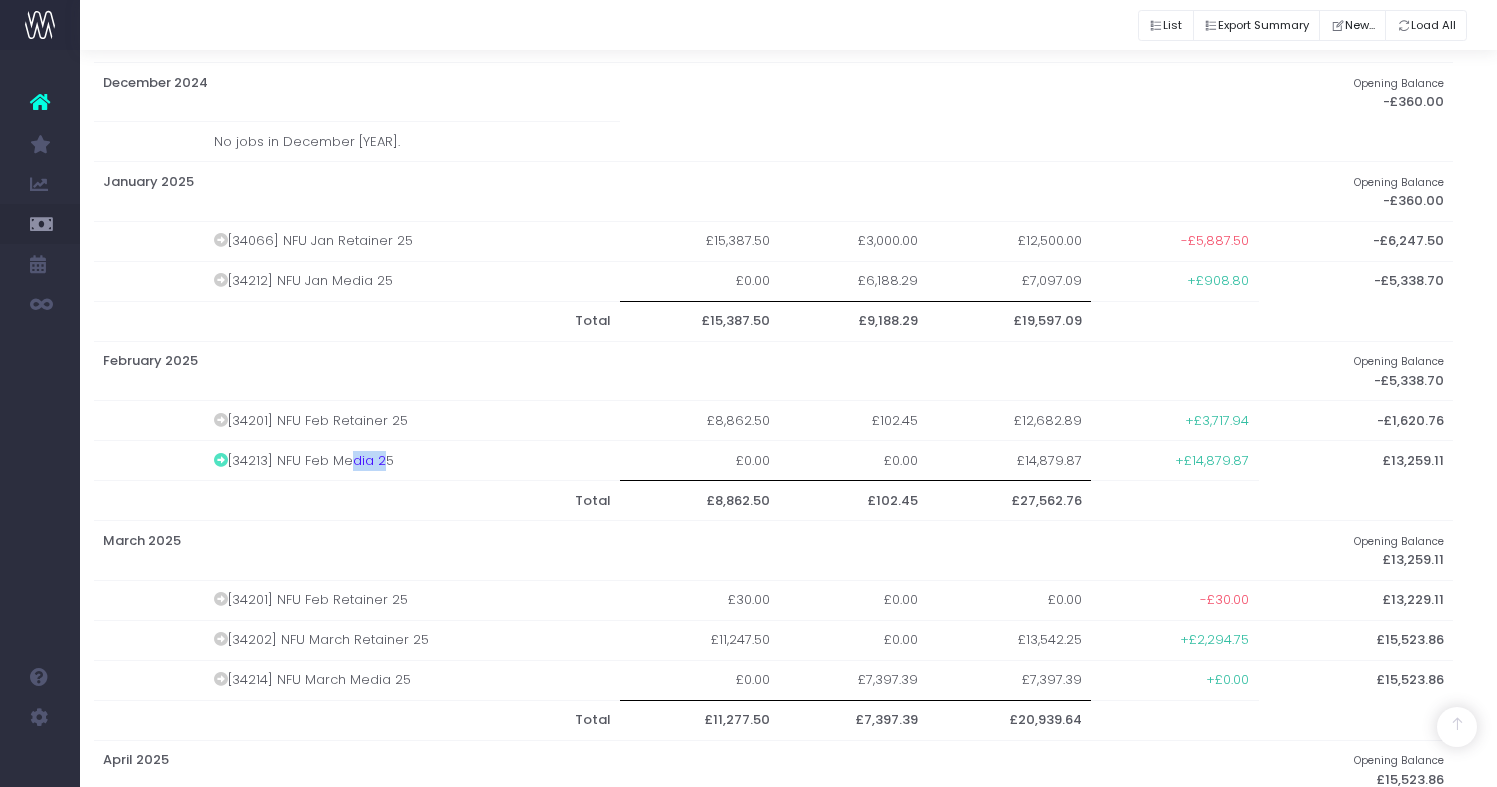 drag, startPoint x: 341, startPoint y: 436, endPoint x: 364, endPoint y: 416, distance: 30.479502 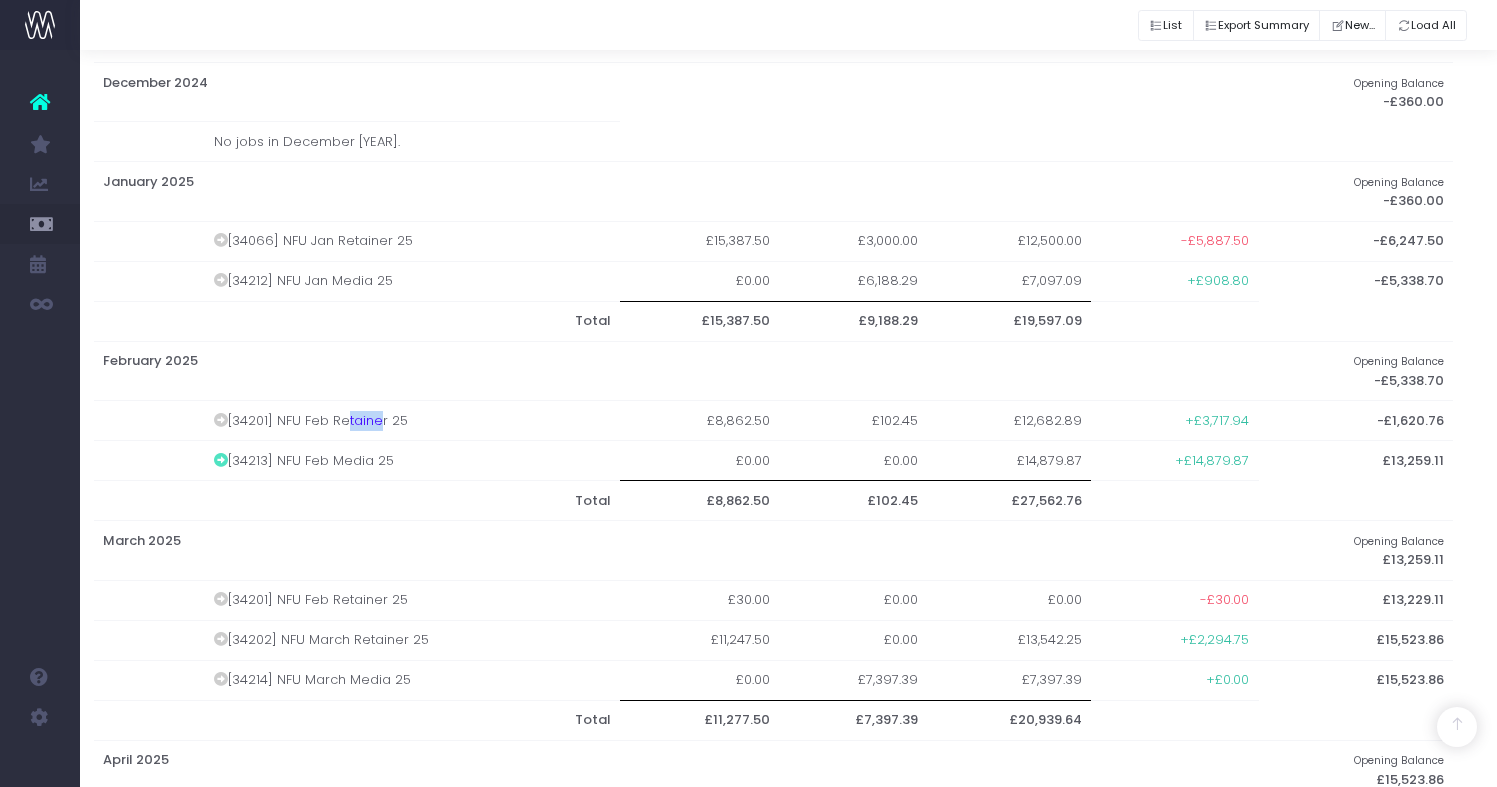 drag, startPoint x: 338, startPoint y: 397, endPoint x: 368, endPoint y: 419, distance: 37.202152 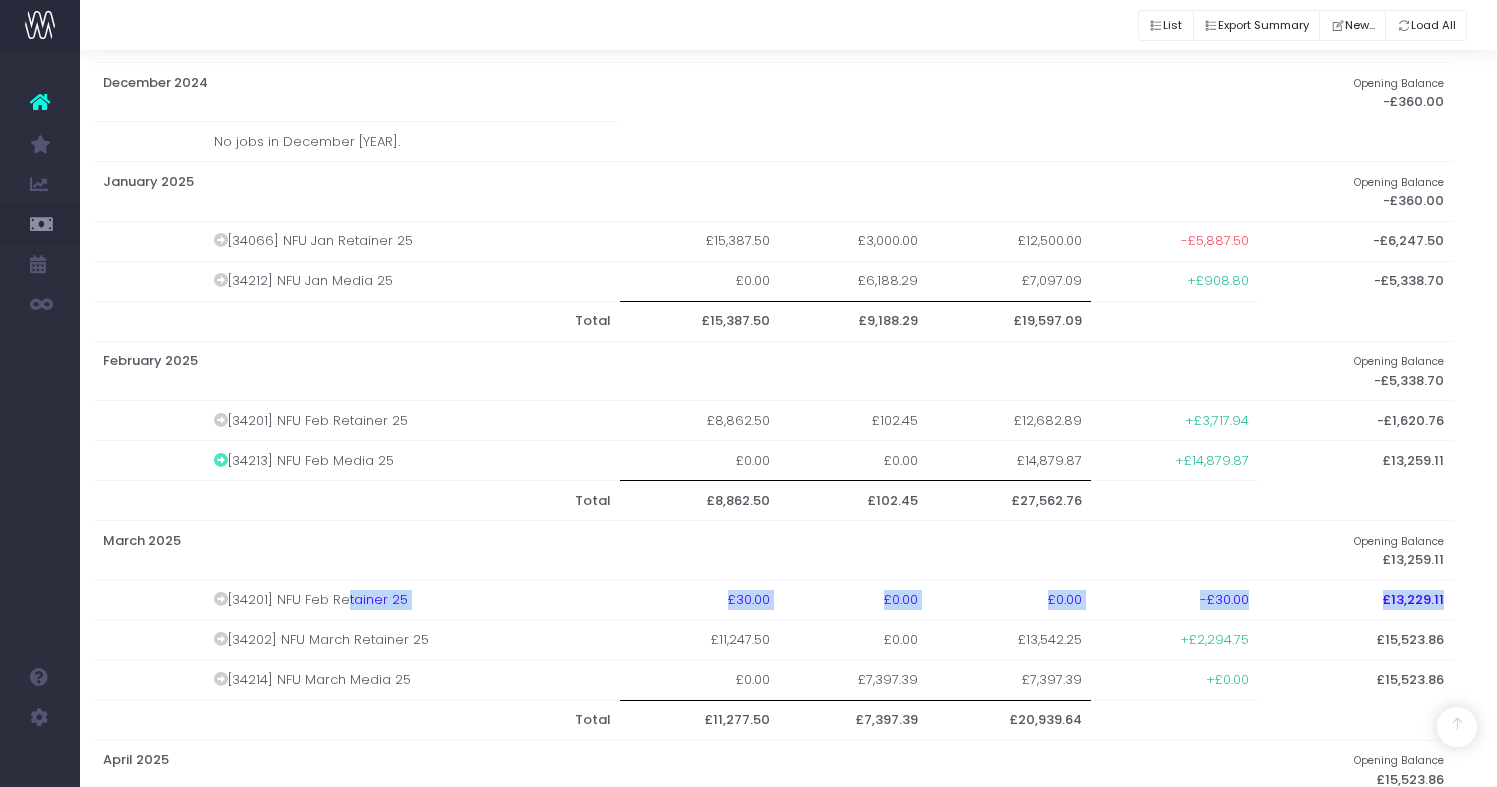 click on "[34201] NFU Feb Retainer 25" at bounding box center (412, 600) 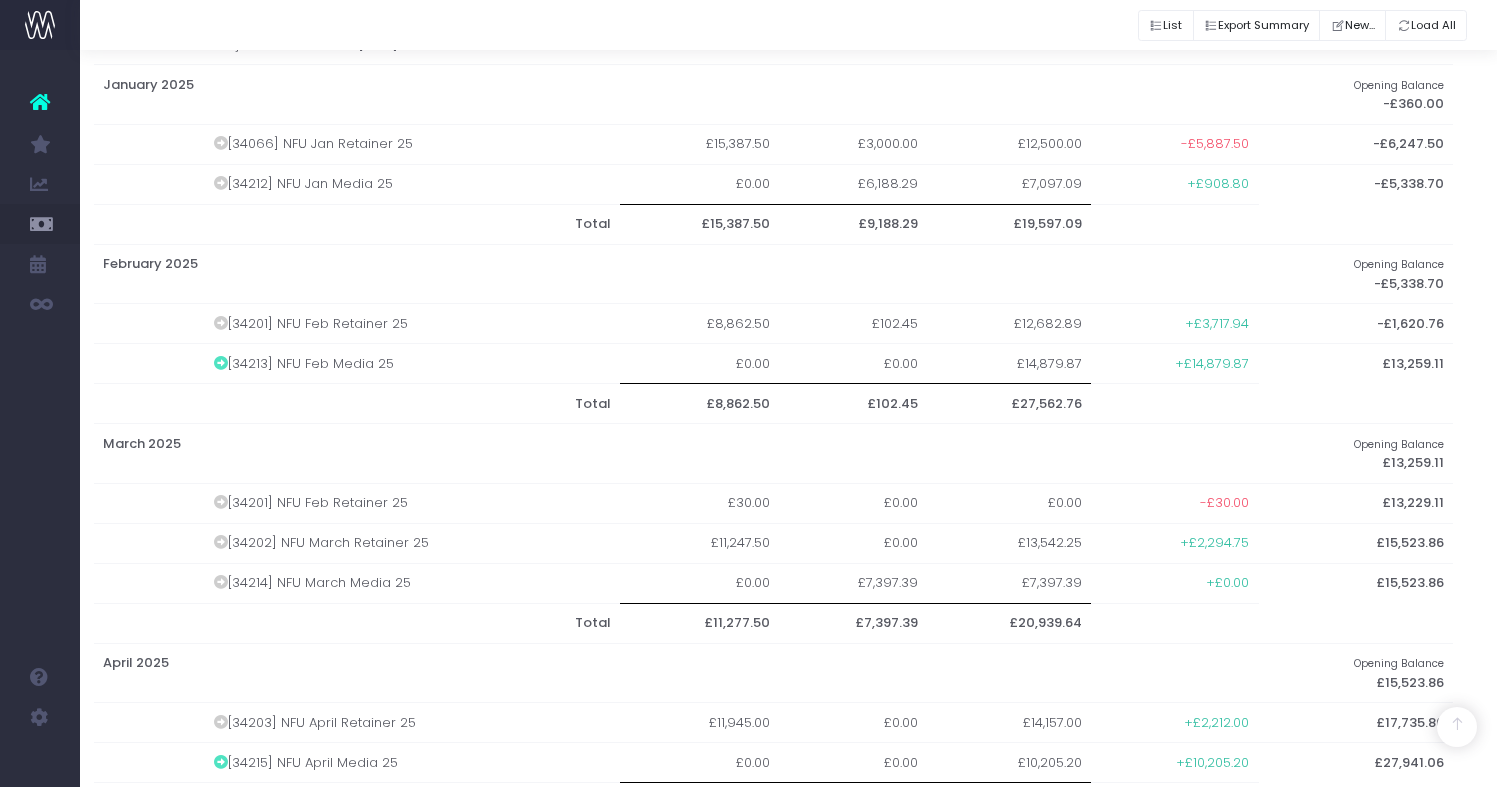 scroll, scrollTop: 1737, scrollLeft: 15, axis: both 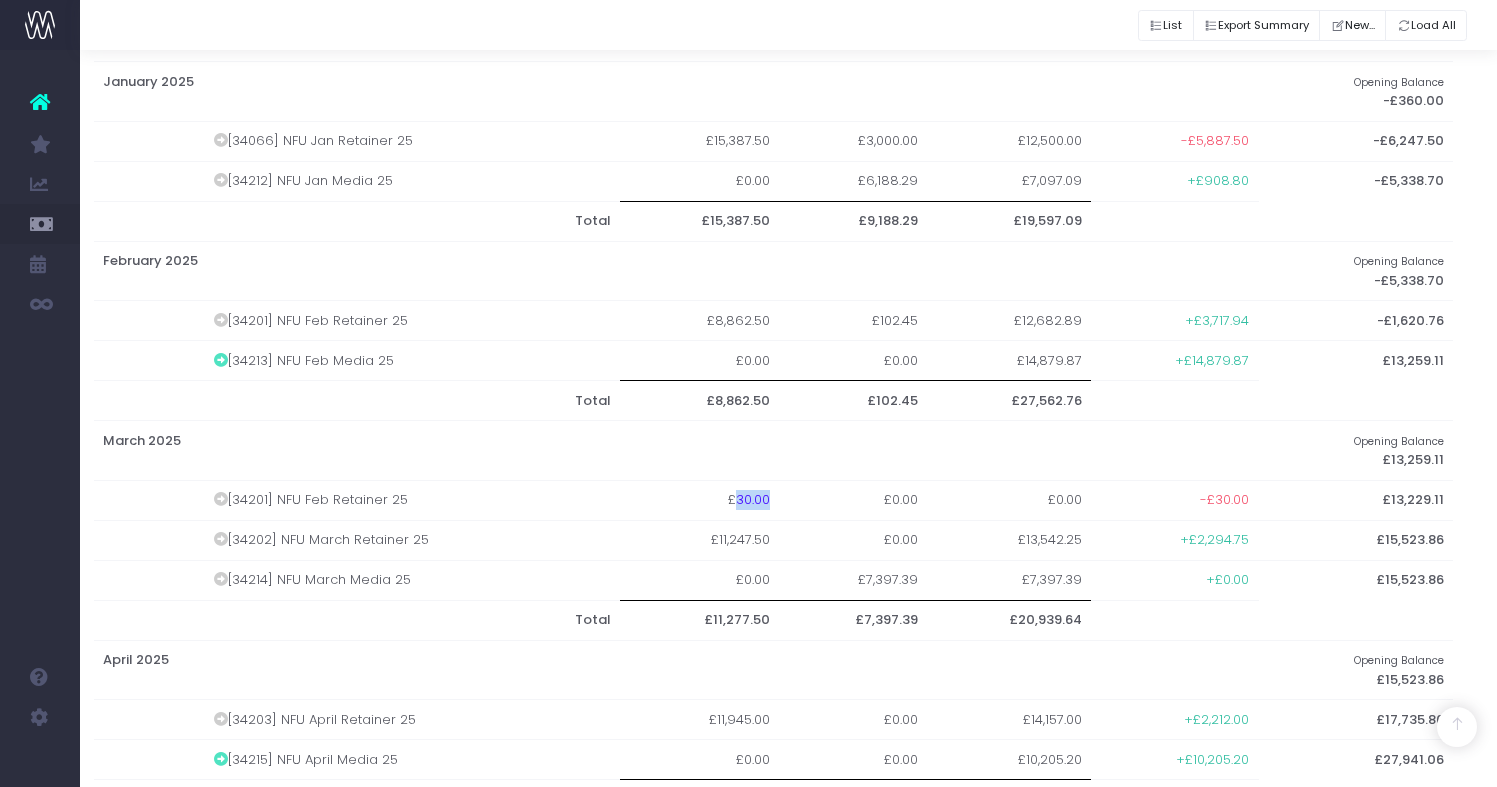 drag, startPoint x: 735, startPoint y: 475, endPoint x: 776, endPoint y: 473, distance: 41.04875 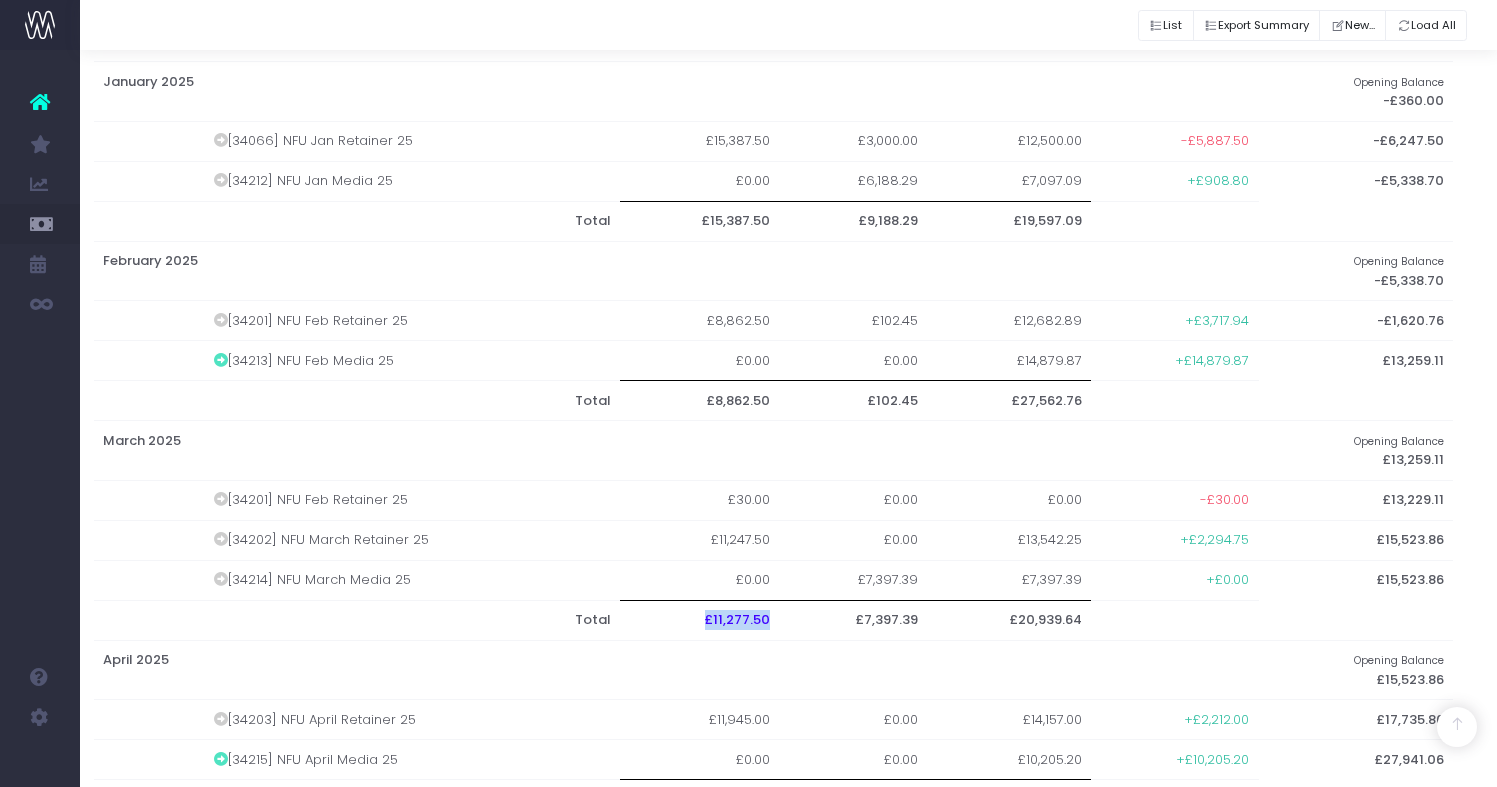 drag, startPoint x: 742, startPoint y: 589, endPoint x: 772, endPoint y: 587, distance: 30.066593 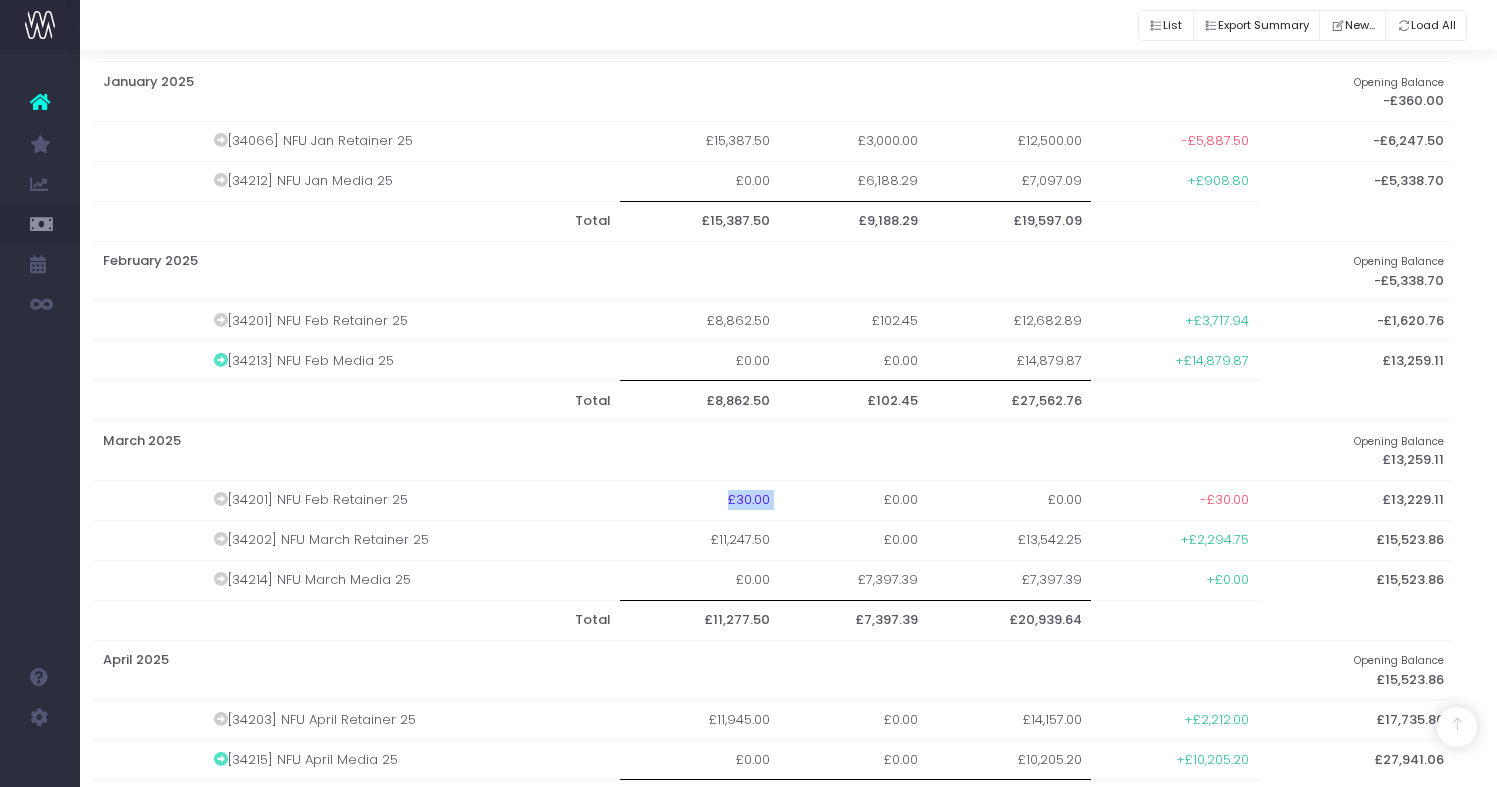 drag, startPoint x: 728, startPoint y: 475, endPoint x: 793, endPoint y: 475, distance: 65 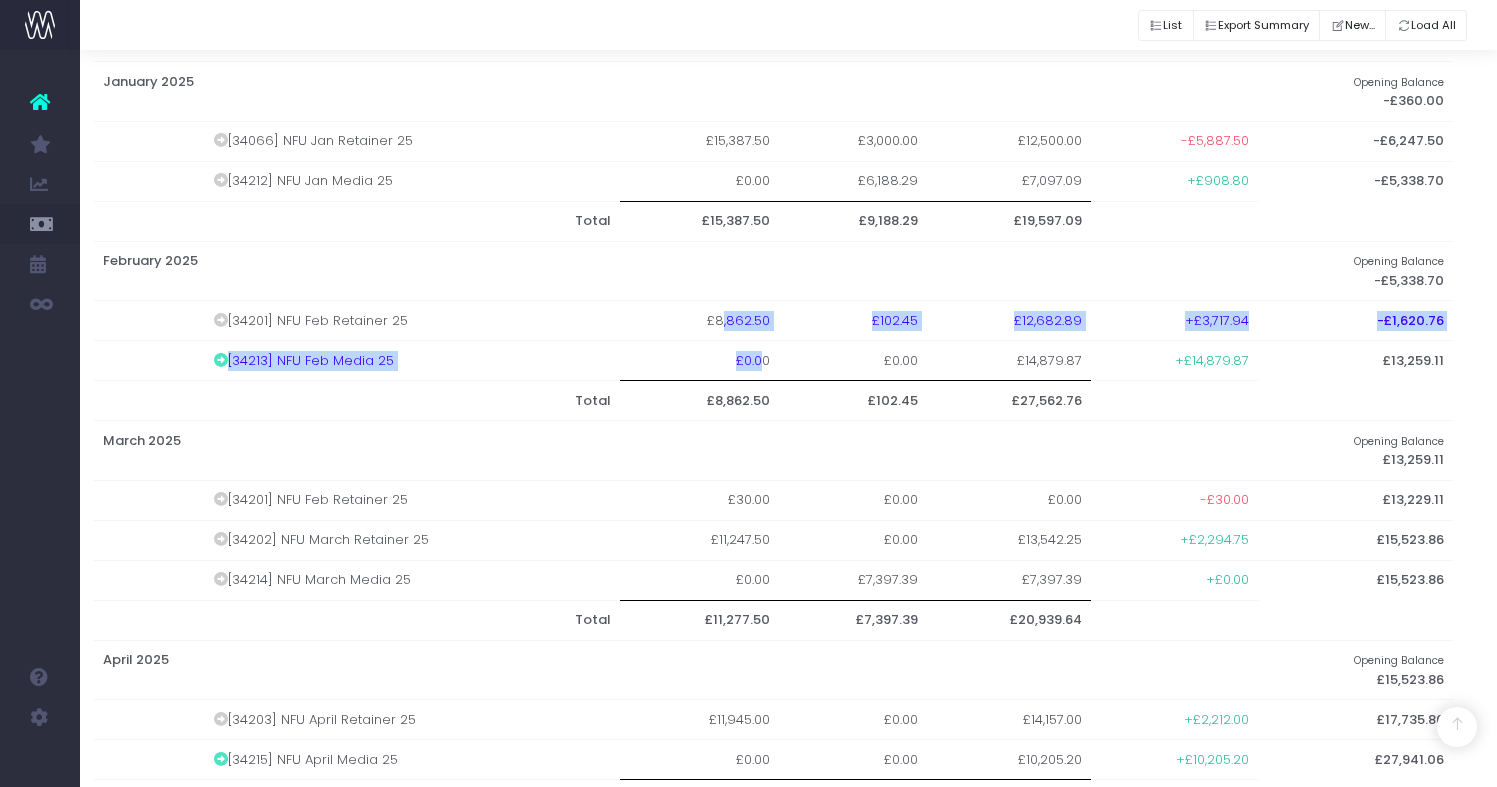 drag, startPoint x: 739, startPoint y: 320, endPoint x: 747, endPoint y: 354, distance: 34.928497 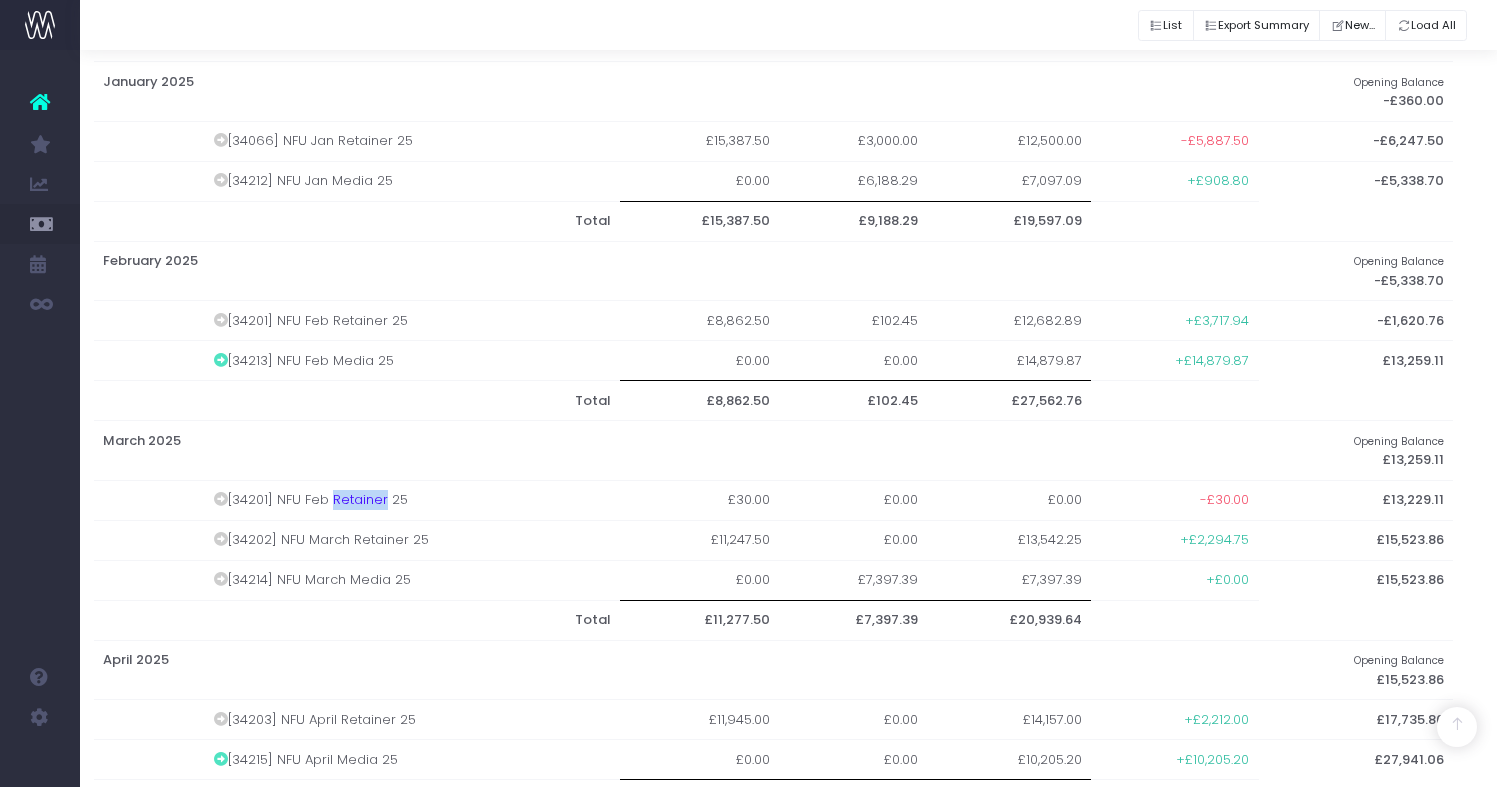 drag, startPoint x: 327, startPoint y: 476, endPoint x: 378, endPoint y: 478, distance: 51.0392 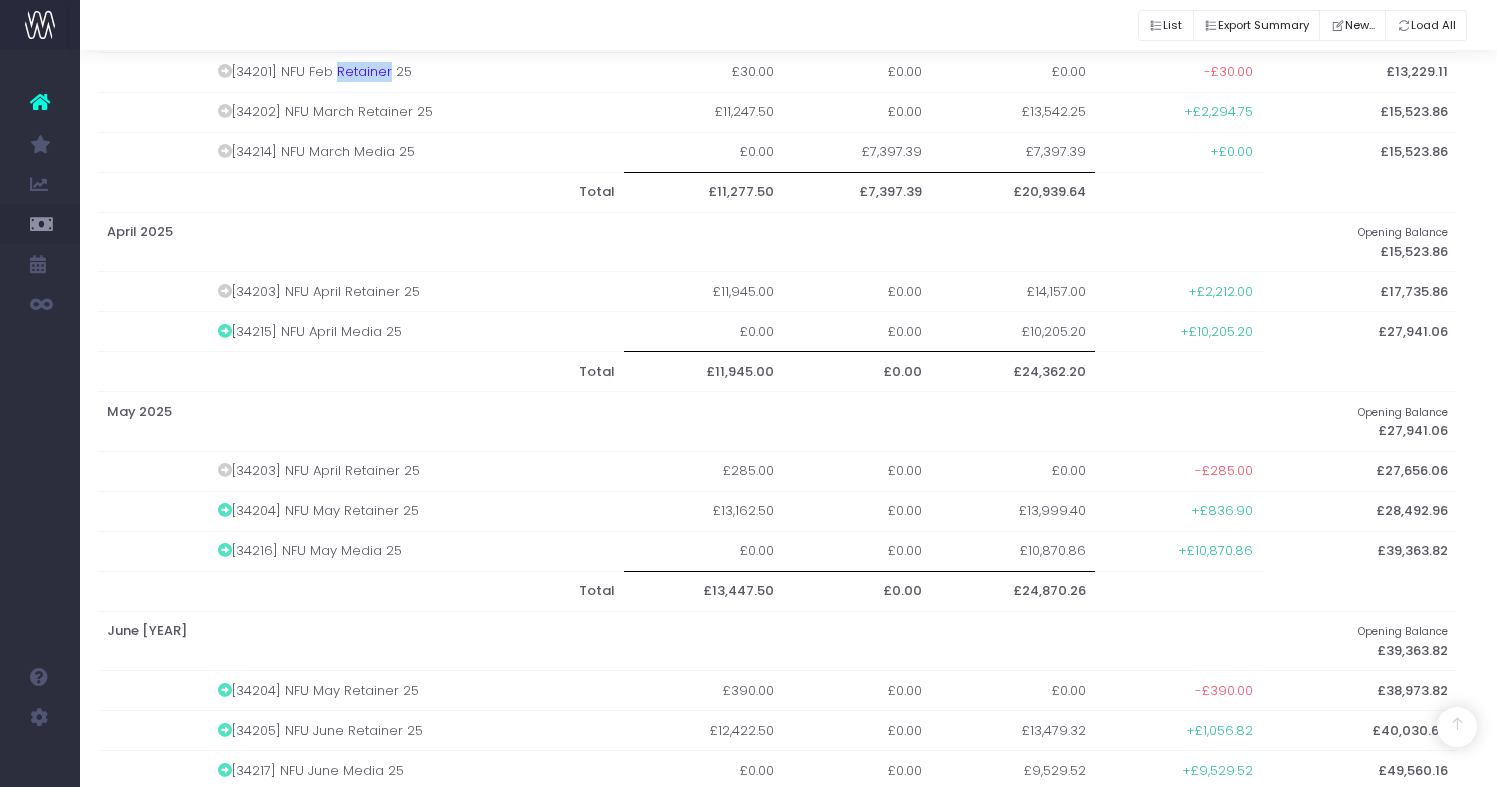 scroll, scrollTop: 2165, scrollLeft: 12, axis: both 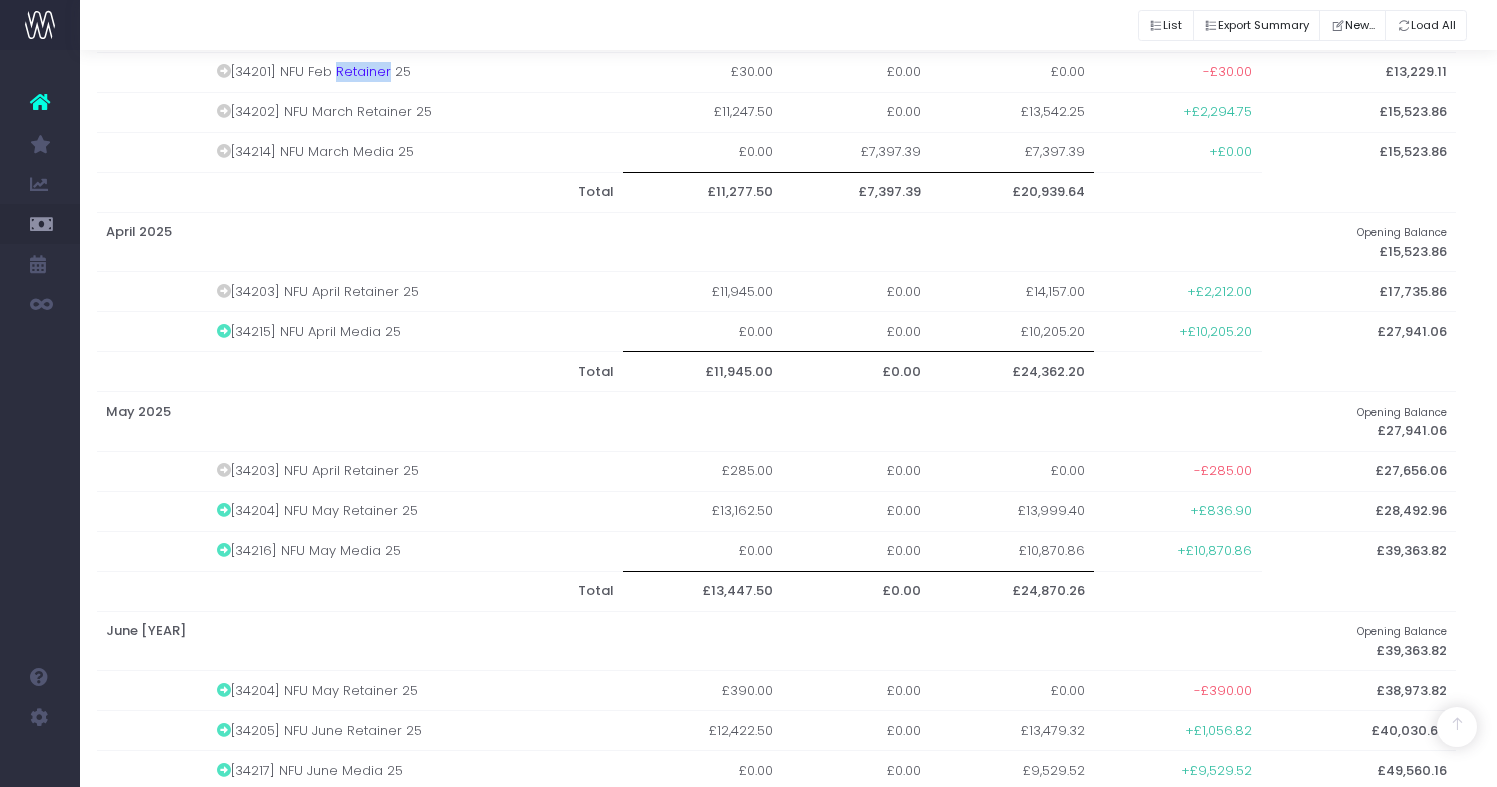 drag, startPoint x: 322, startPoint y: 438, endPoint x: 430, endPoint y: 439, distance: 108.00463 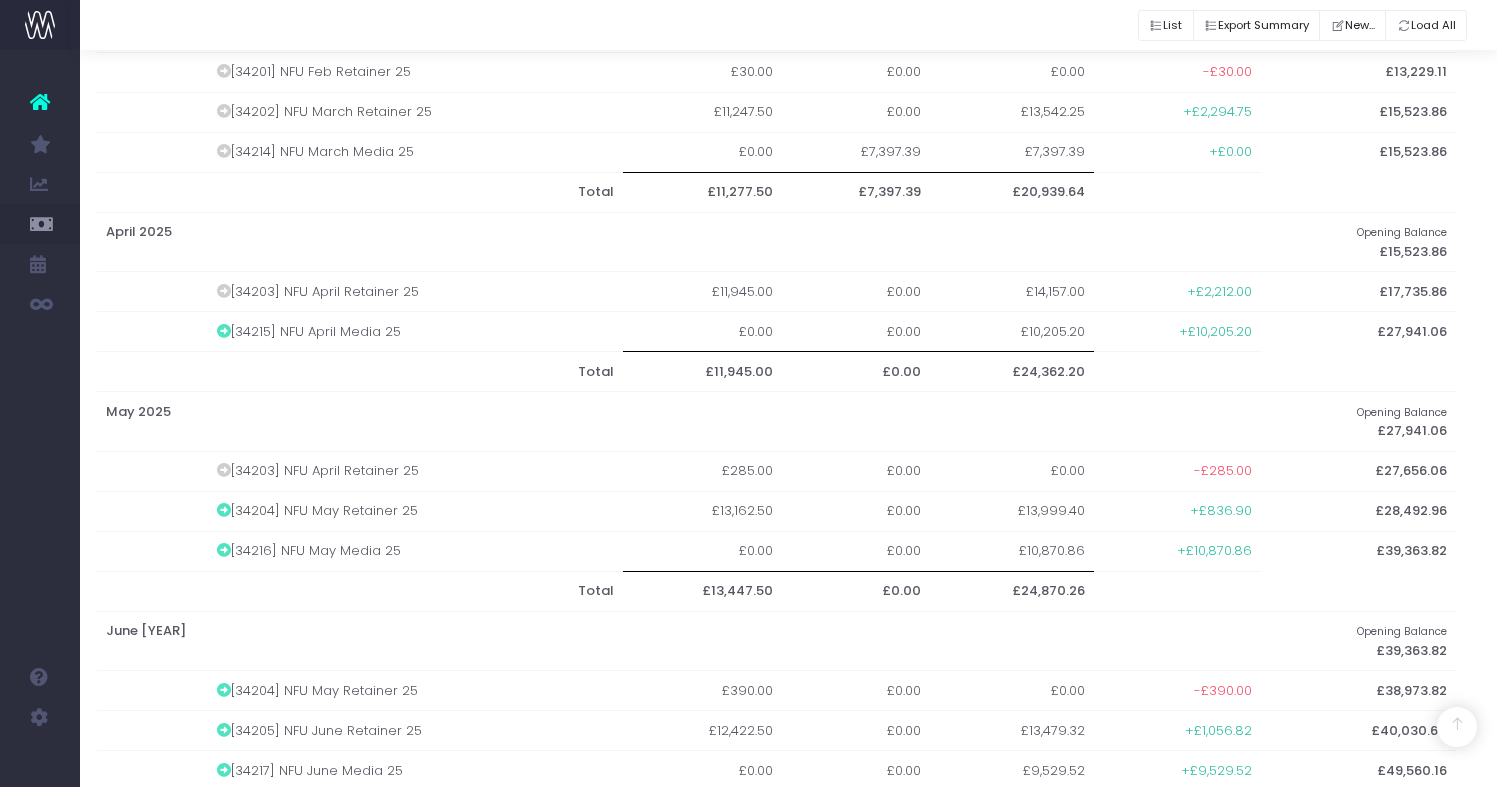 click on "[34203] NFU April Retainer 25" at bounding box center [415, 471] 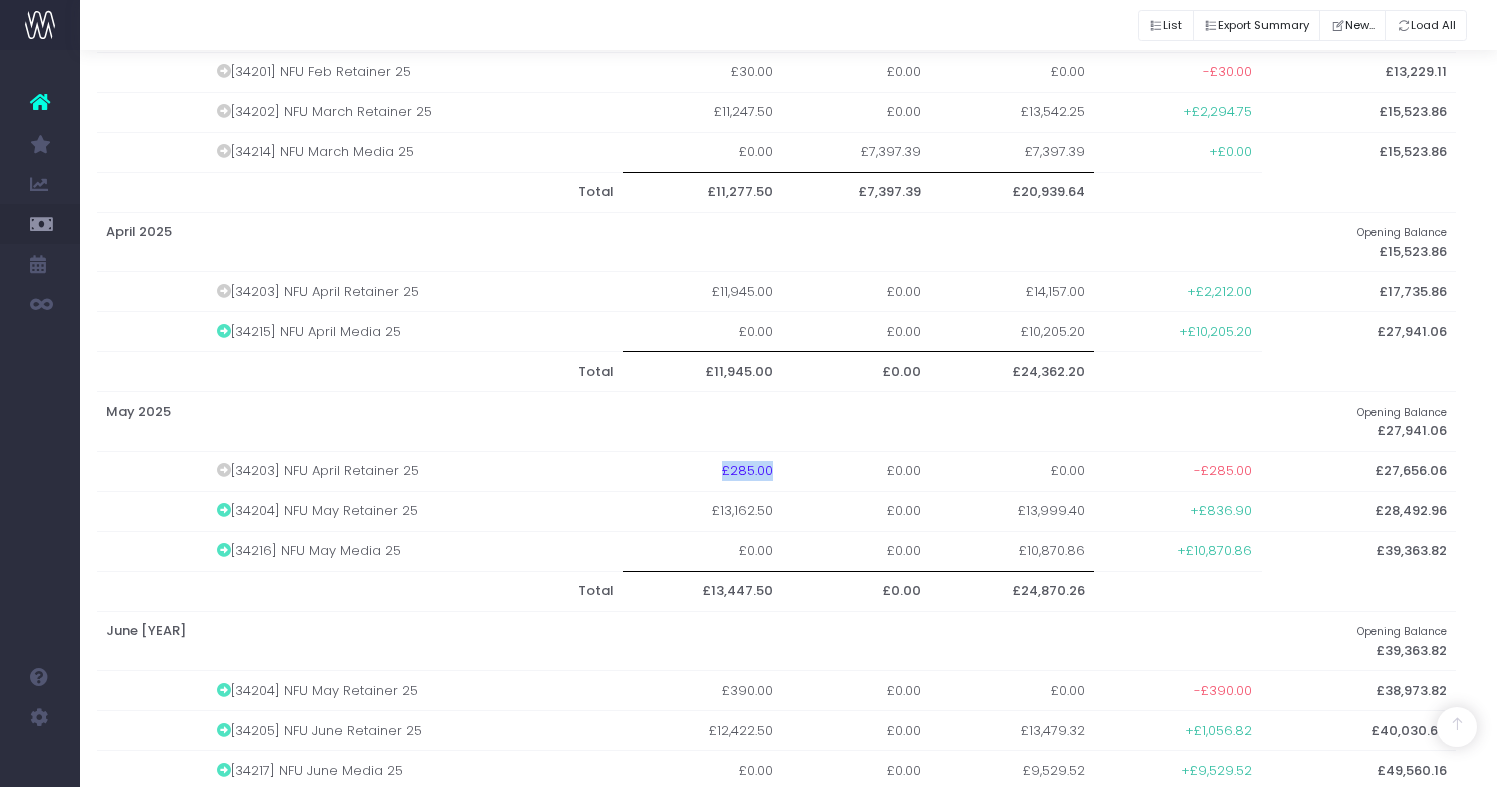 drag, startPoint x: 724, startPoint y: 439, endPoint x: 369, endPoint y: 402, distance: 356.92297 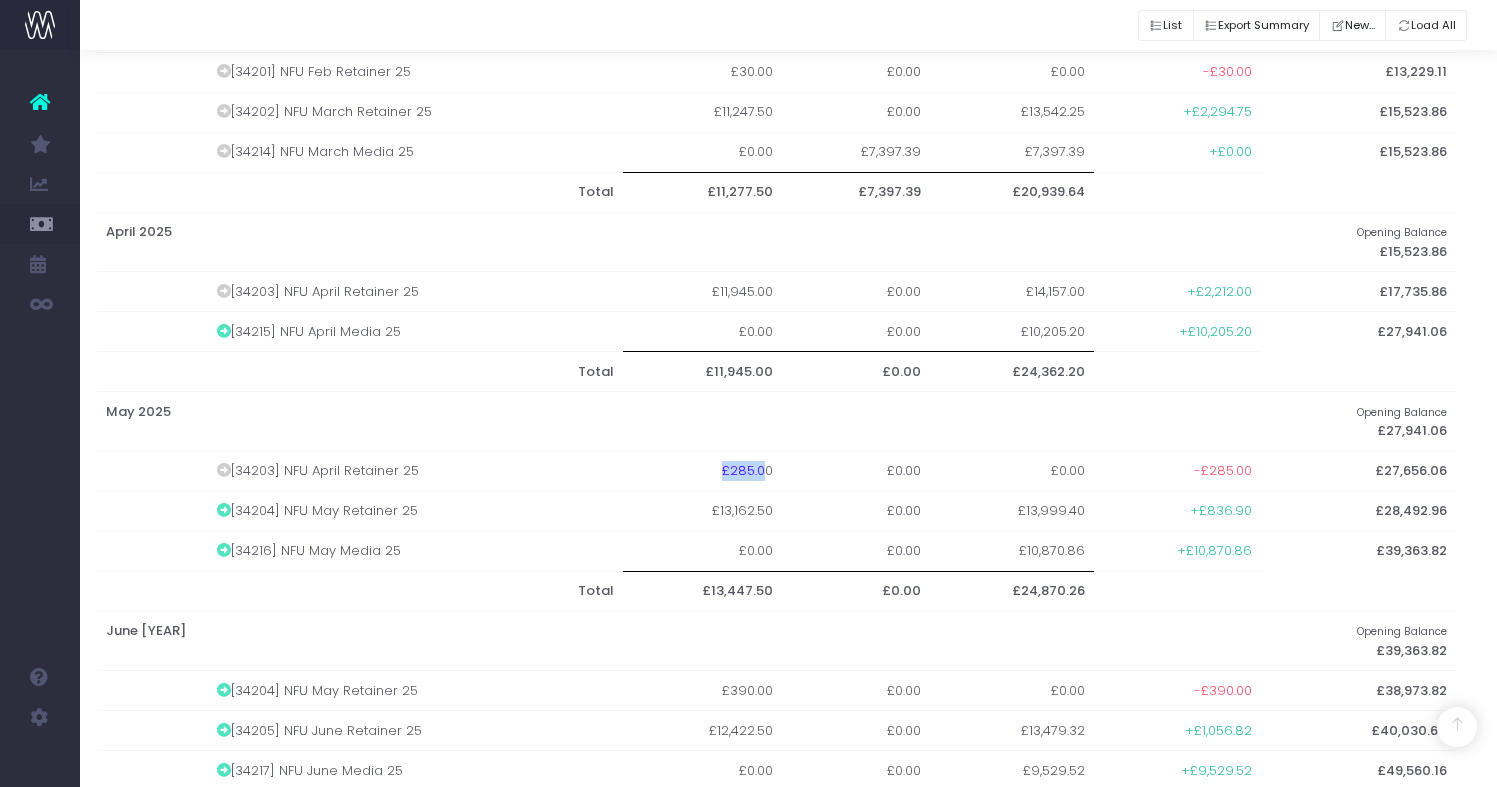 click at bounding box center [224, 470] 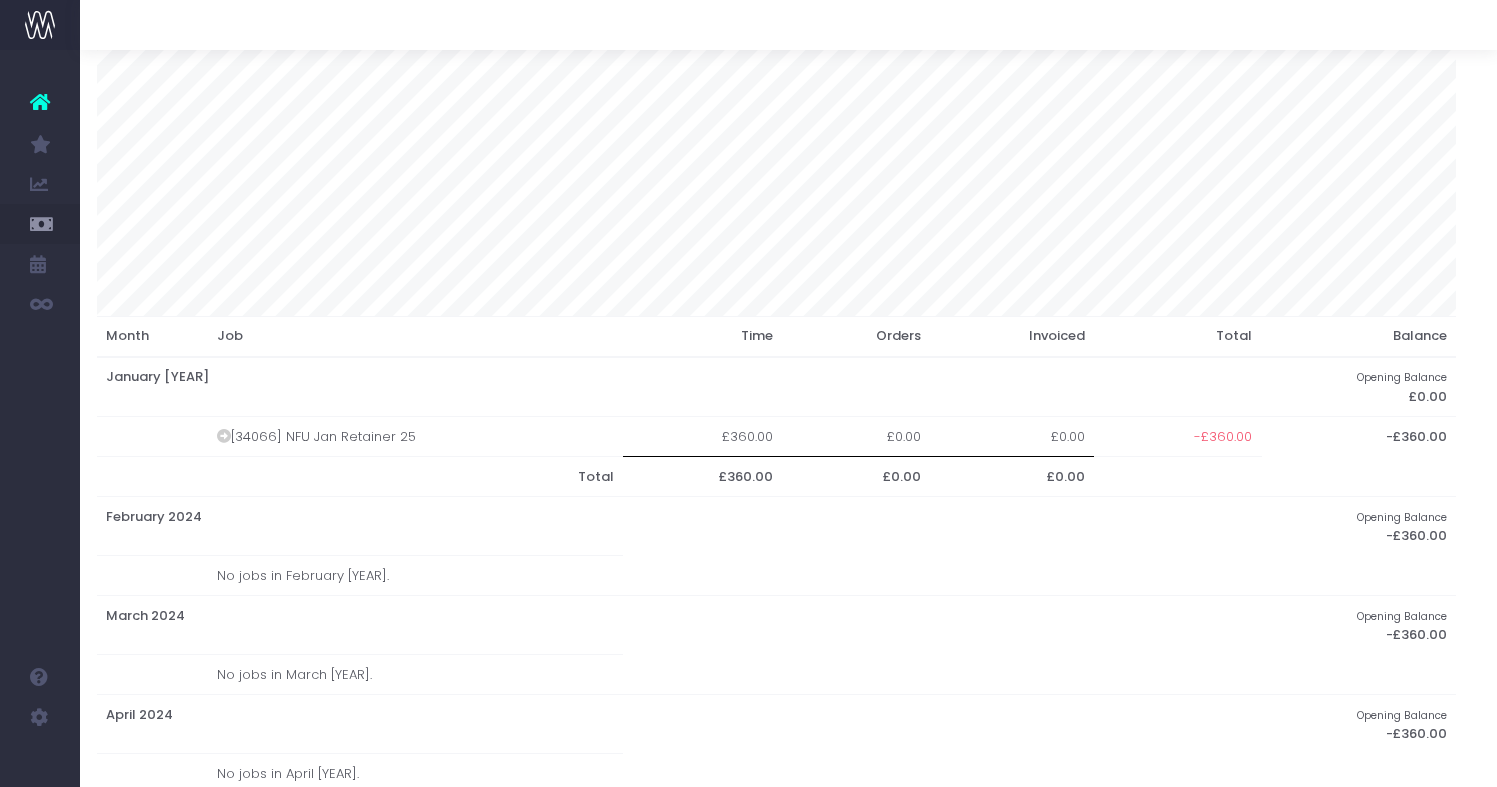 scroll, scrollTop: 0, scrollLeft: 12, axis: horizontal 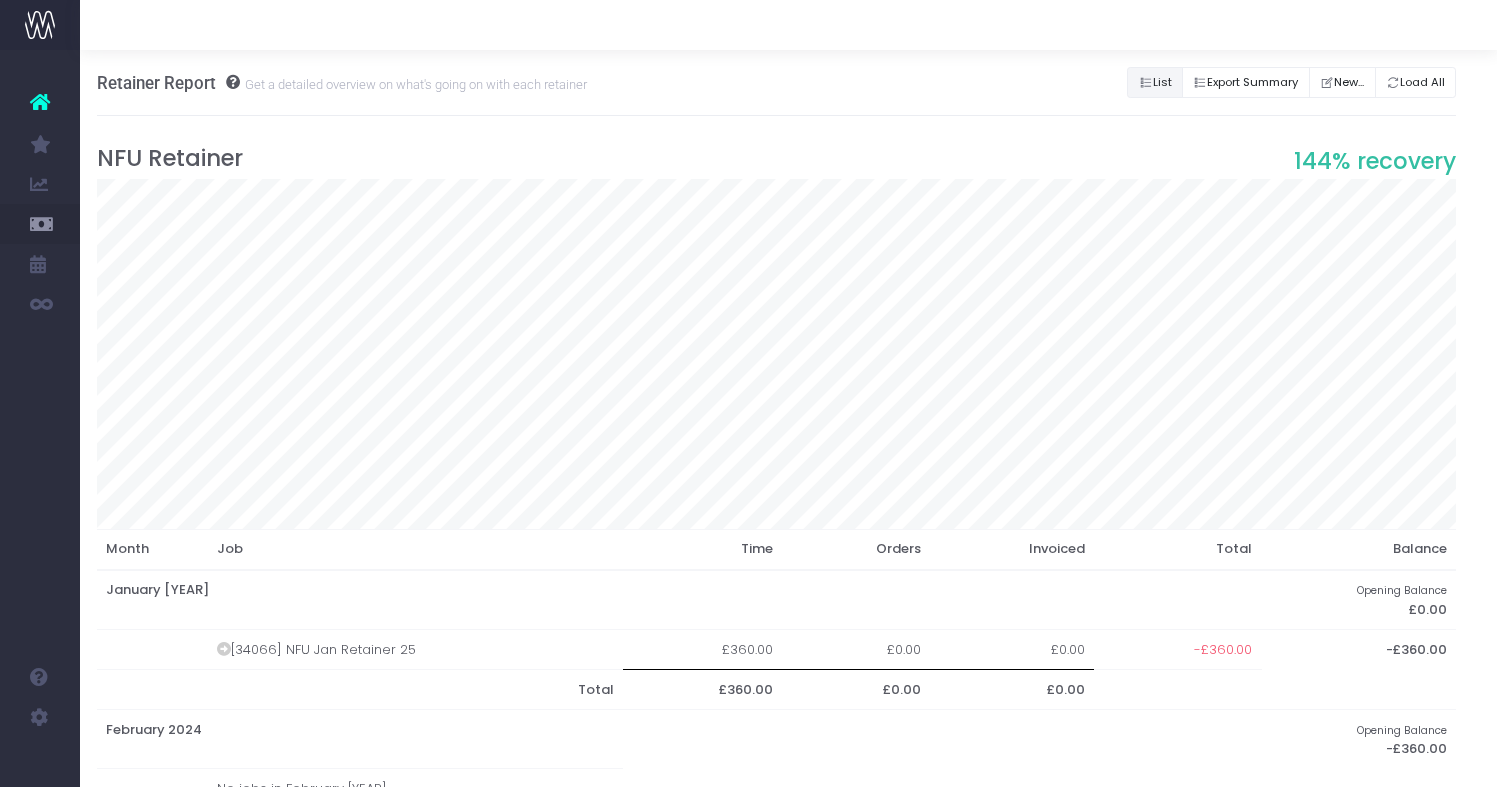 click on "List" at bounding box center [1155, 82] 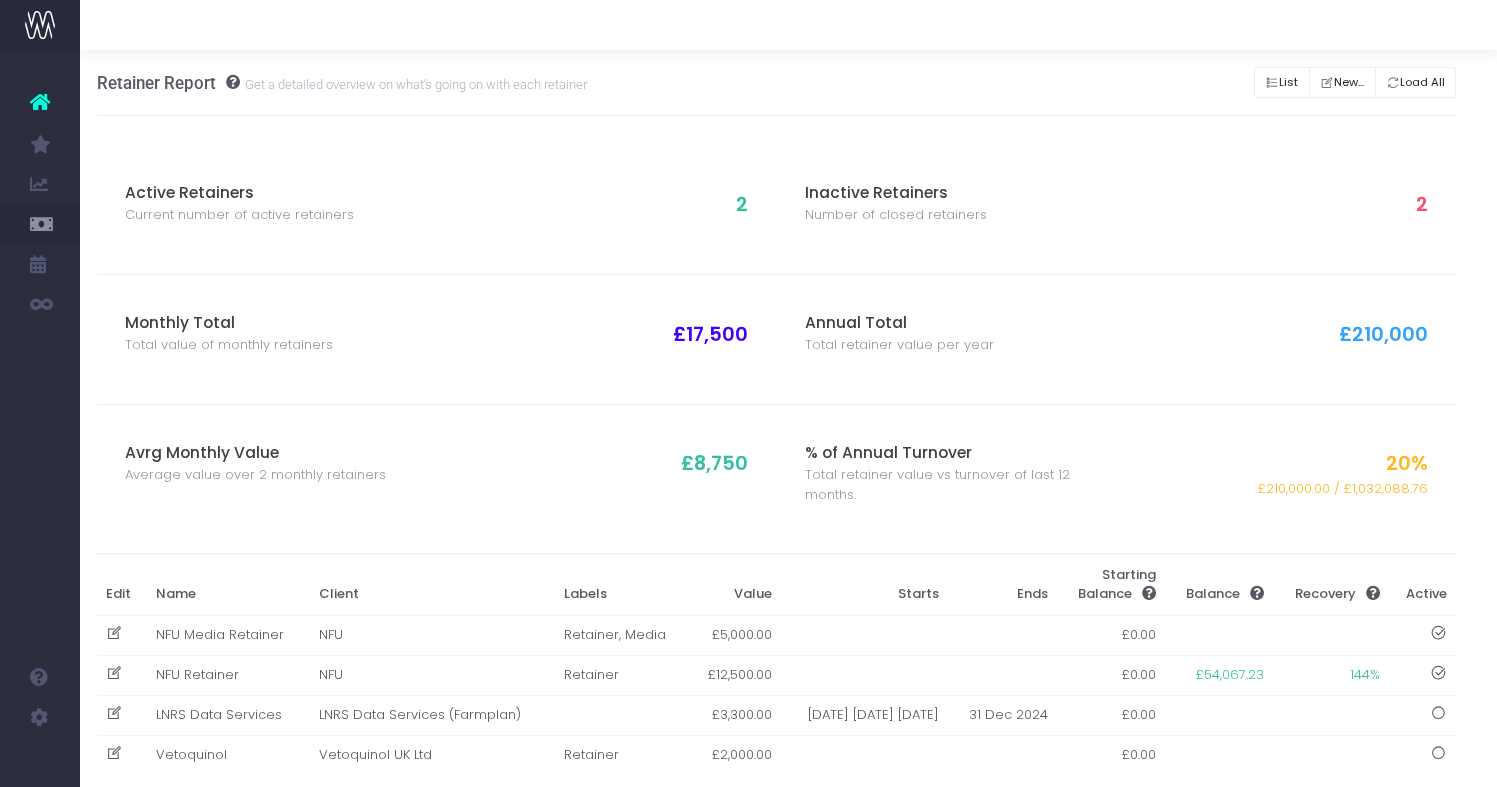 click on "Retainer Report
Get a detailed overview on what's going on with each retainer
List
Export Summary
New...
Load All" at bounding box center [777, 83] 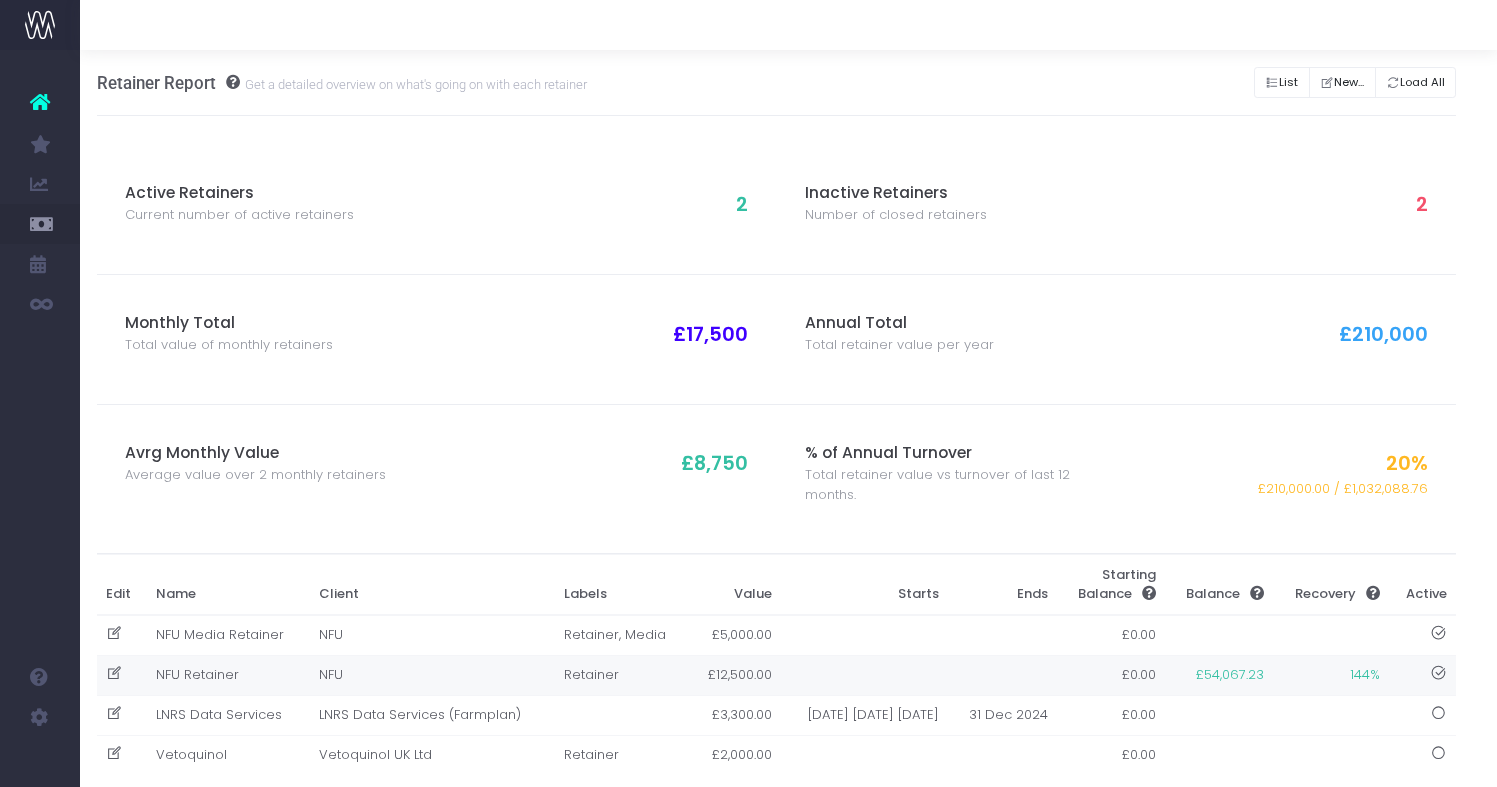 click on "Retainer" at bounding box center (622, 675) 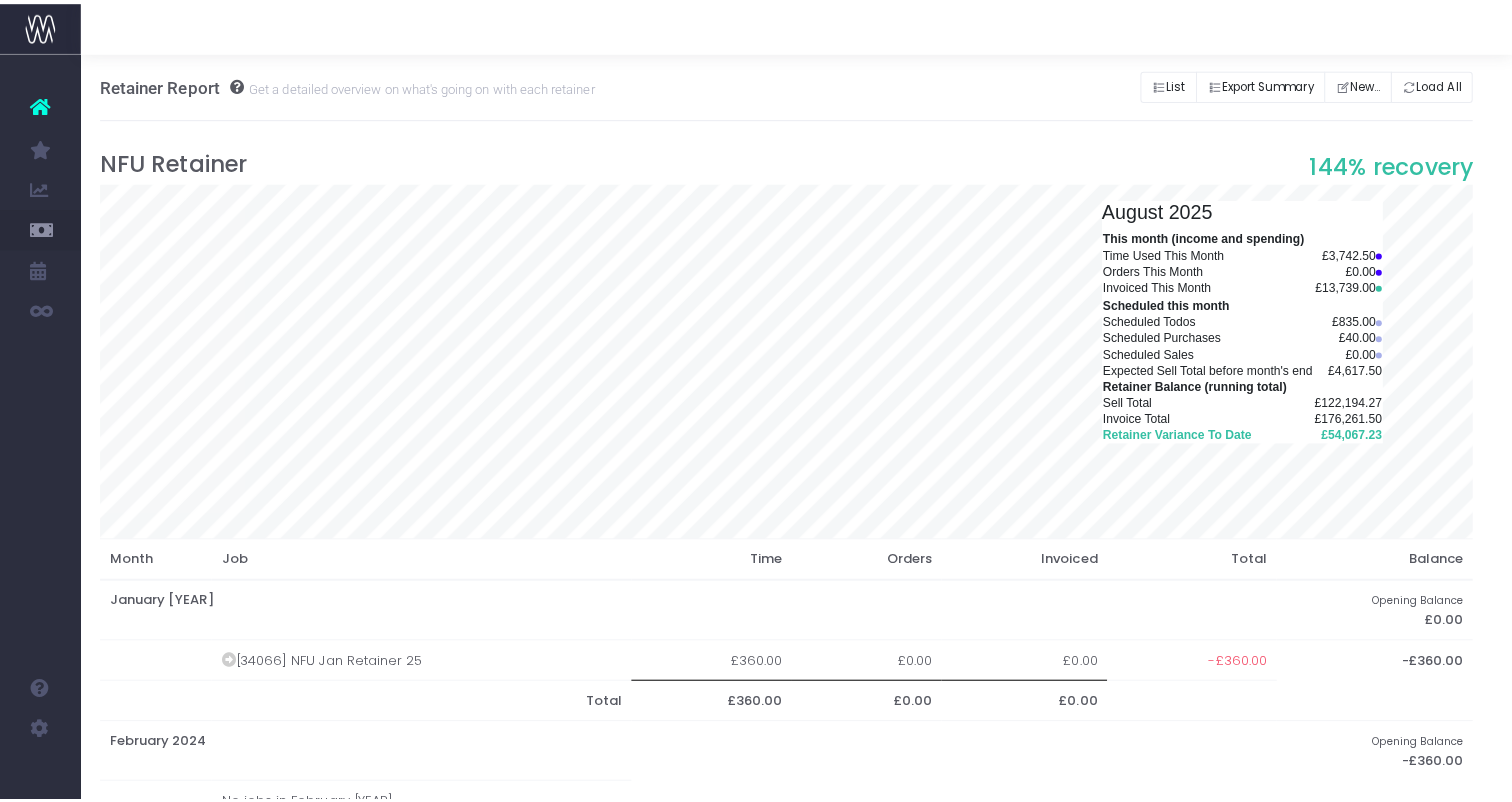 scroll, scrollTop: 0, scrollLeft: 0, axis: both 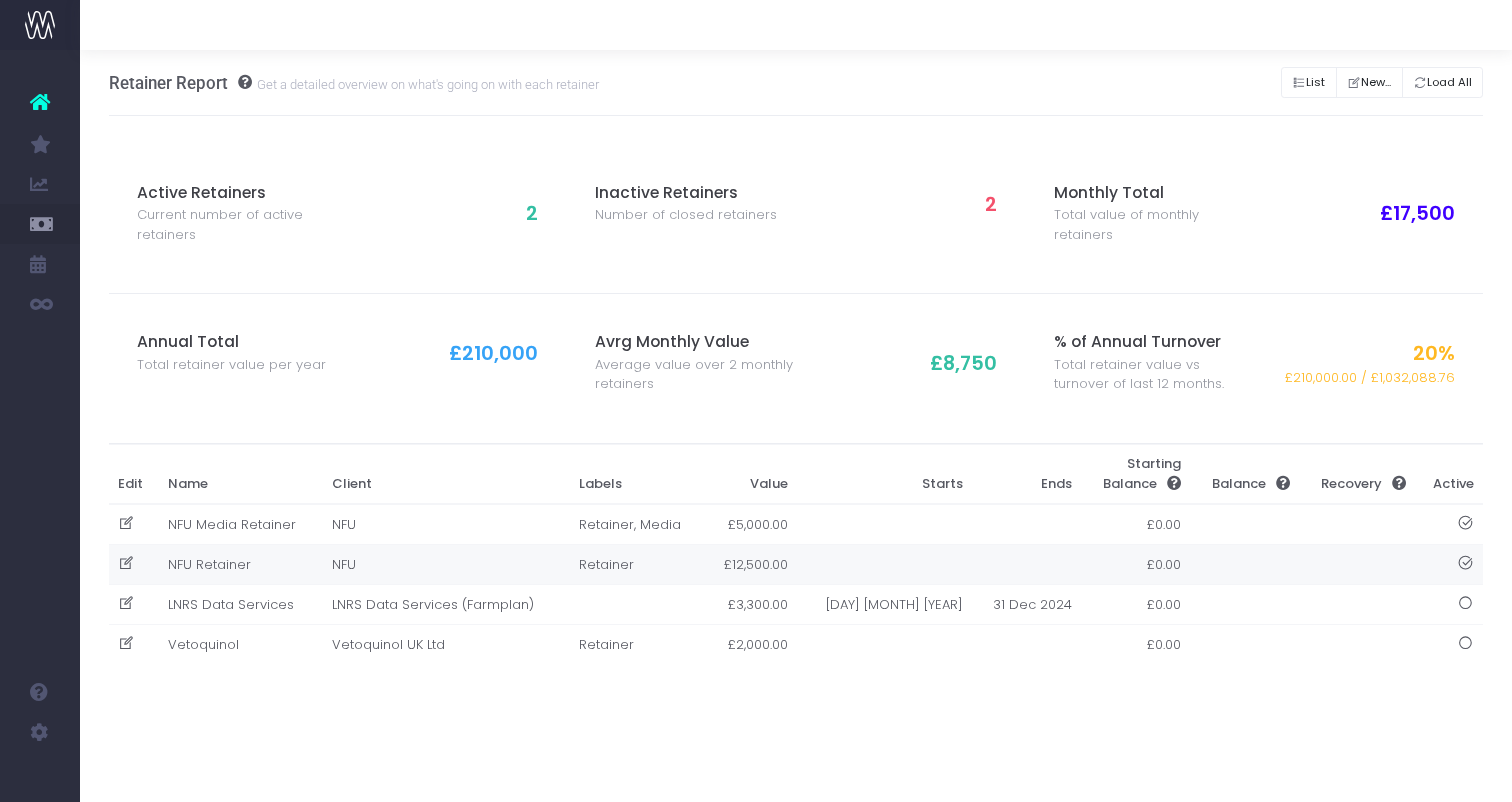 click on "Retainer" at bounding box center [636, 565] 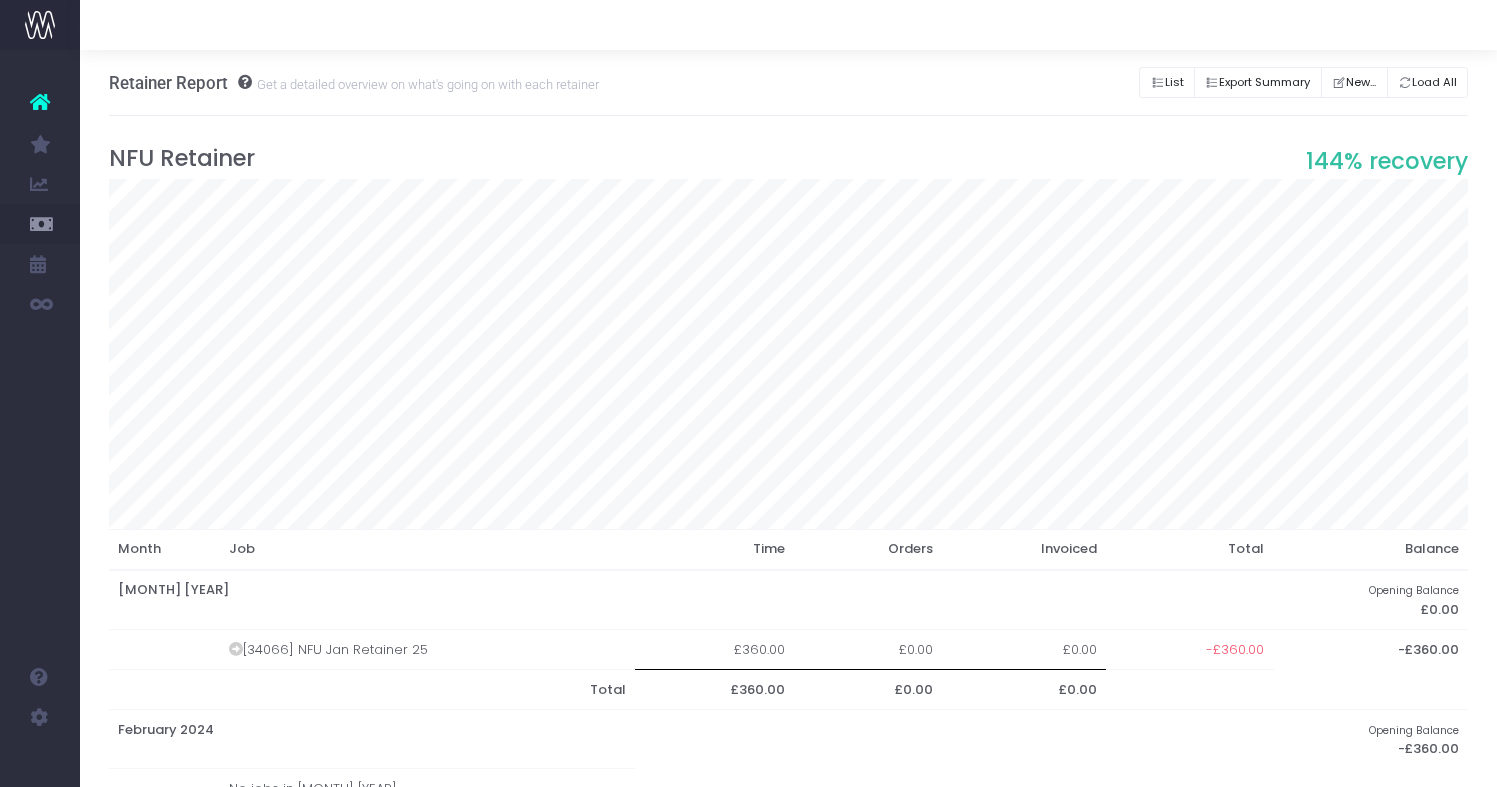 drag, startPoint x: 1106, startPoint y: 107, endPoint x: 1087, endPoint y: 97, distance: 21.470911 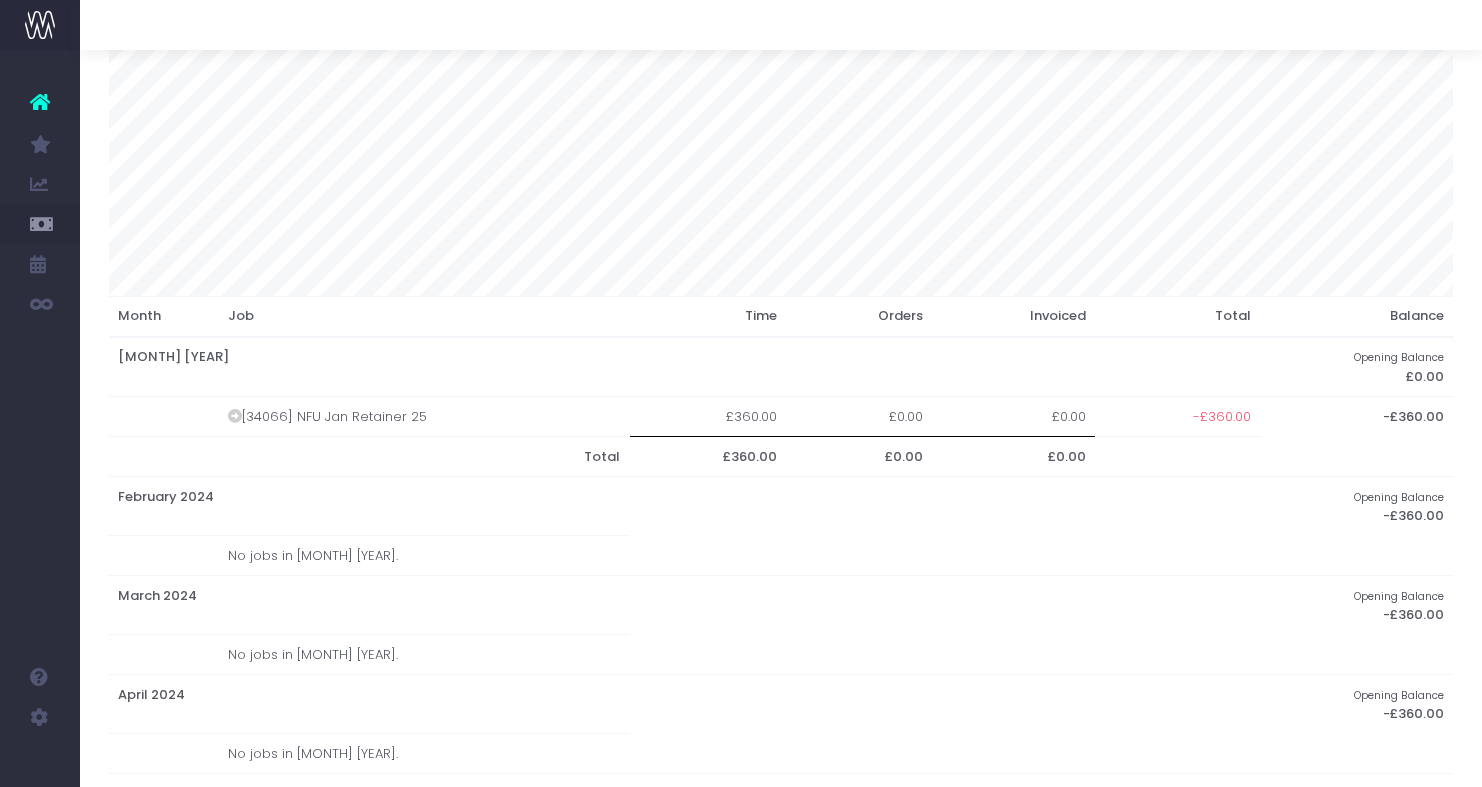scroll, scrollTop: 0, scrollLeft: 0, axis: both 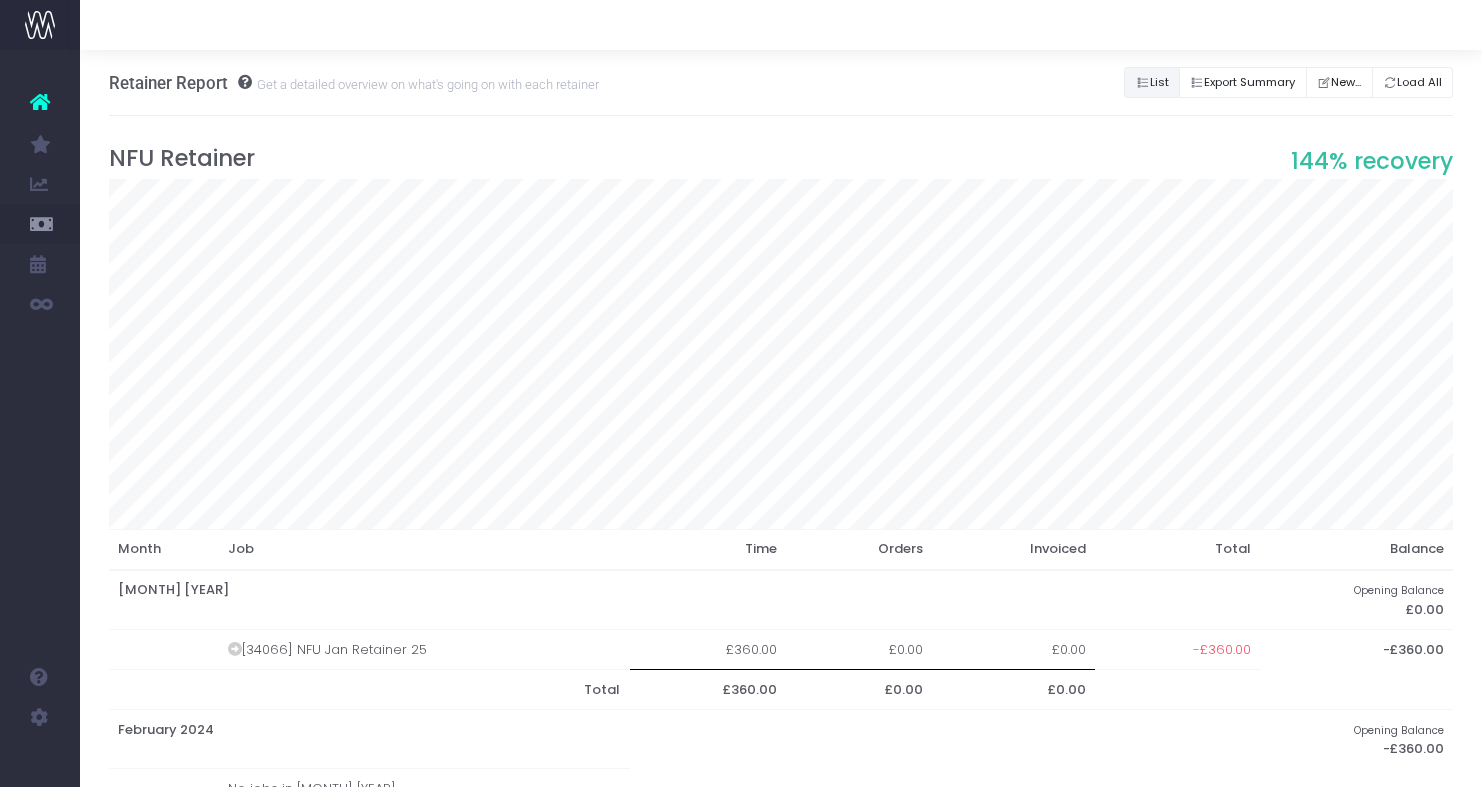 click on "List" at bounding box center (1152, 82) 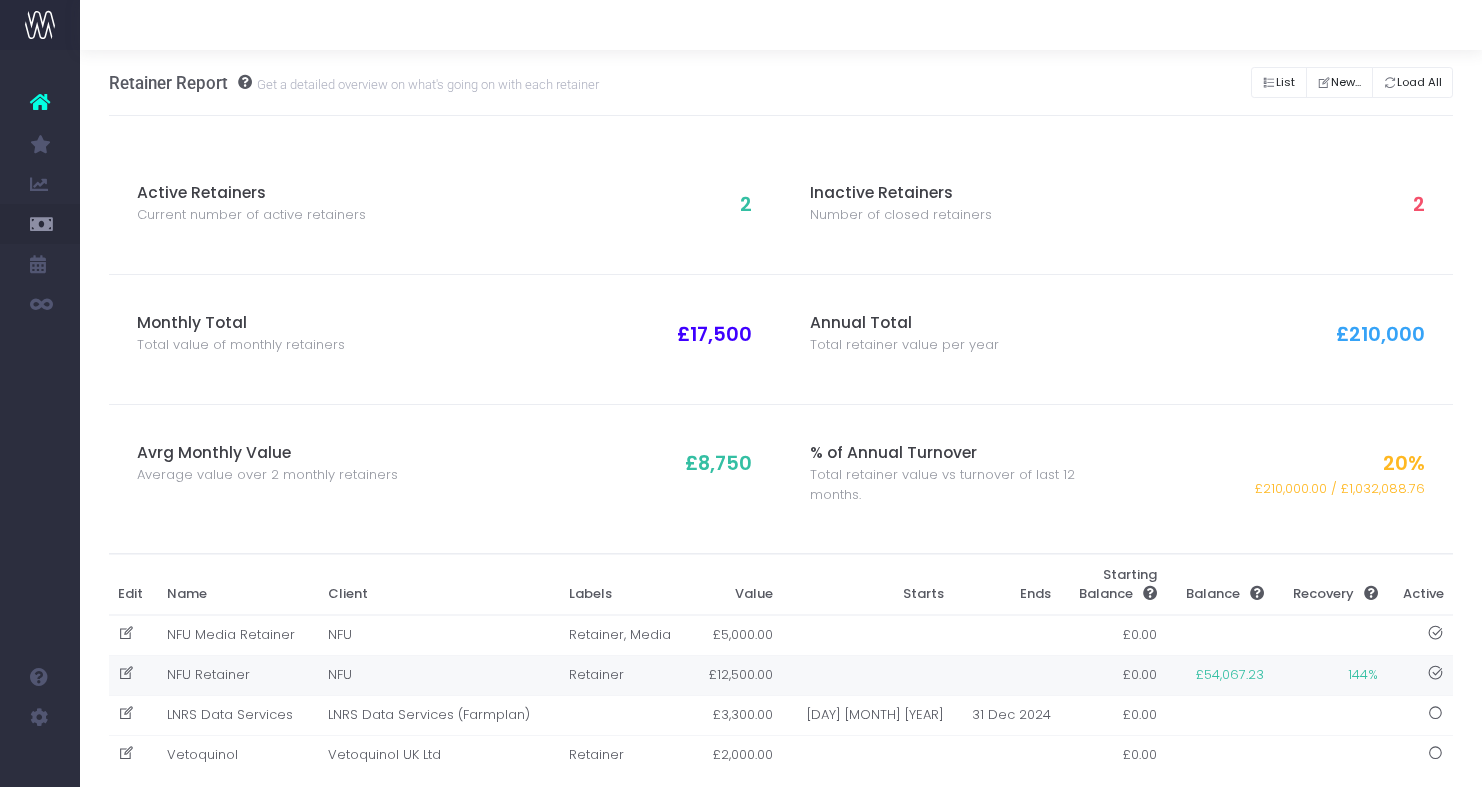 click on "Retainer" at bounding box center [625, 675] 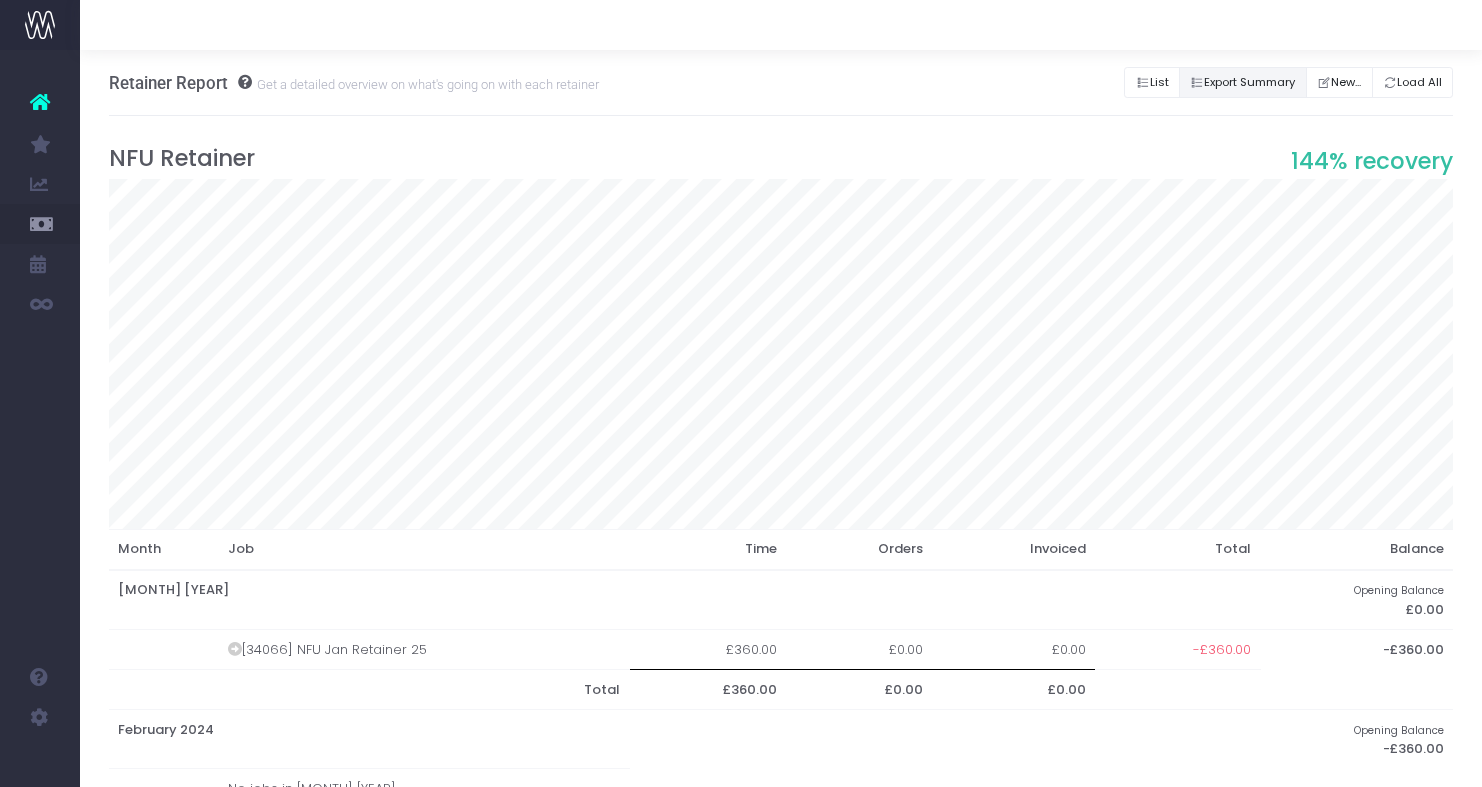 click on "Export Summary" at bounding box center (1243, 82) 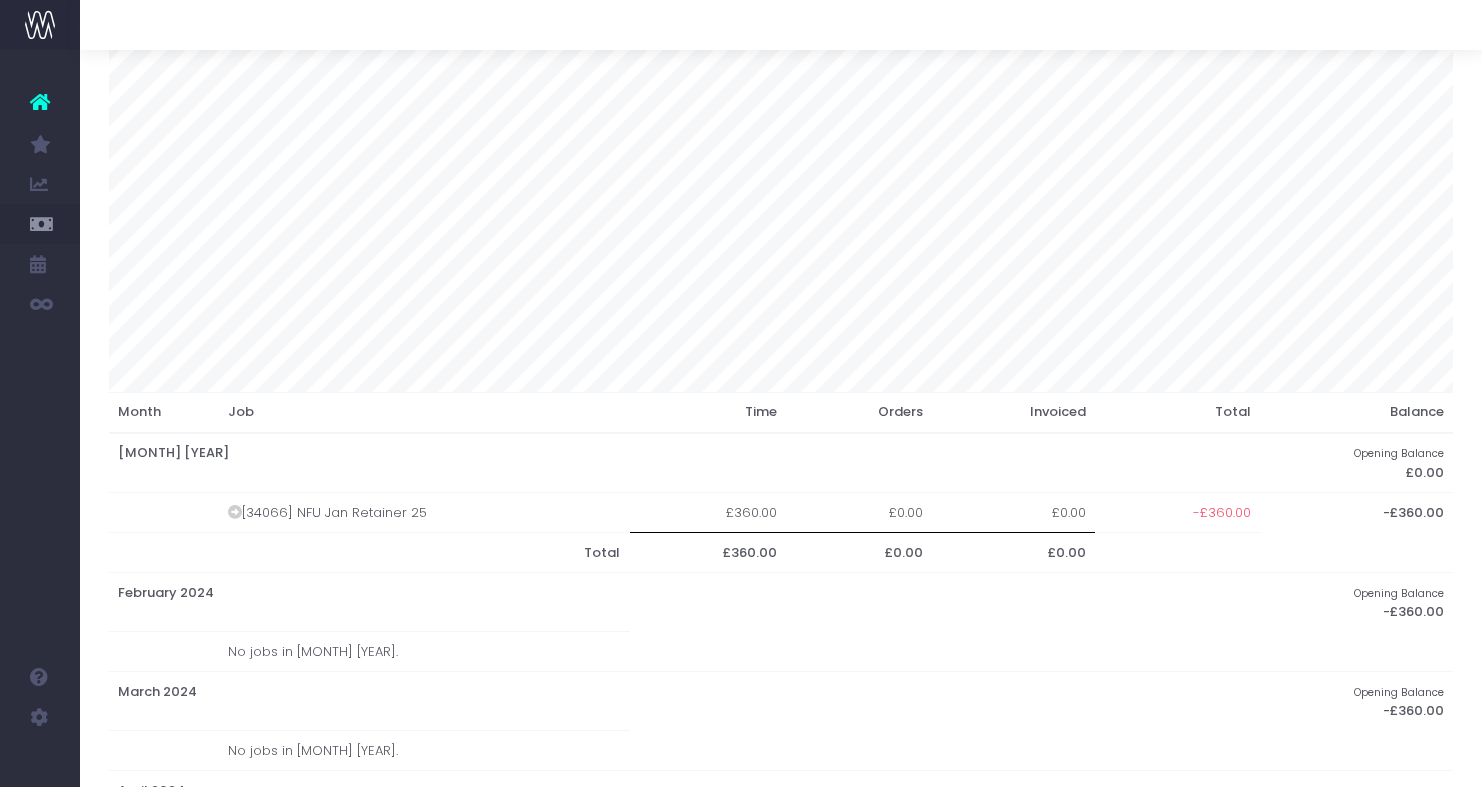 scroll, scrollTop: 204, scrollLeft: 0, axis: vertical 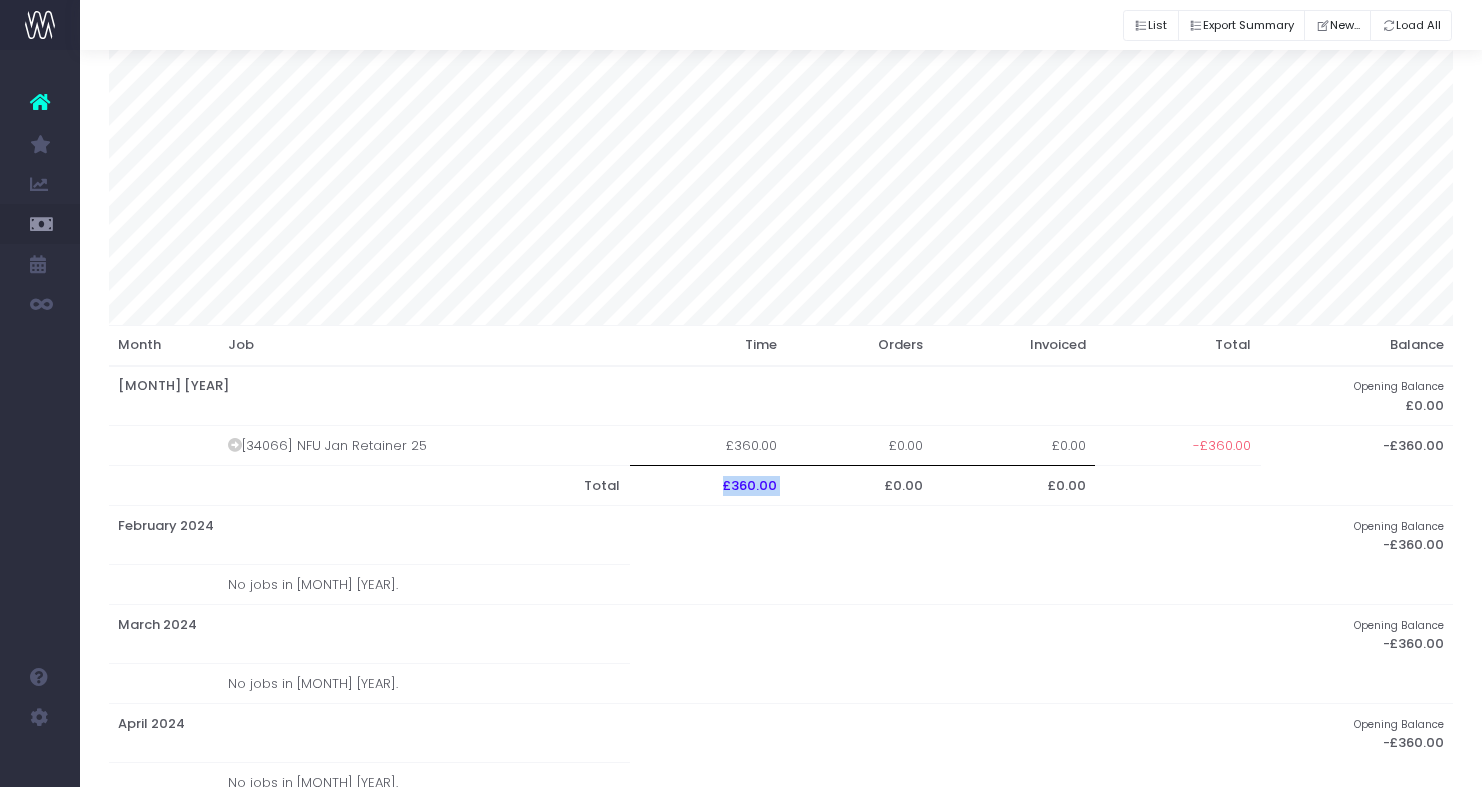 drag, startPoint x: 729, startPoint y: 484, endPoint x: 844, endPoint y: 484, distance: 115 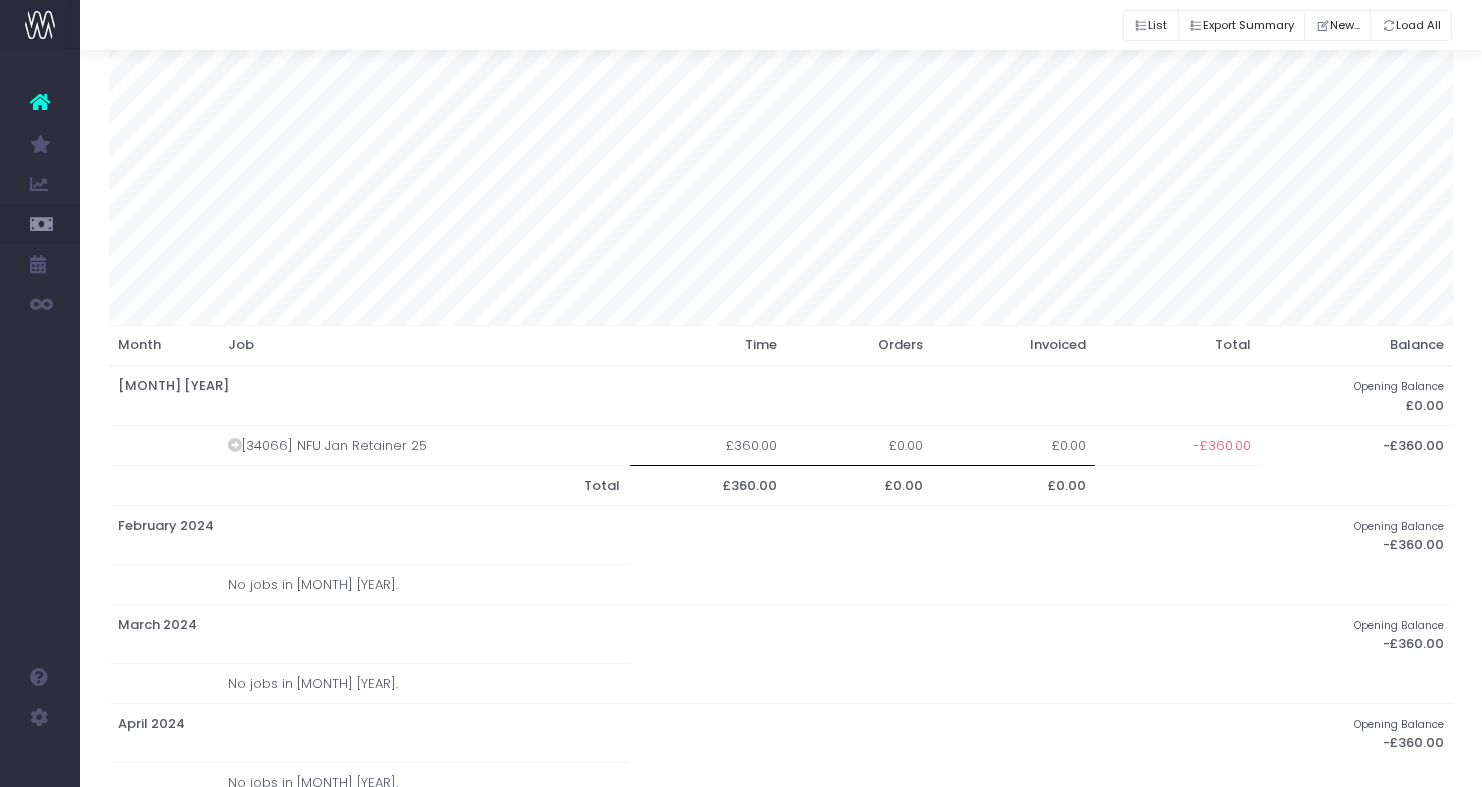 click on "£0.00" at bounding box center (860, 486) 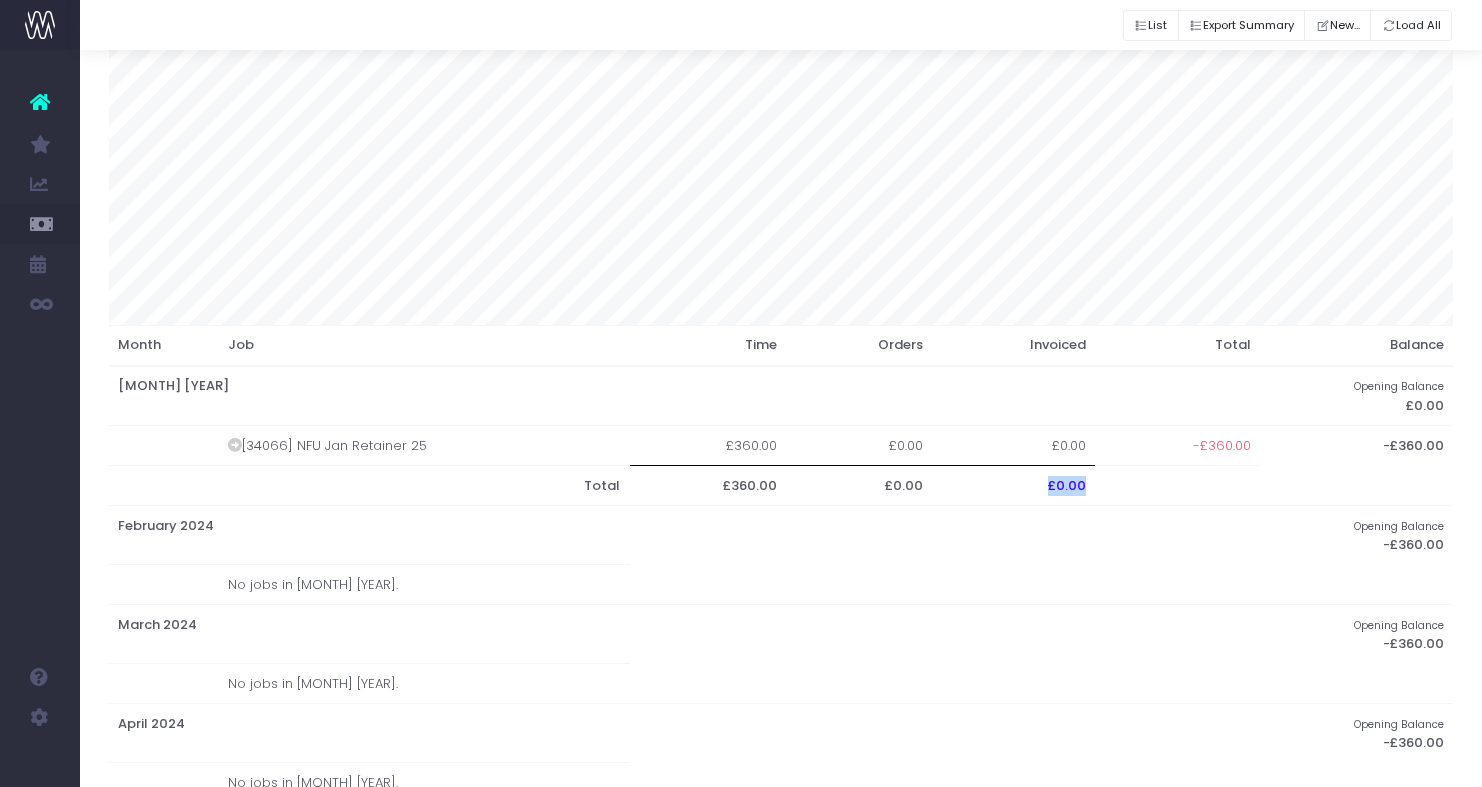 drag, startPoint x: 1056, startPoint y: 479, endPoint x: 1083, endPoint y: 478, distance: 27.018513 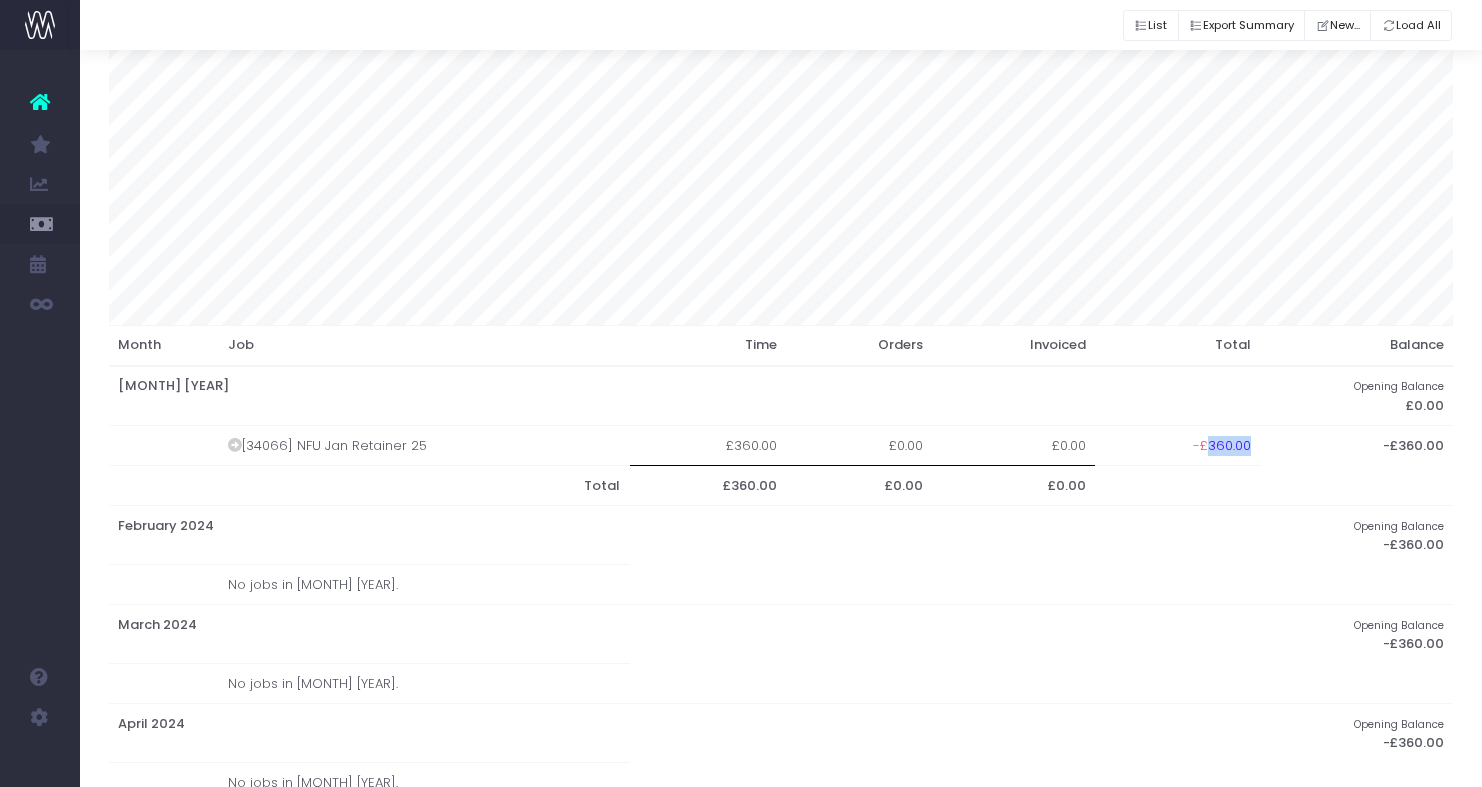 drag, startPoint x: 1207, startPoint y: 443, endPoint x: 1340, endPoint y: 446, distance: 133.03383 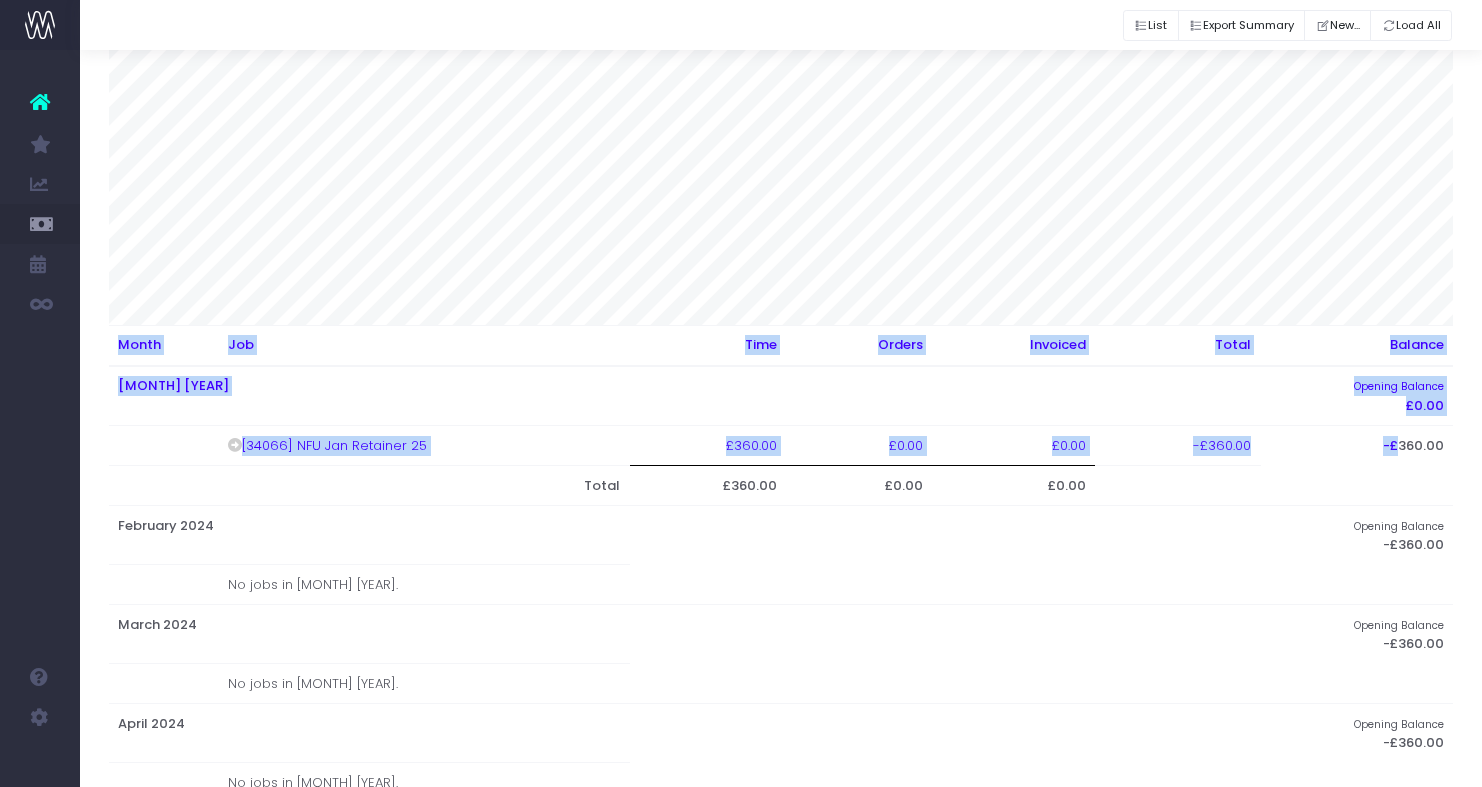 drag, startPoint x: 1403, startPoint y: 446, endPoint x: 1455, endPoint y: 442, distance: 52.153618 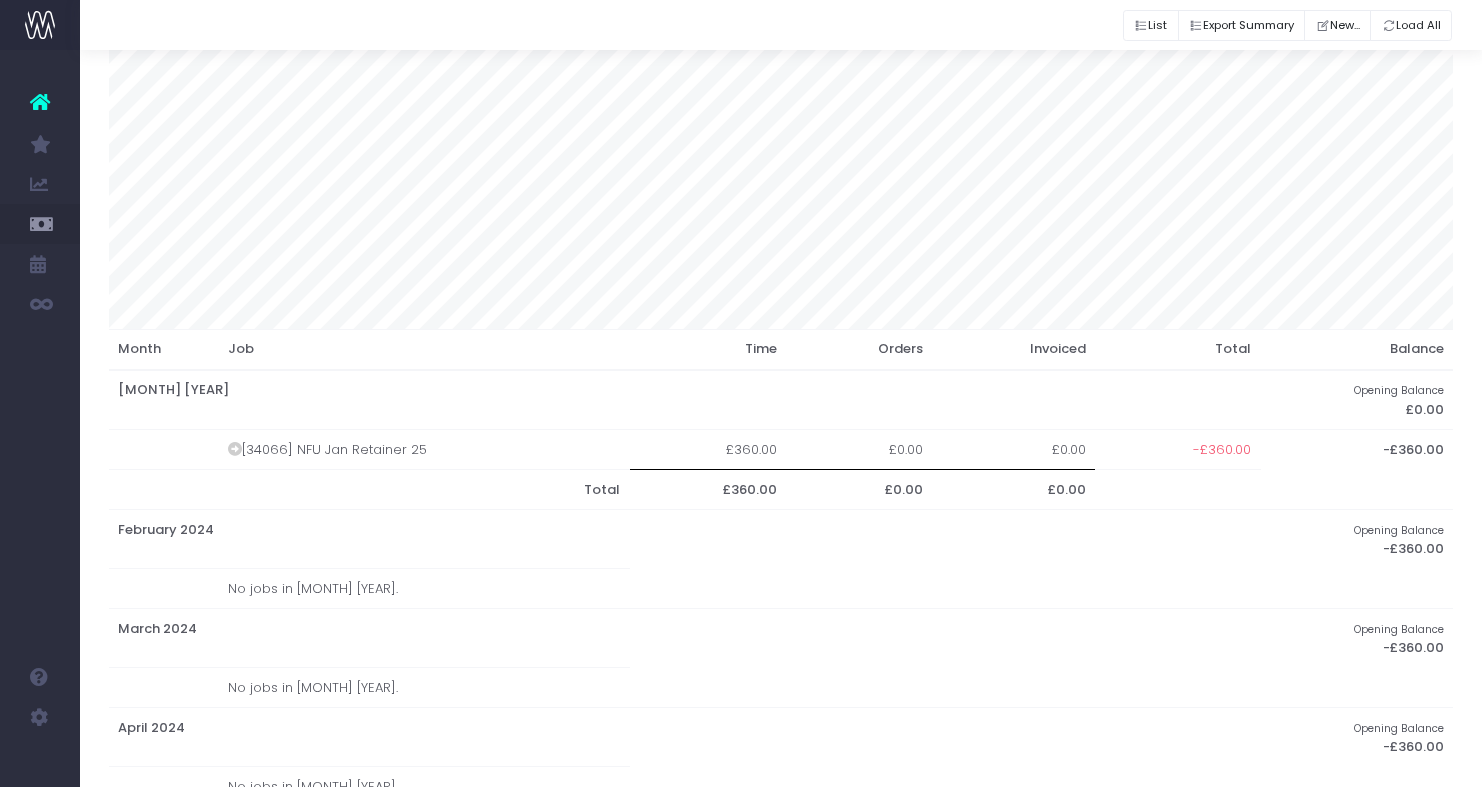 click on "Retainer Report
Get a detailed overview on what's going on with each retainer
List
Export Summary
New...
Load All
Active Retainers
Current number of active retainers
2
Inactive Retainers
Number of closed retainers
2
£8,750" at bounding box center [781, 1543] 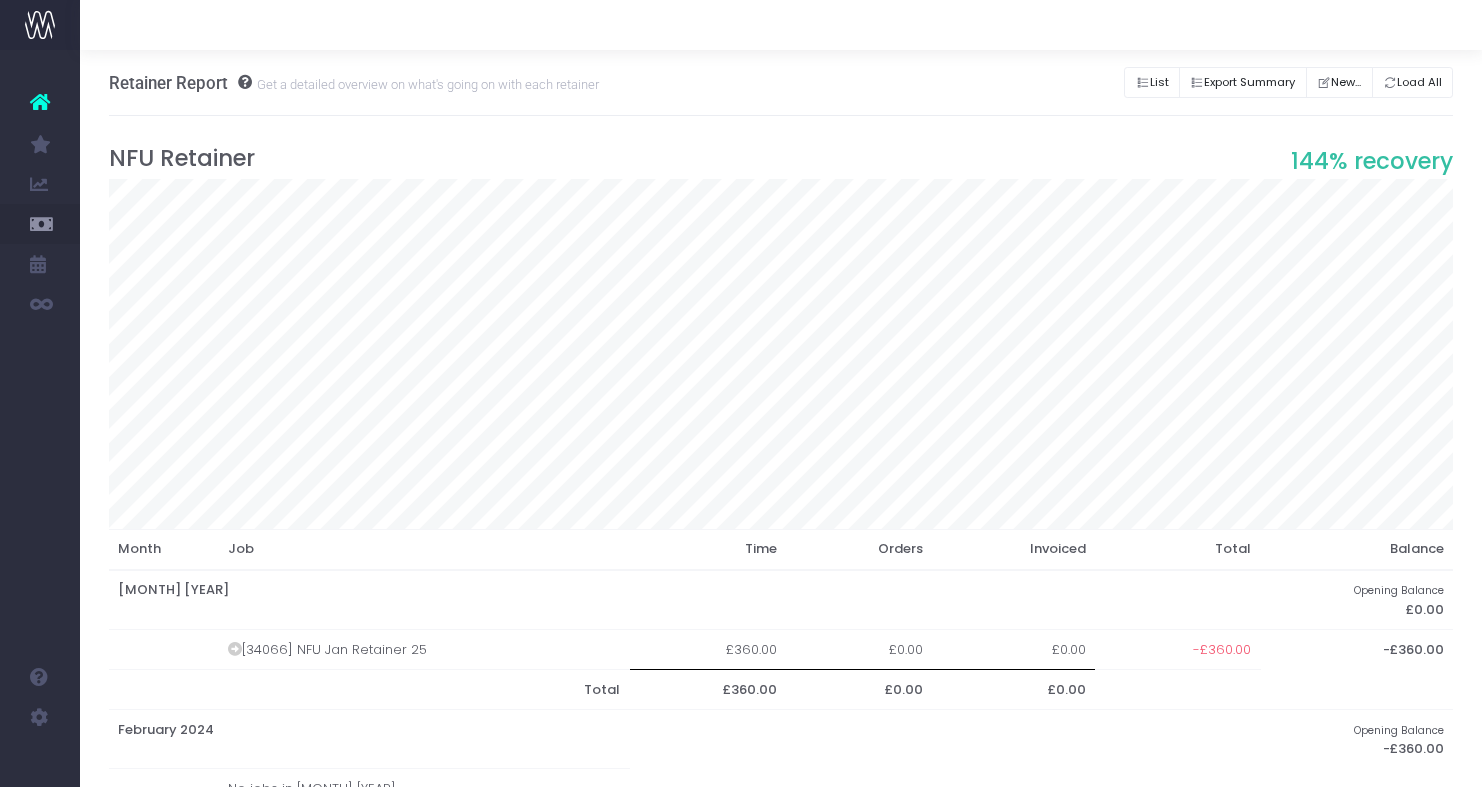 click on "Account Warning
You are on a paid plan.
My Favourites
You have no favourites
Jobs, items and todo's
Item Performance Items Report Jobs Output Timesheets Overservice Value Staff Utilisation Utilisation Trends WIP Items Progress
Financial Reports
Accruals & Deferrals Annual Revenue Cashflow Finance Report Income Report Invoice Contribution Invoice Report Job Profit & Recovery ." at bounding box center [40, 418] 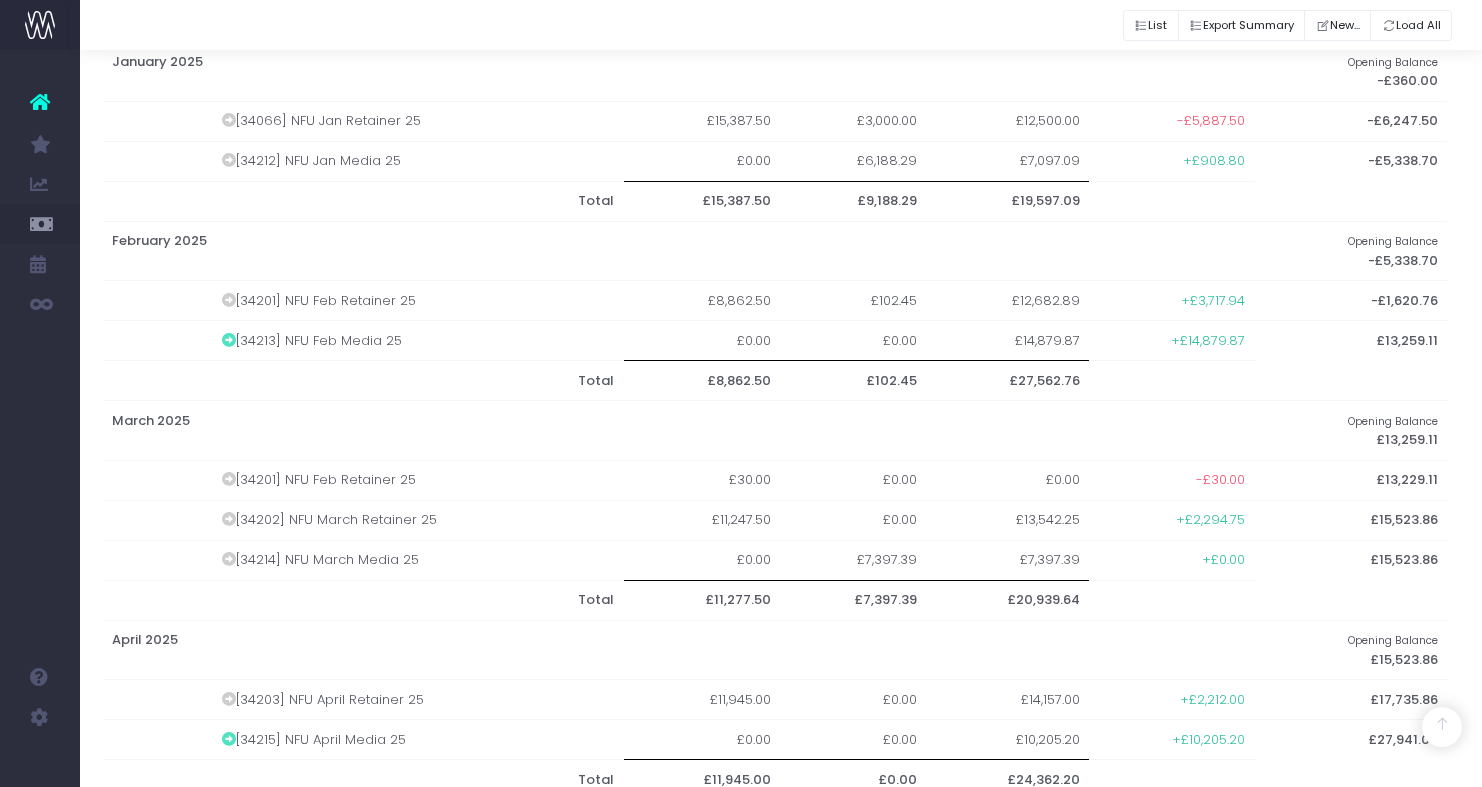 scroll, scrollTop: 1757, scrollLeft: 7, axis: both 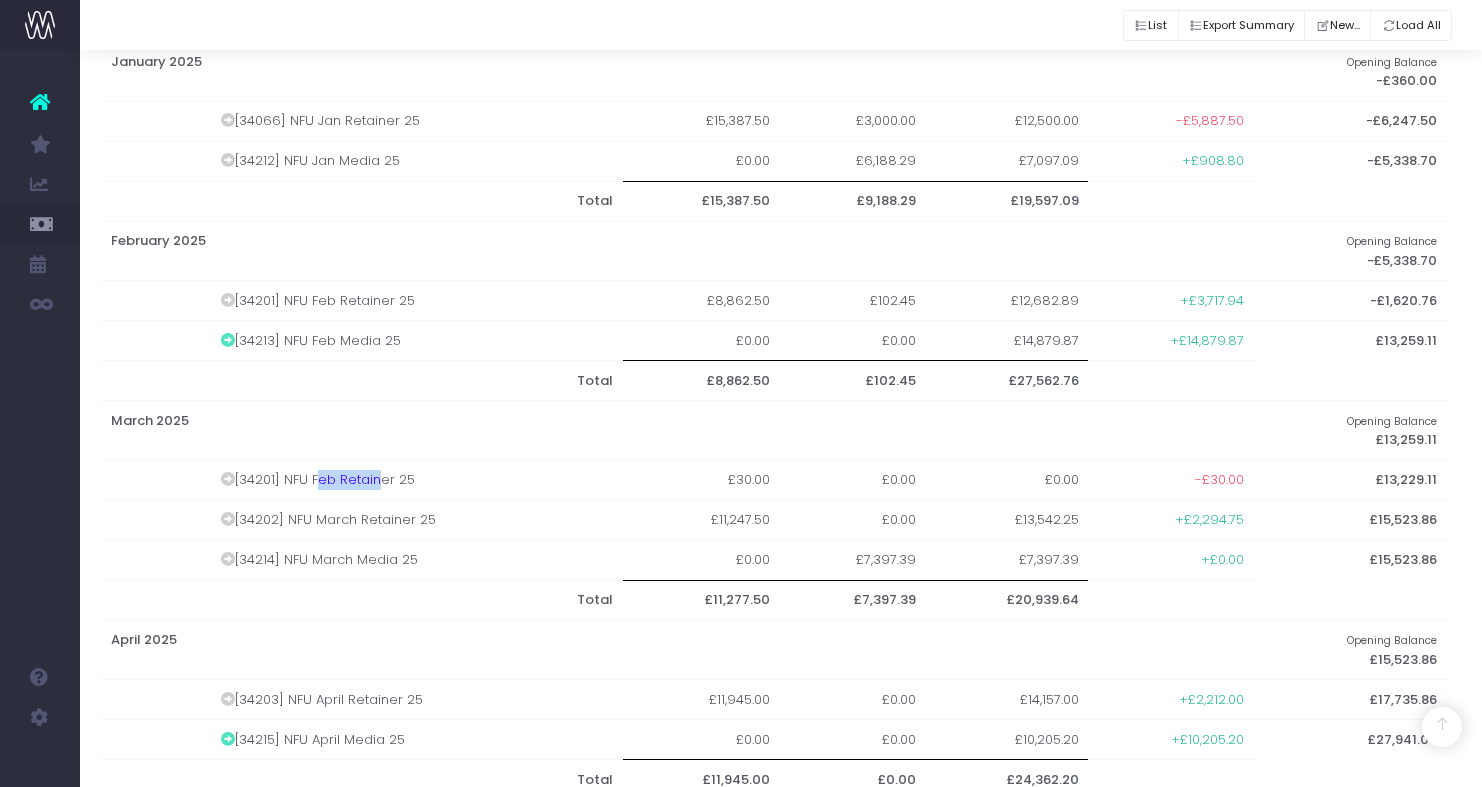 drag, startPoint x: 314, startPoint y: 452, endPoint x: 372, endPoint y: 449, distance: 58.077534 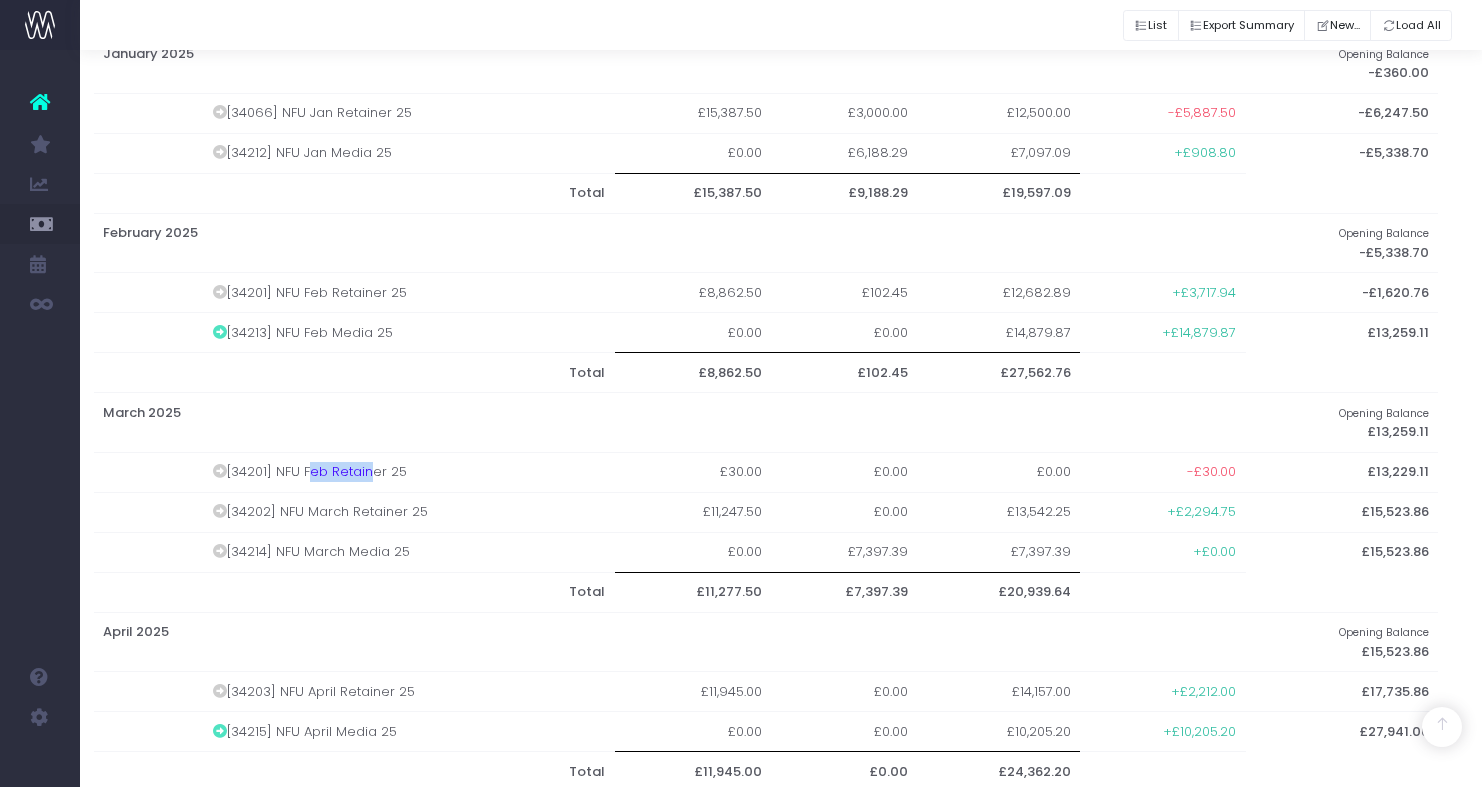 scroll, scrollTop: 1767, scrollLeft: 13, axis: both 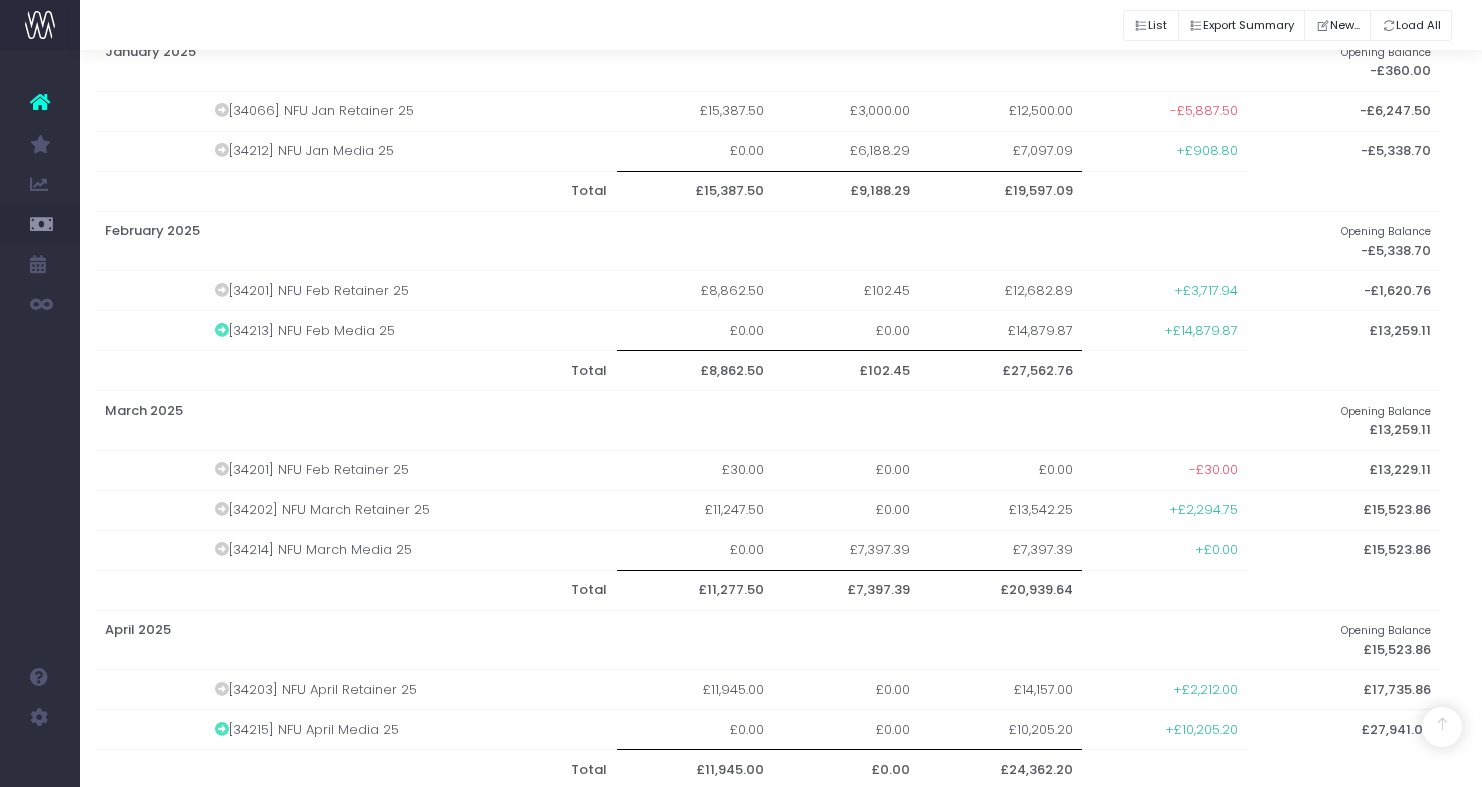 click on "[34201] NFU Feb Retainer 25" at bounding box center (410, 470) 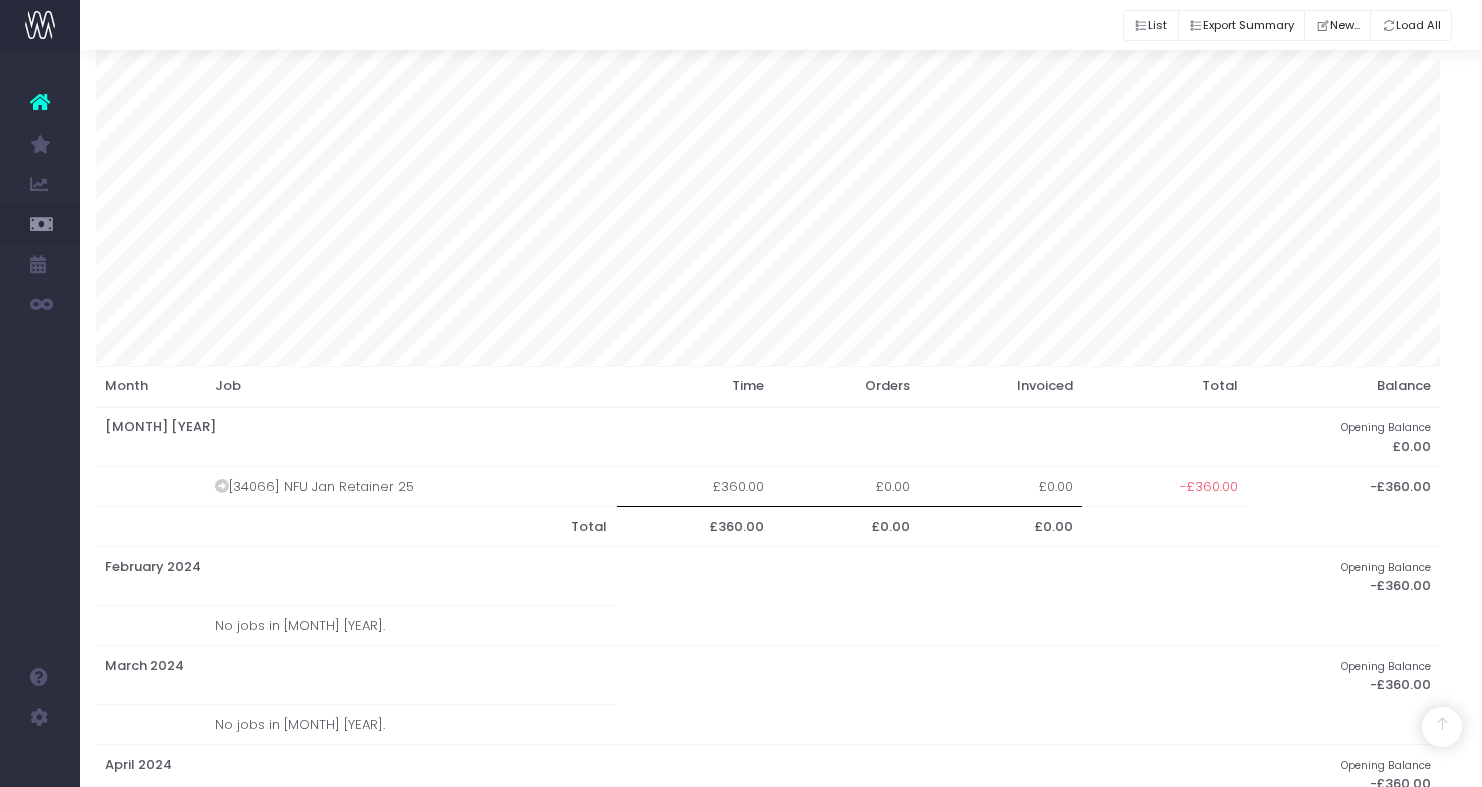 scroll, scrollTop: 0, scrollLeft: 13, axis: horizontal 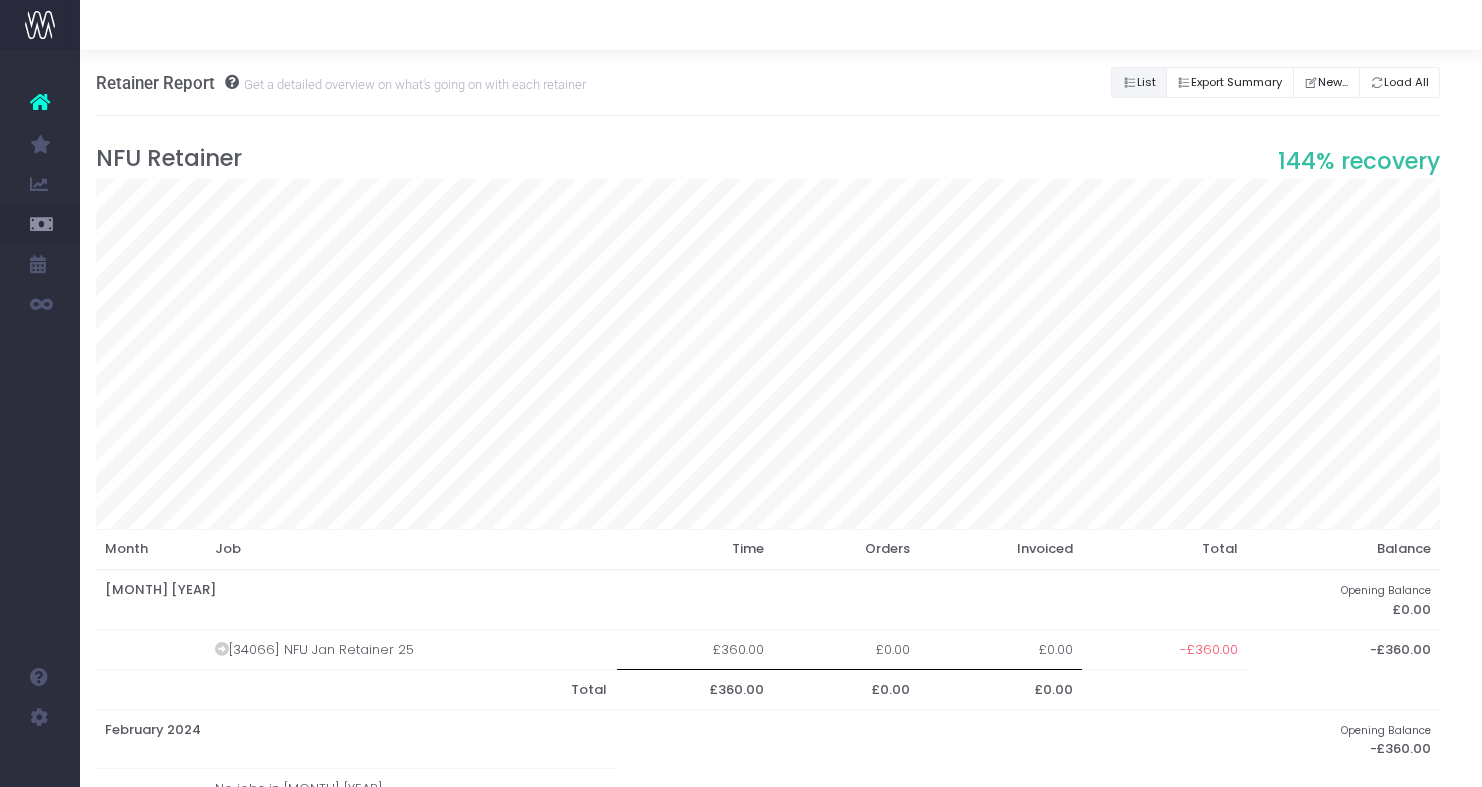 click at bounding box center (1130, 83) 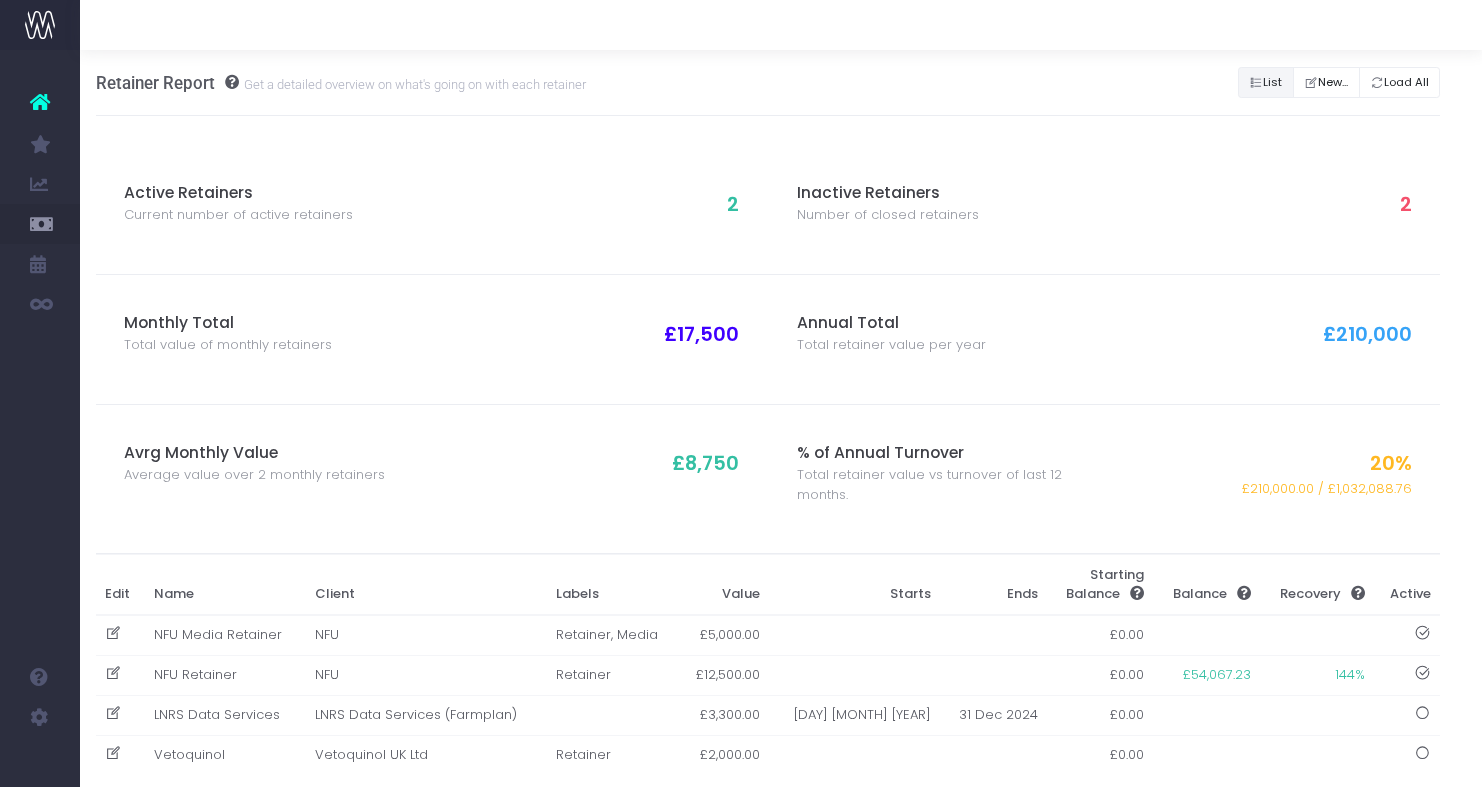 click on "Retainer Report
Get a detailed overview on what's going on with each retainer
List
Export Summary
New...
Load All" at bounding box center [768, 83] 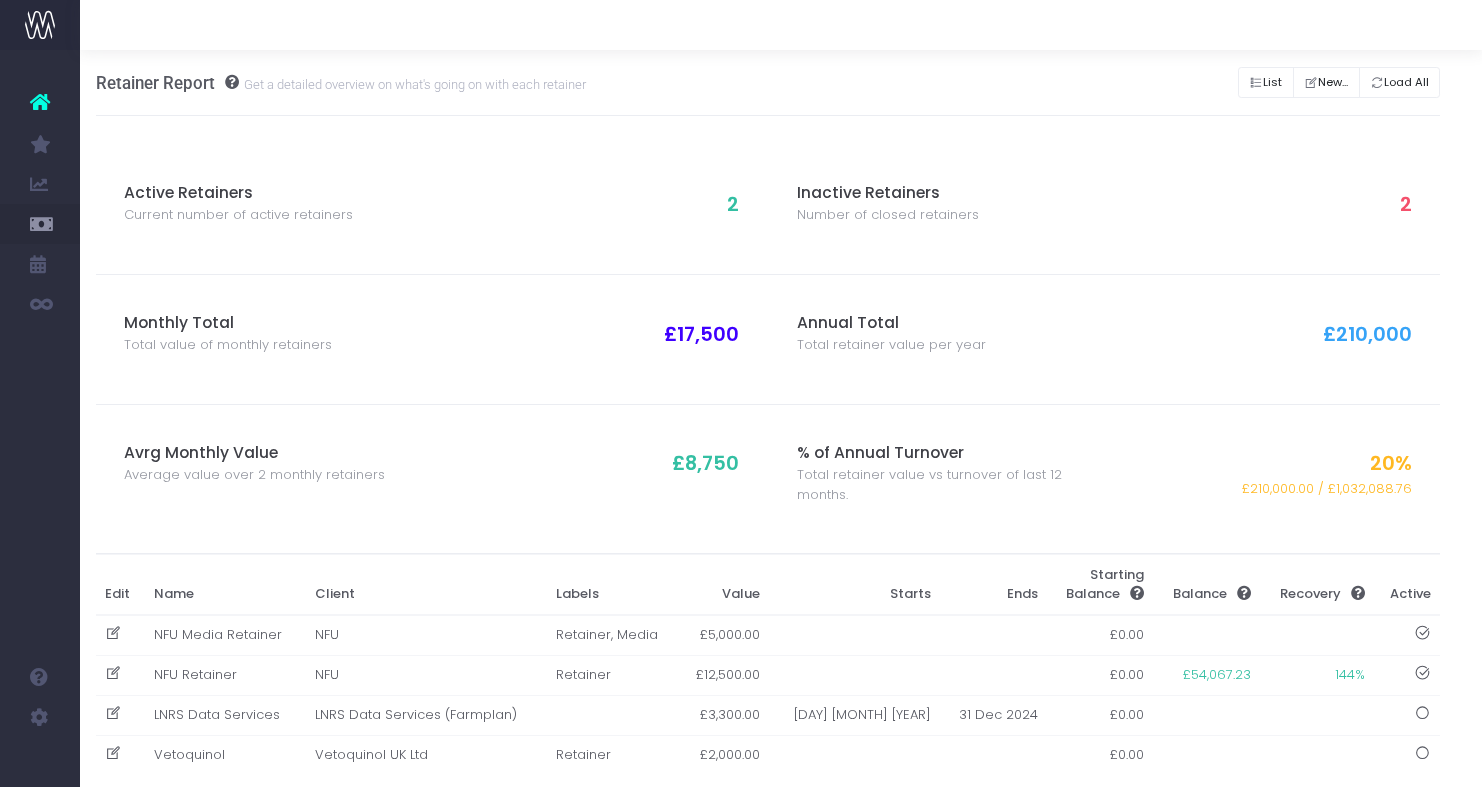 click on "Active Retainers
Current number of active retainers
2
Inactive Retainers
Number of closed retainers
2
Monthly Total
Total value of monthly retainers
£17,500" at bounding box center [768, 471] 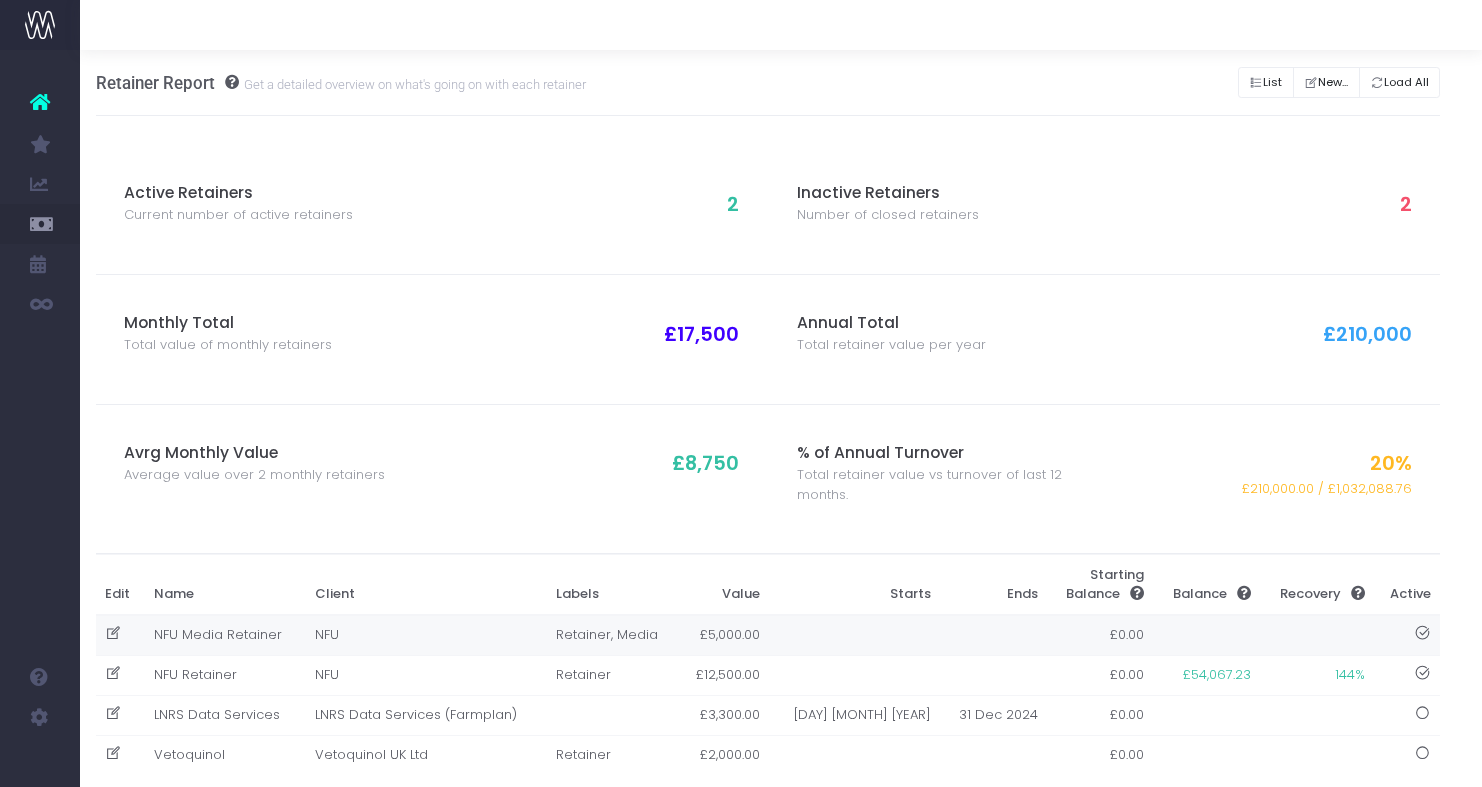 scroll, scrollTop: 1, scrollLeft: 13, axis: both 